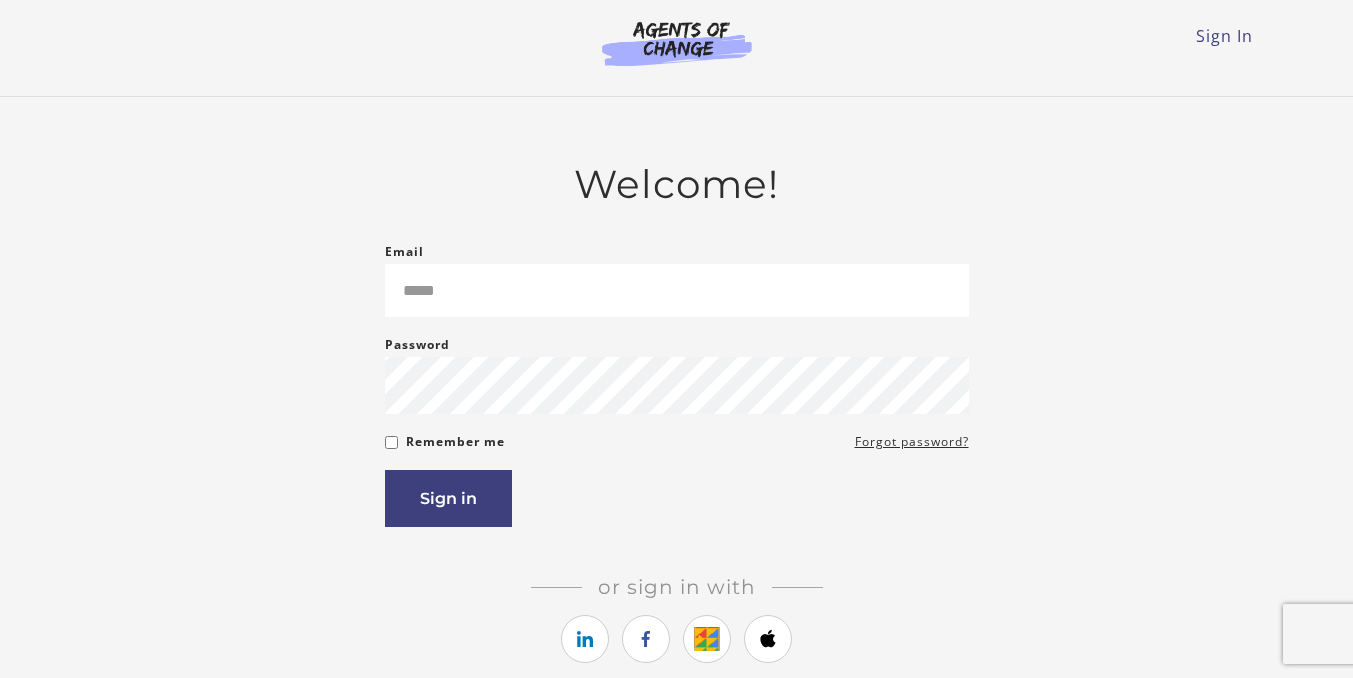 scroll, scrollTop: 0, scrollLeft: 0, axis: both 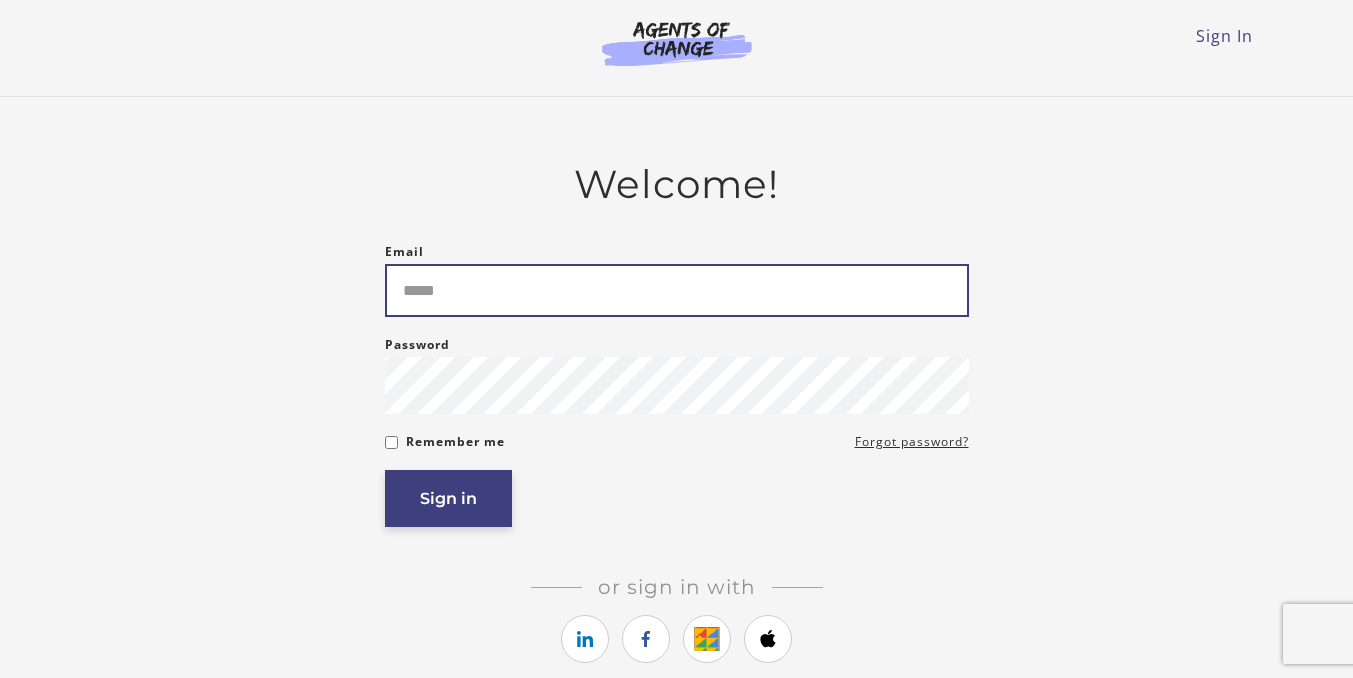 type on "**********" 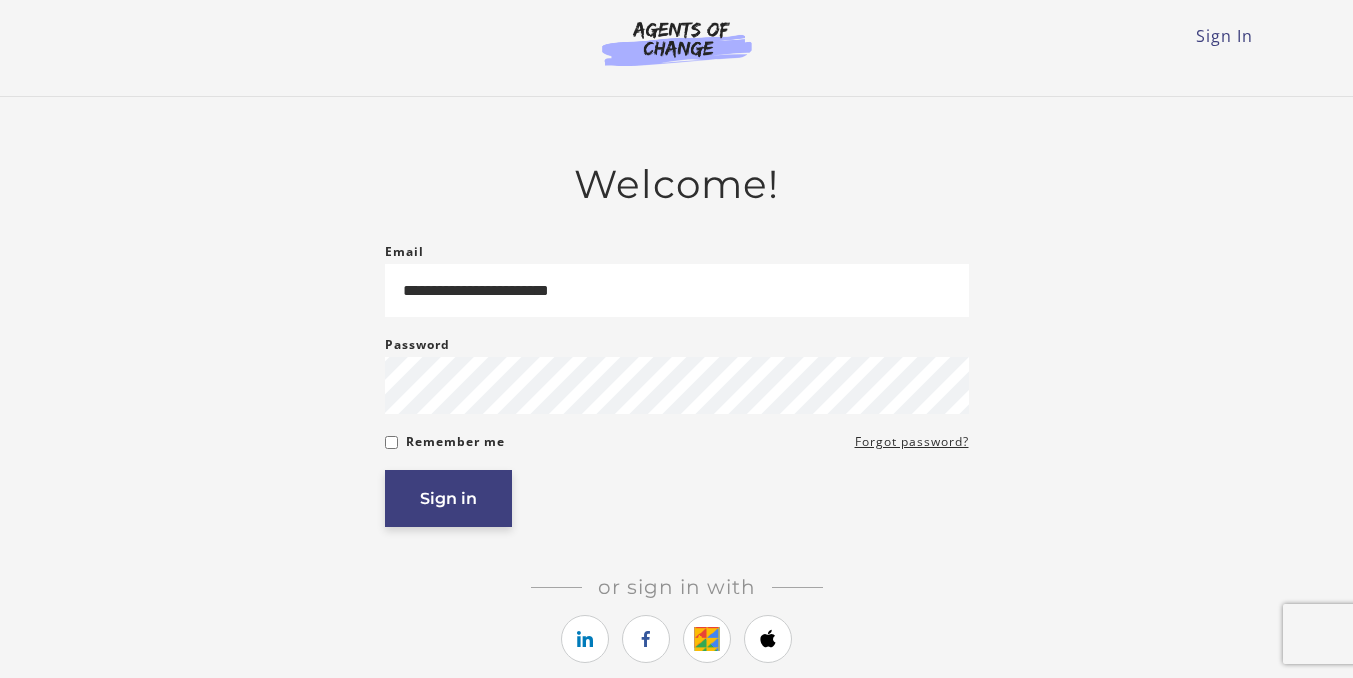 click on "Sign in" at bounding box center (448, 498) 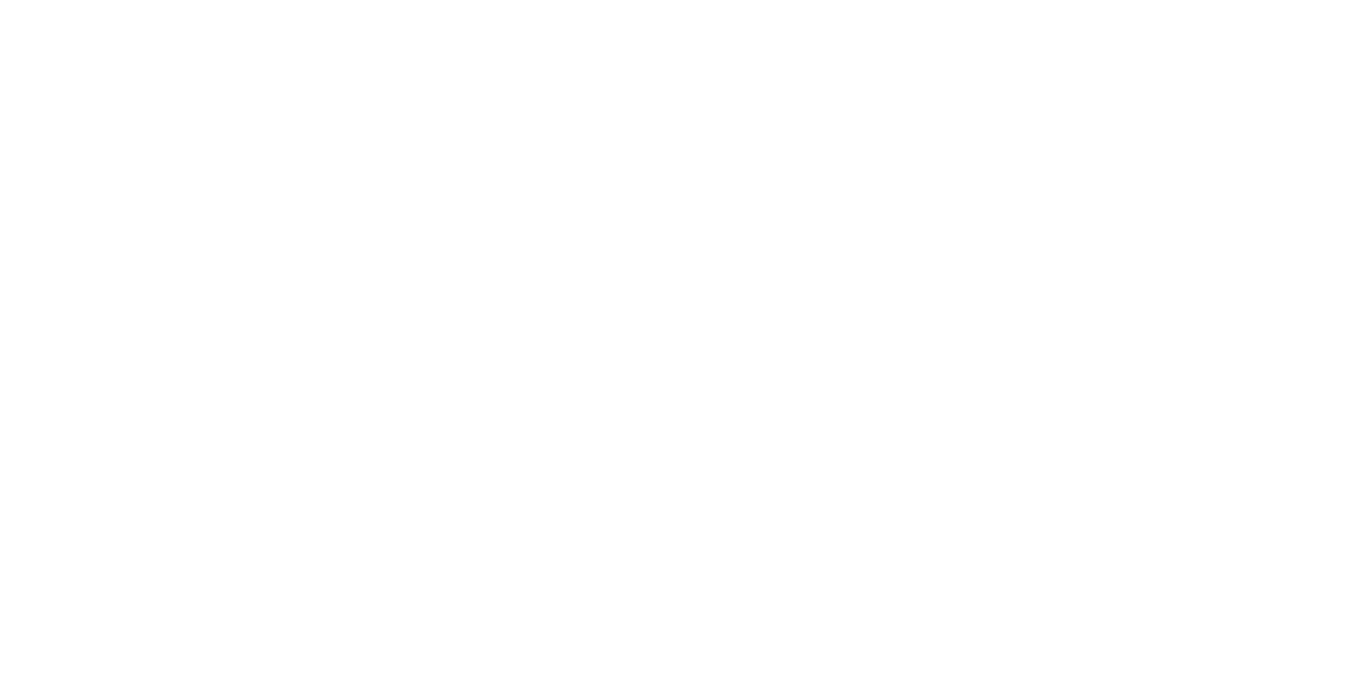 scroll, scrollTop: 0, scrollLeft: 0, axis: both 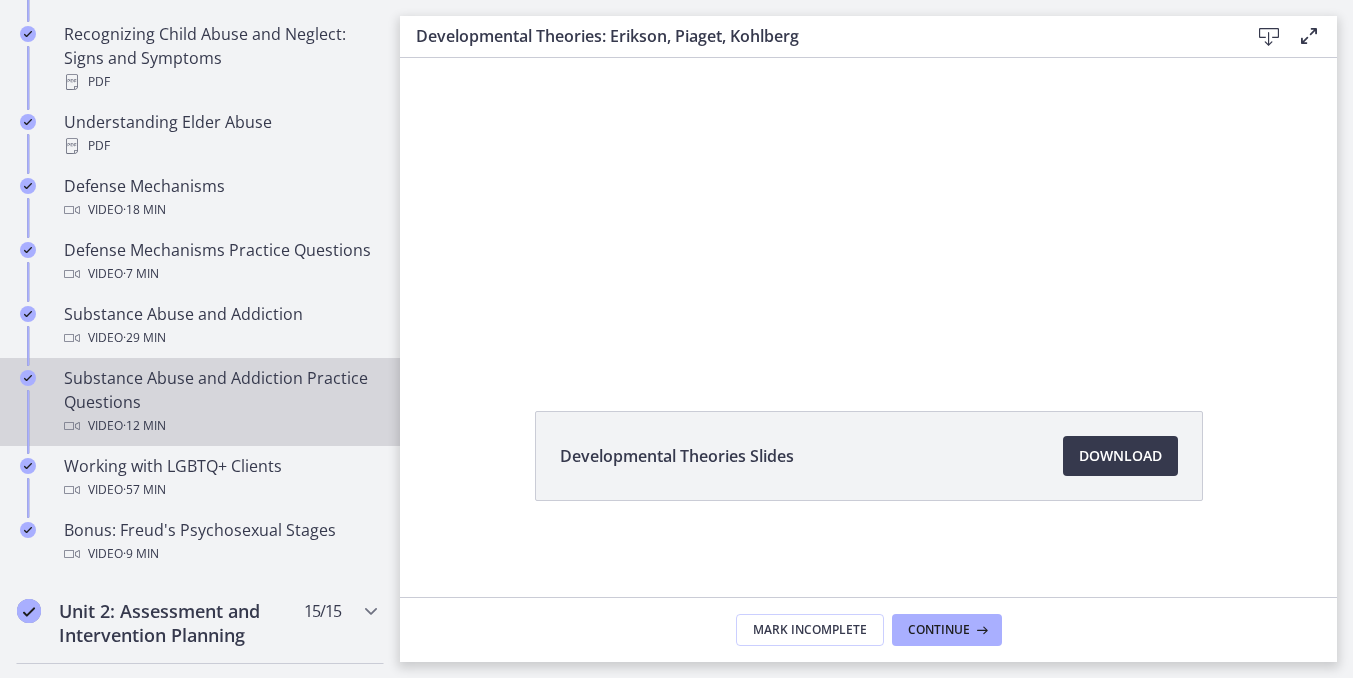 click on "Video
·  12 min" at bounding box center (220, 426) 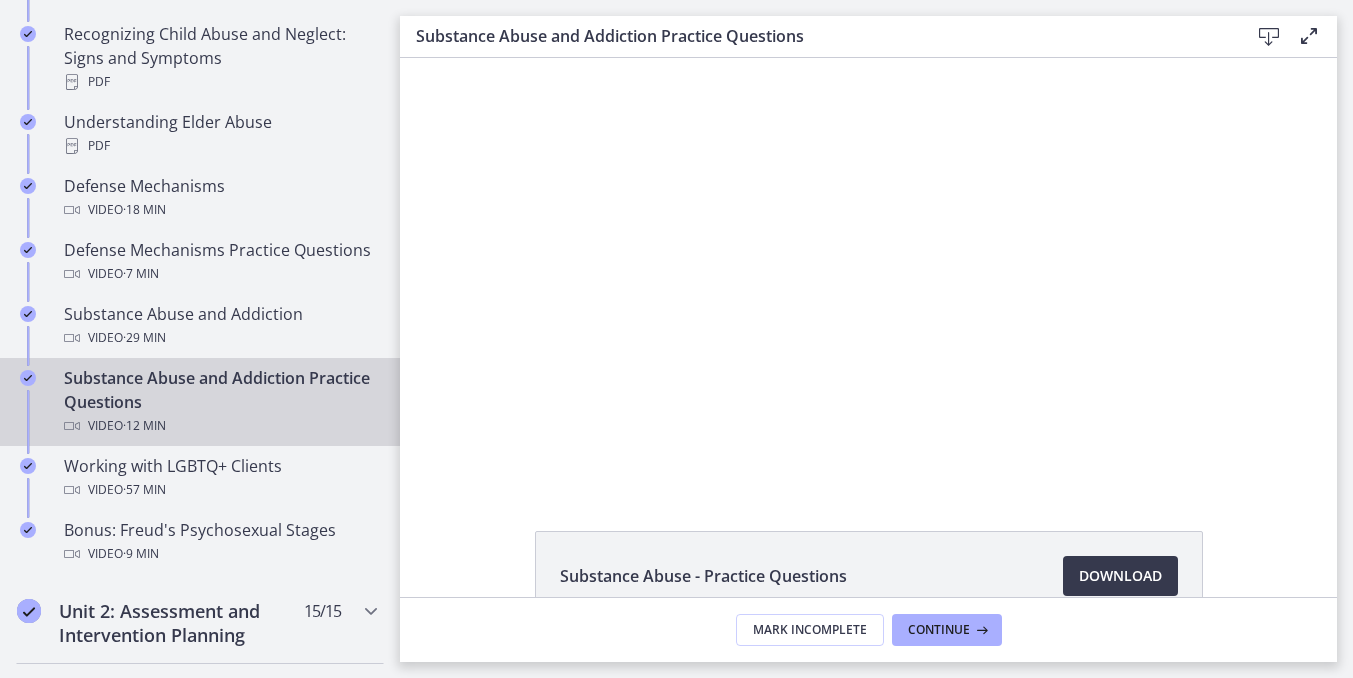 scroll, scrollTop: 0, scrollLeft: 0, axis: both 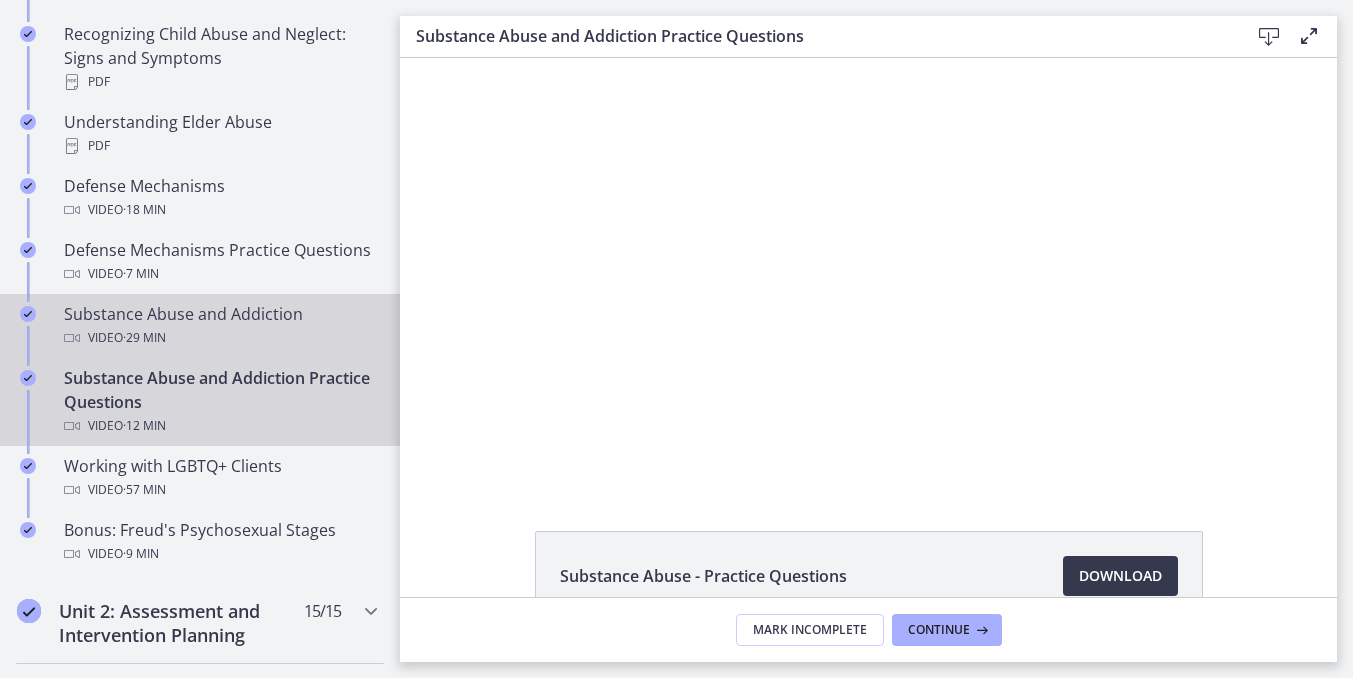 click on "Video
·  29 min" at bounding box center [220, 338] 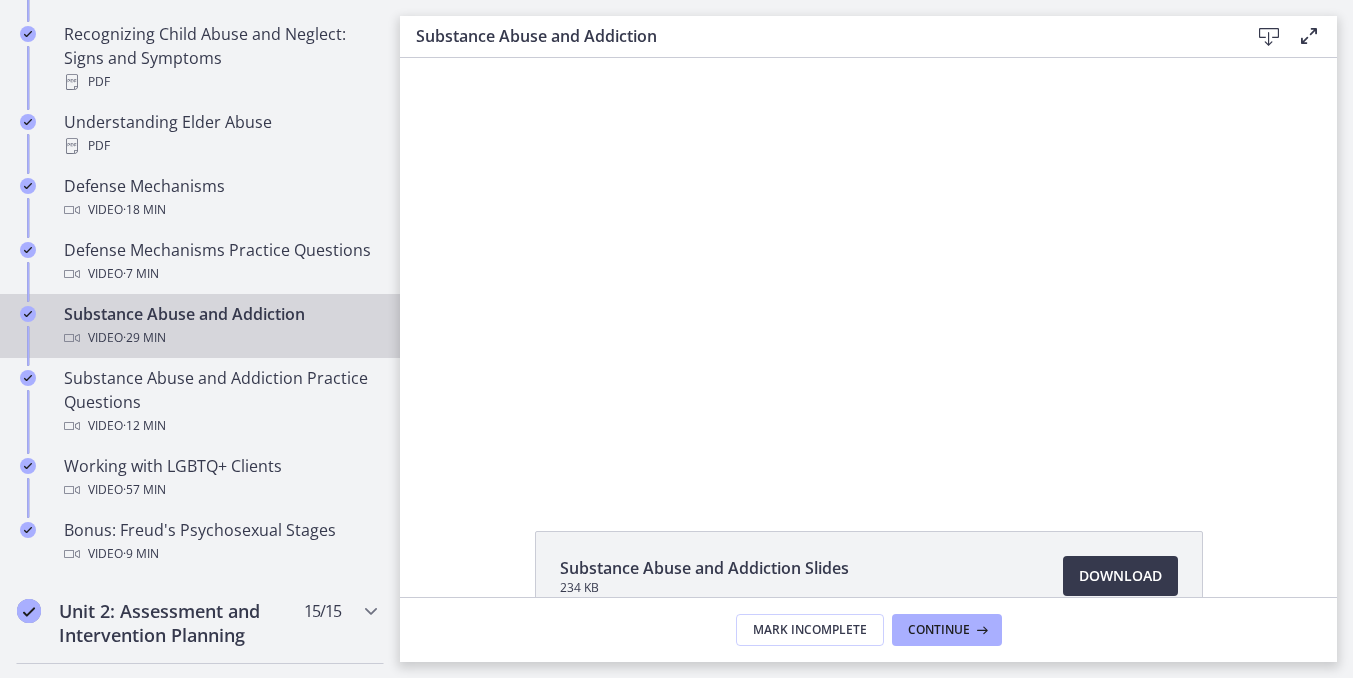 scroll, scrollTop: 0, scrollLeft: 0, axis: both 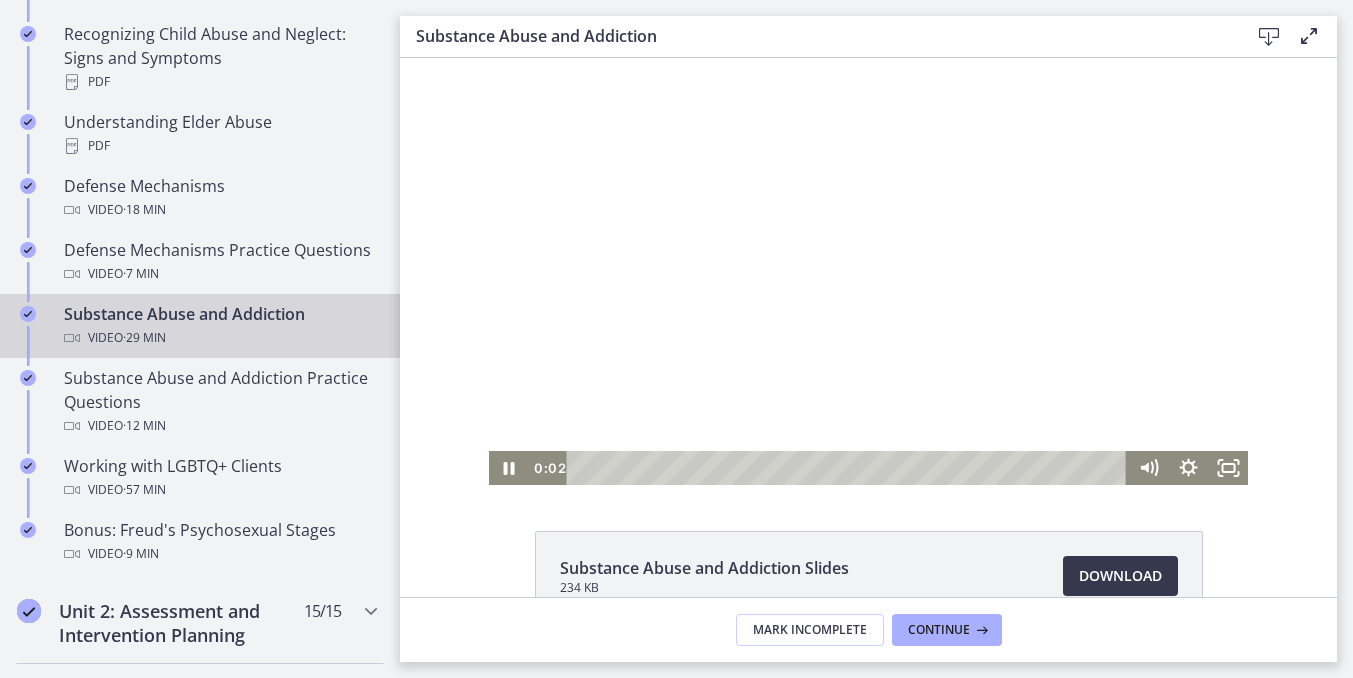 click at bounding box center (868, 271) 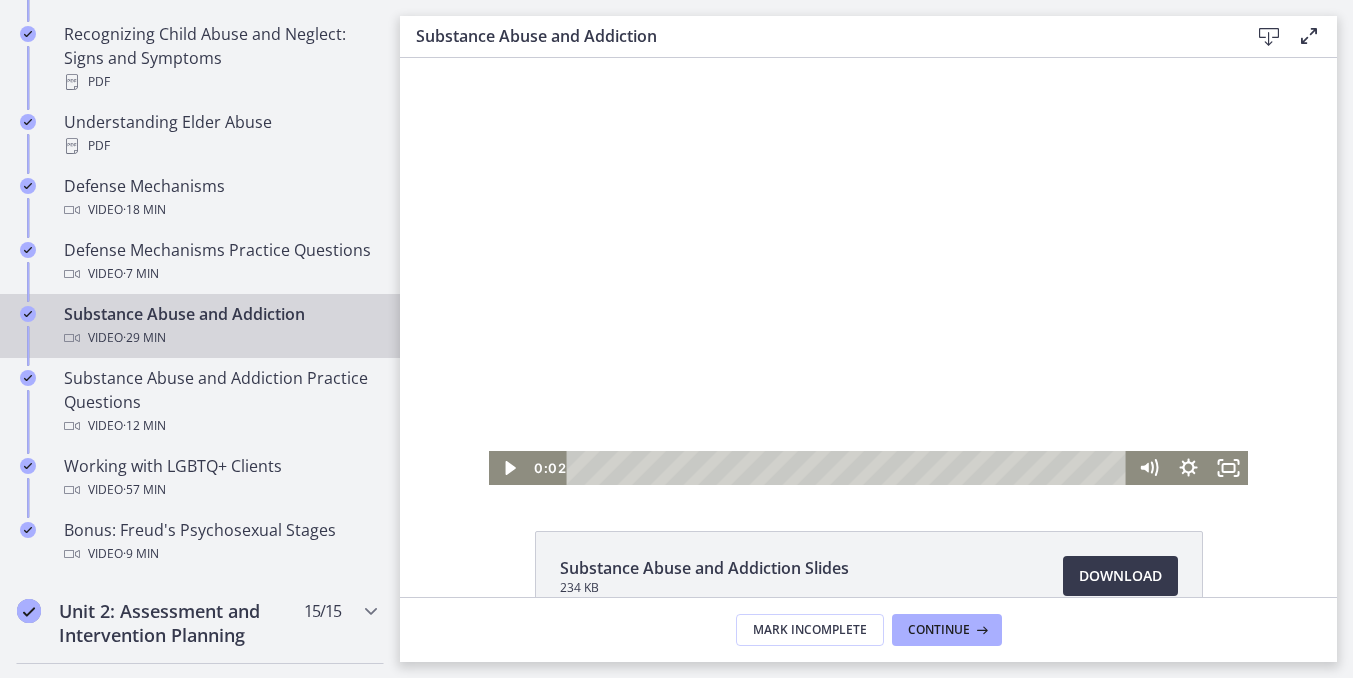click at bounding box center (868, 271) 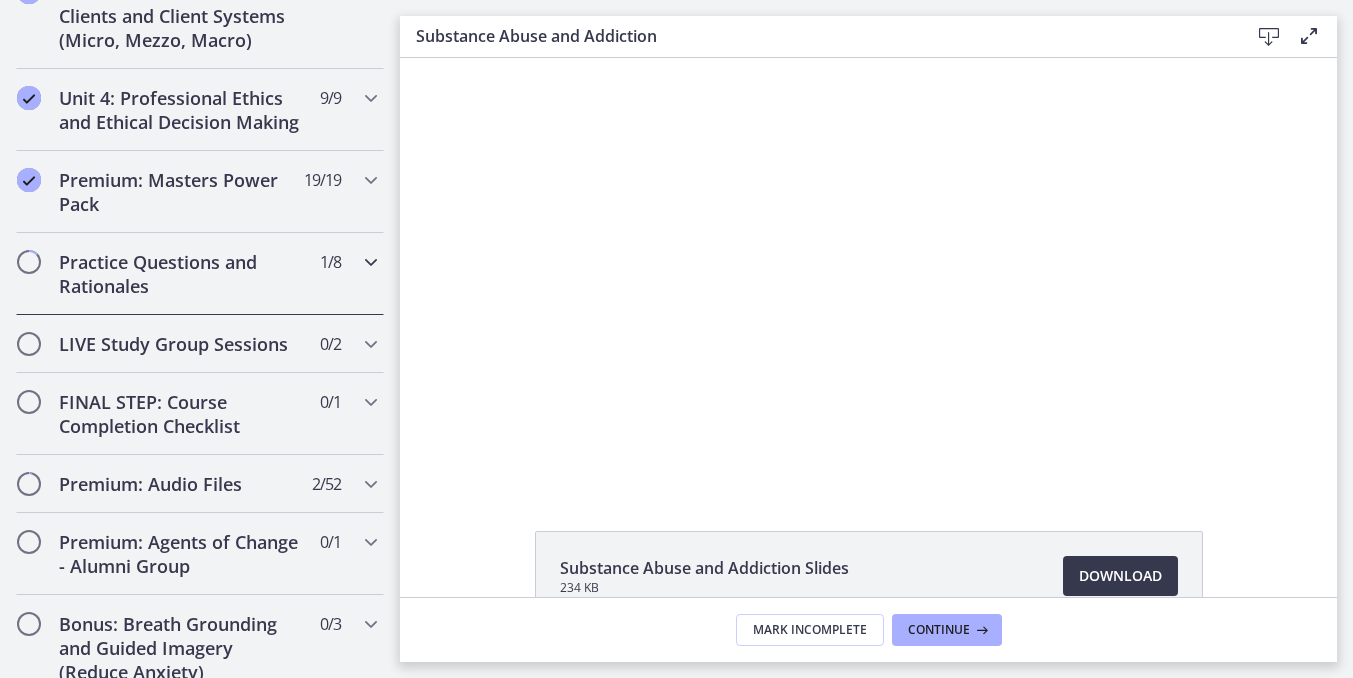 scroll, scrollTop: 1770, scrollLeft: 0, axis: vertical 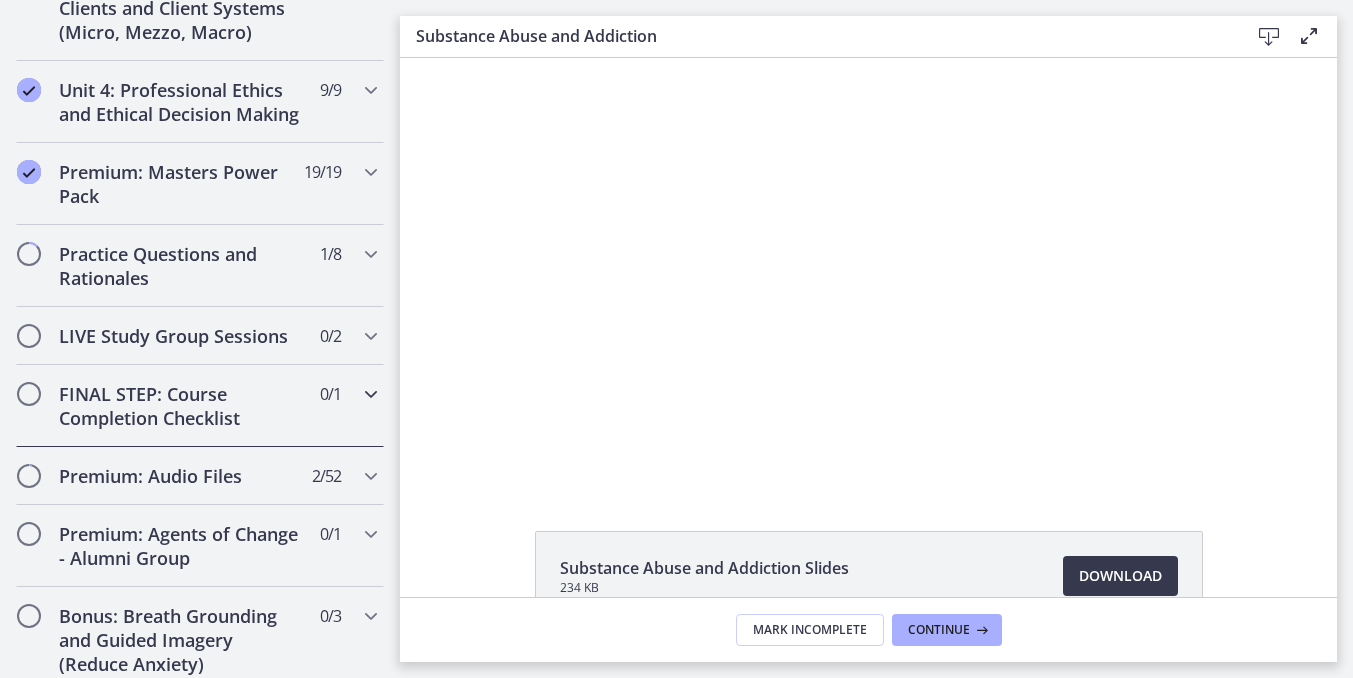 click on "FINAL STEP: Course Completion Checklist" at bounding box center (181, 406) 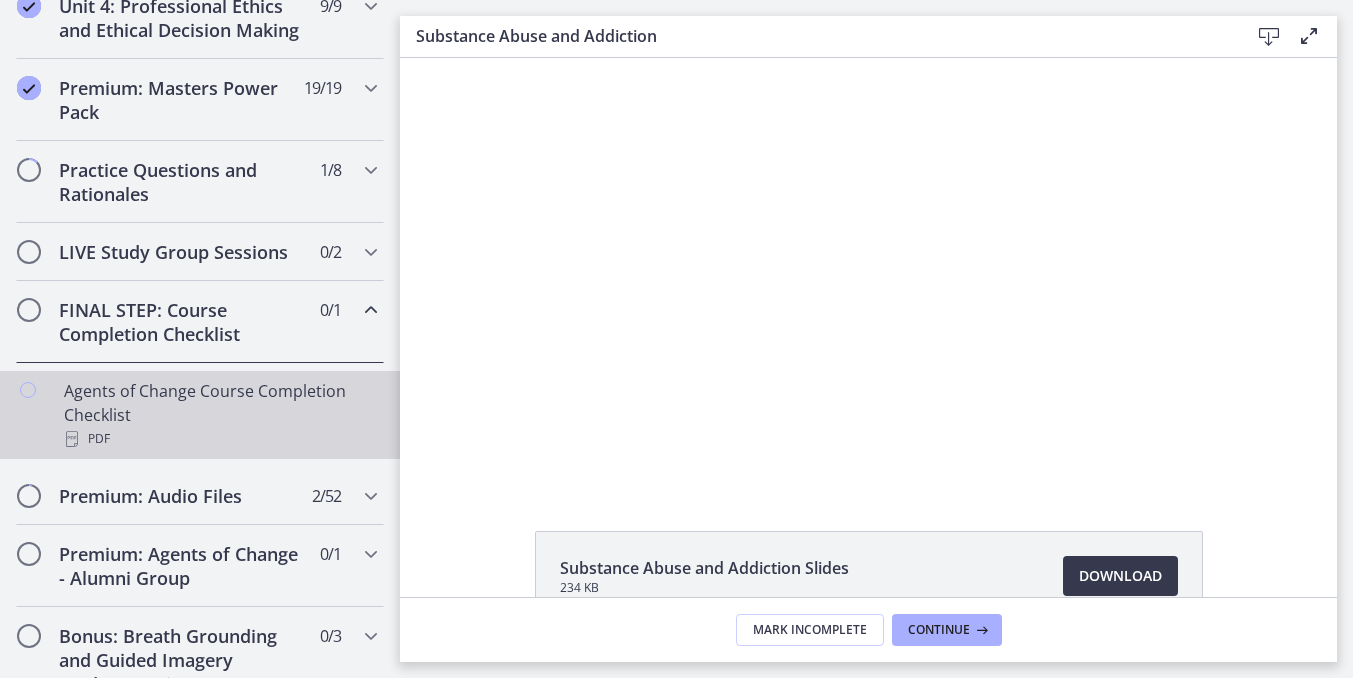 scroll, scrollTop: 918, scrollLeft: 0, axis: vertical 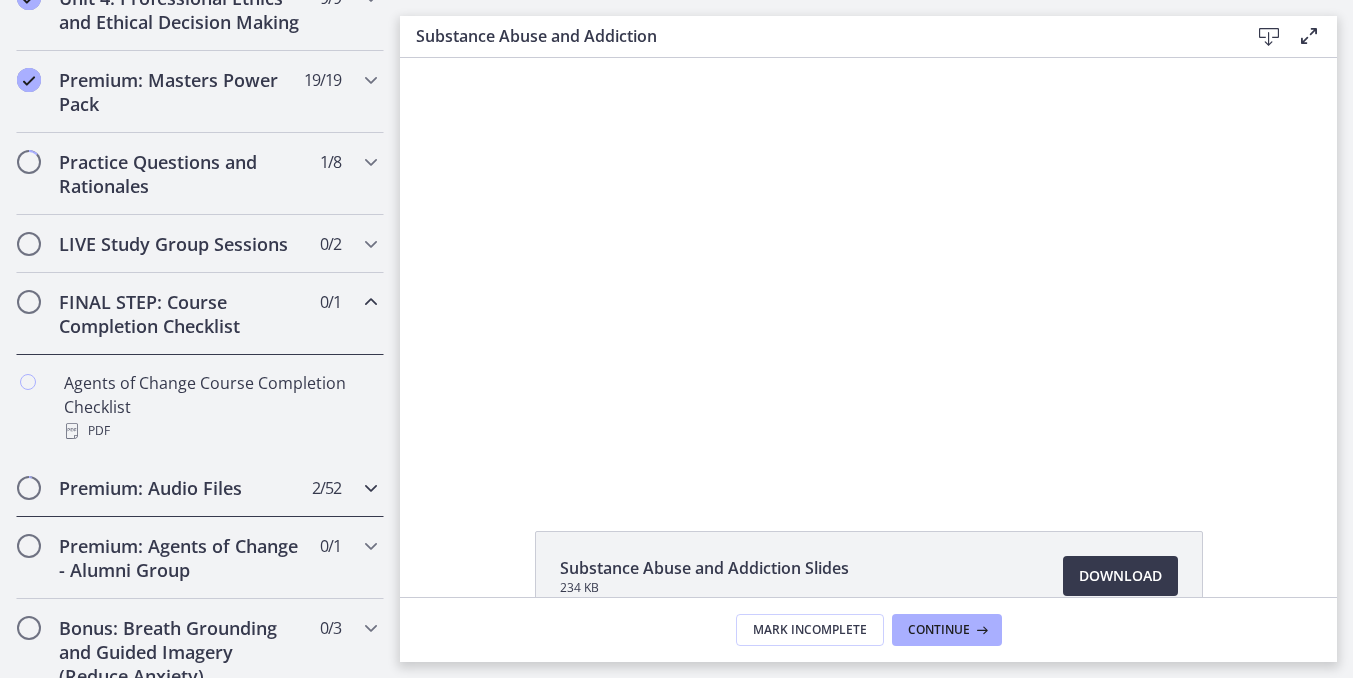 click on "Premium: Audio Files" at bounding box center (181, 488) 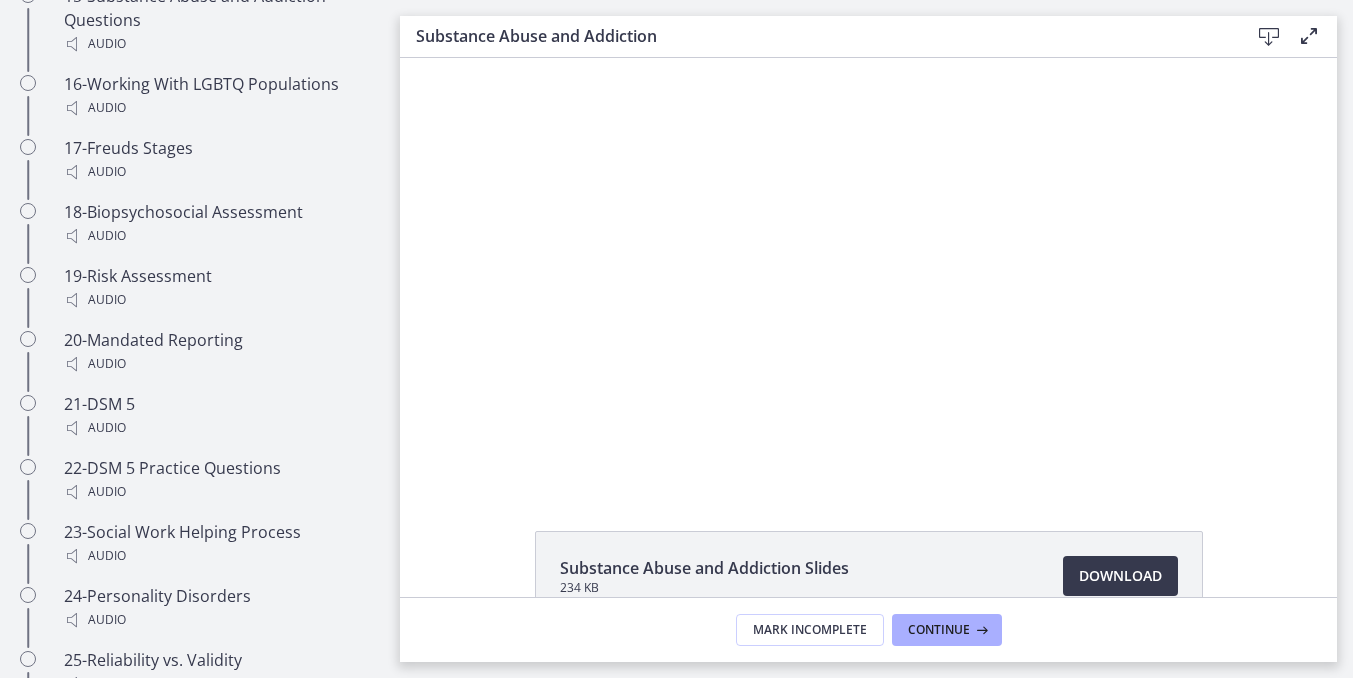 scroll, scrollTop: 2290, scrollLeft: 0, axis: vertical 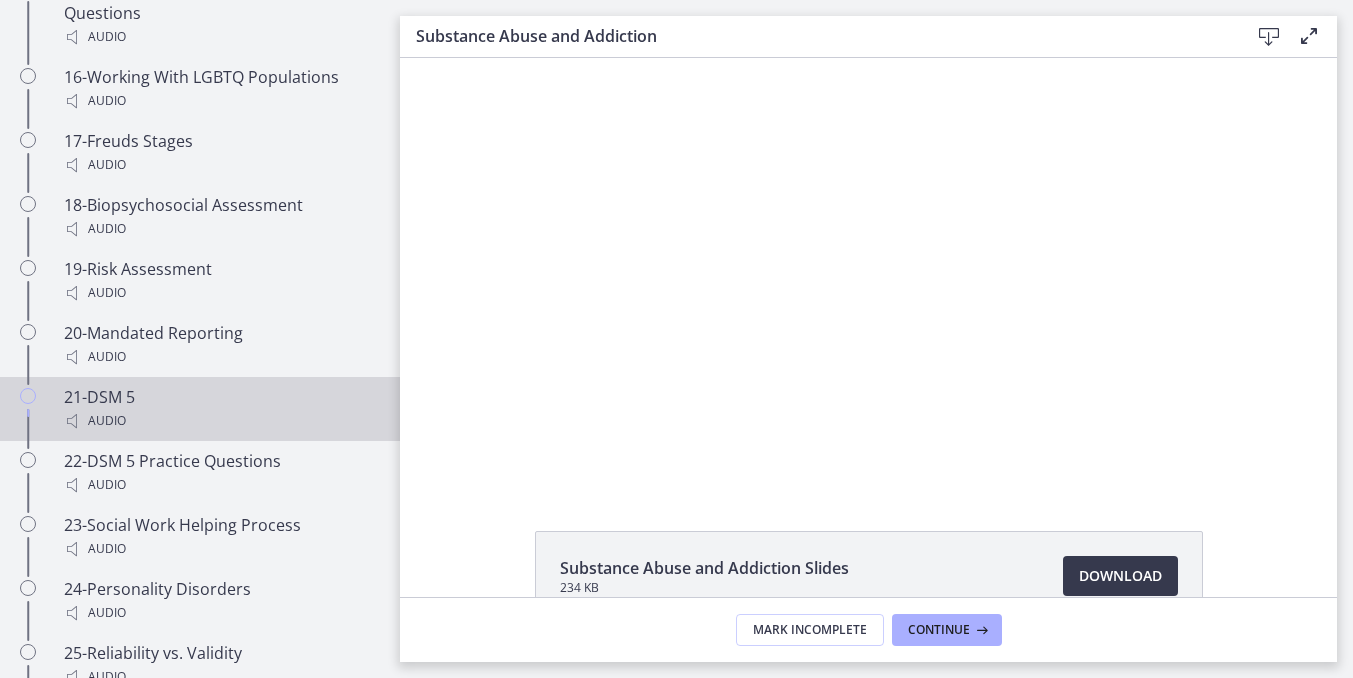 click on "Audio" at bounding box center [220, 421] 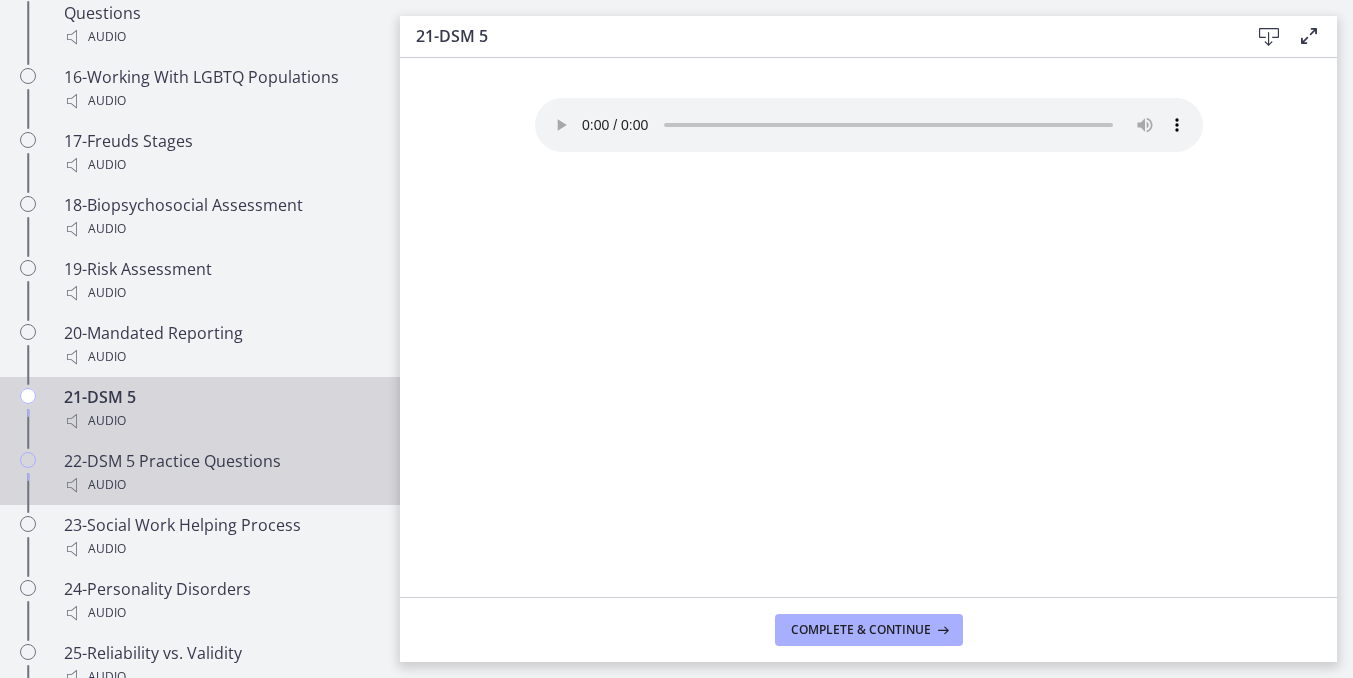 click on "22-DSM 5 Practice Questions
Audio" at bounding box center (220, 473) 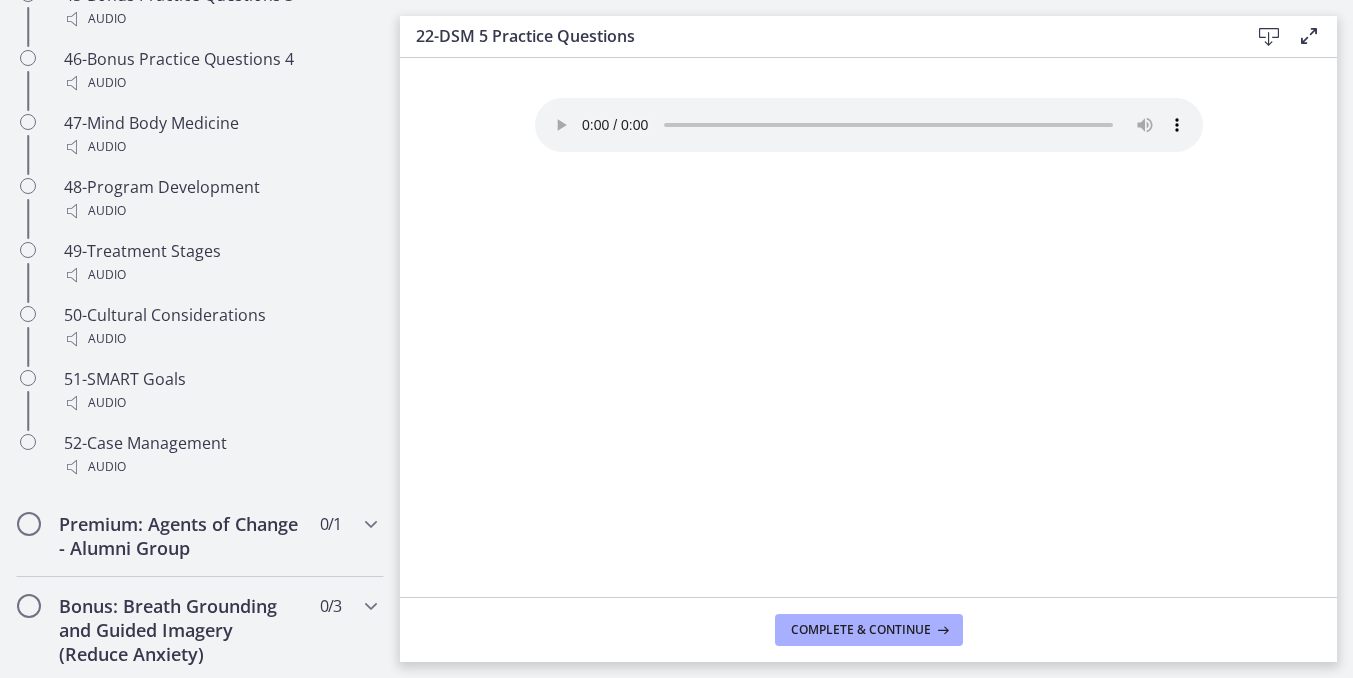 scroll, scrollTop: 4420, scrollLeft: 0, axis: vertical 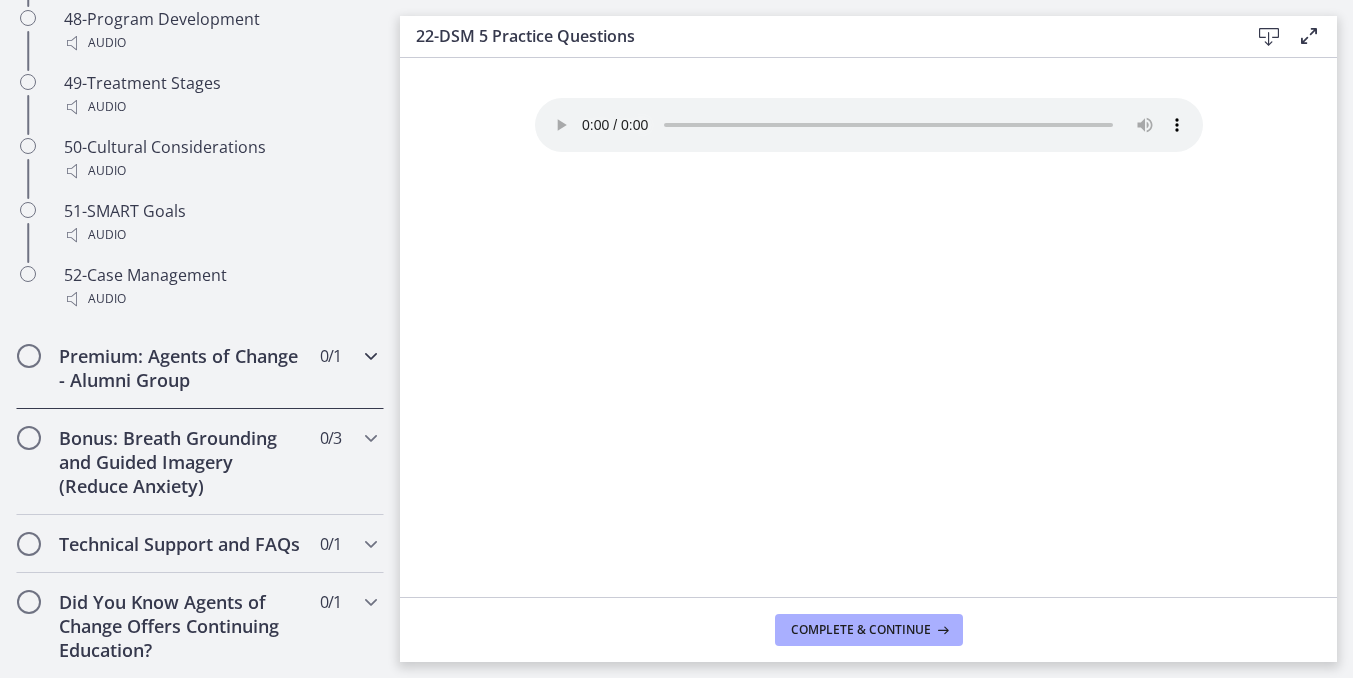 click on "Premium: Agents of Change - Alumni Group" at bounding box center [181, 368] 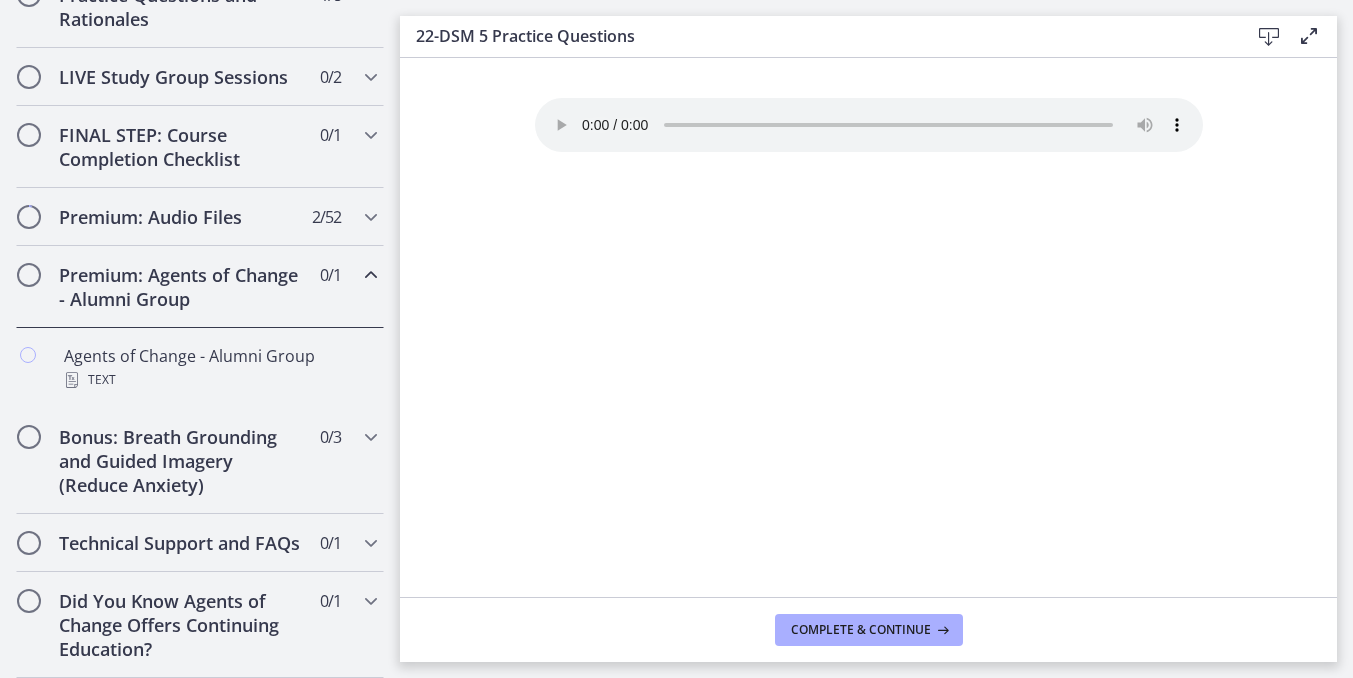 scroll, scrollTop: 1084, scrollLeft: 0, axis: vertical 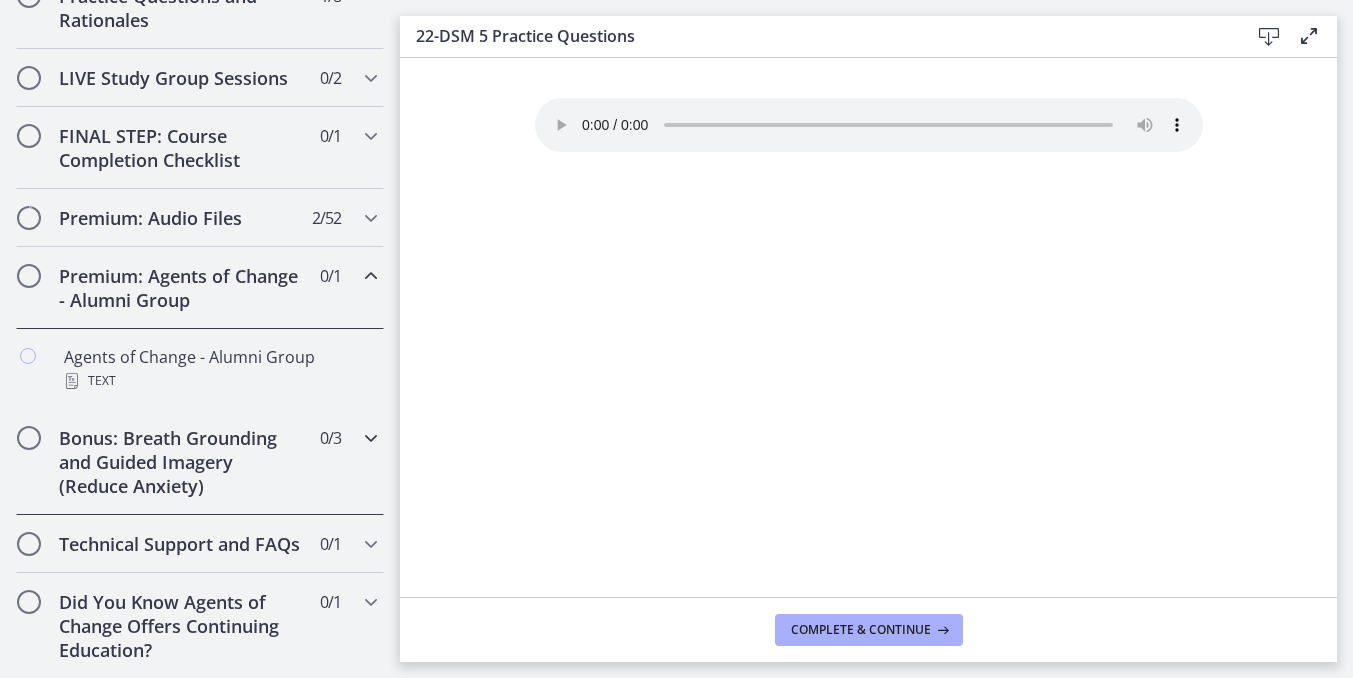 click on "Bonus: Breath Grounding and Guided Imagery (Reduce Anxiety)" at bounding box center (181, 462) 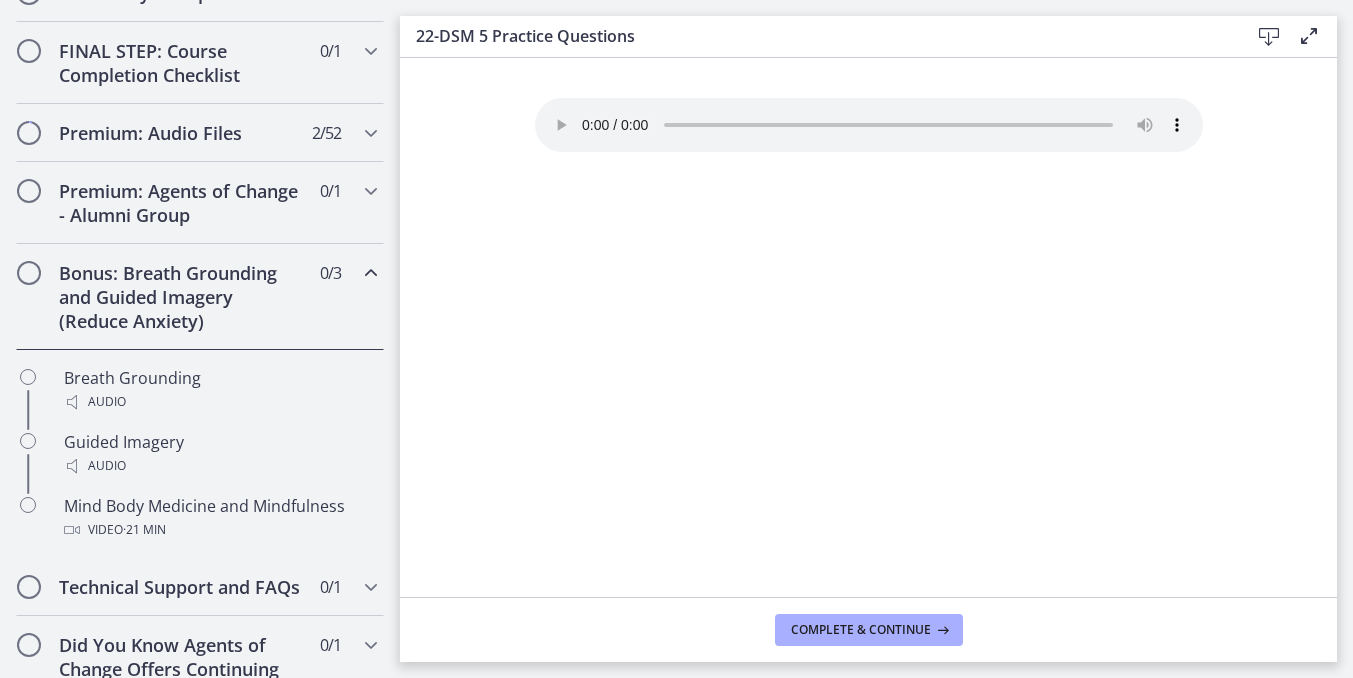 scroll, scrollTop: 1212, scrollLeft: 0, axis: vertical 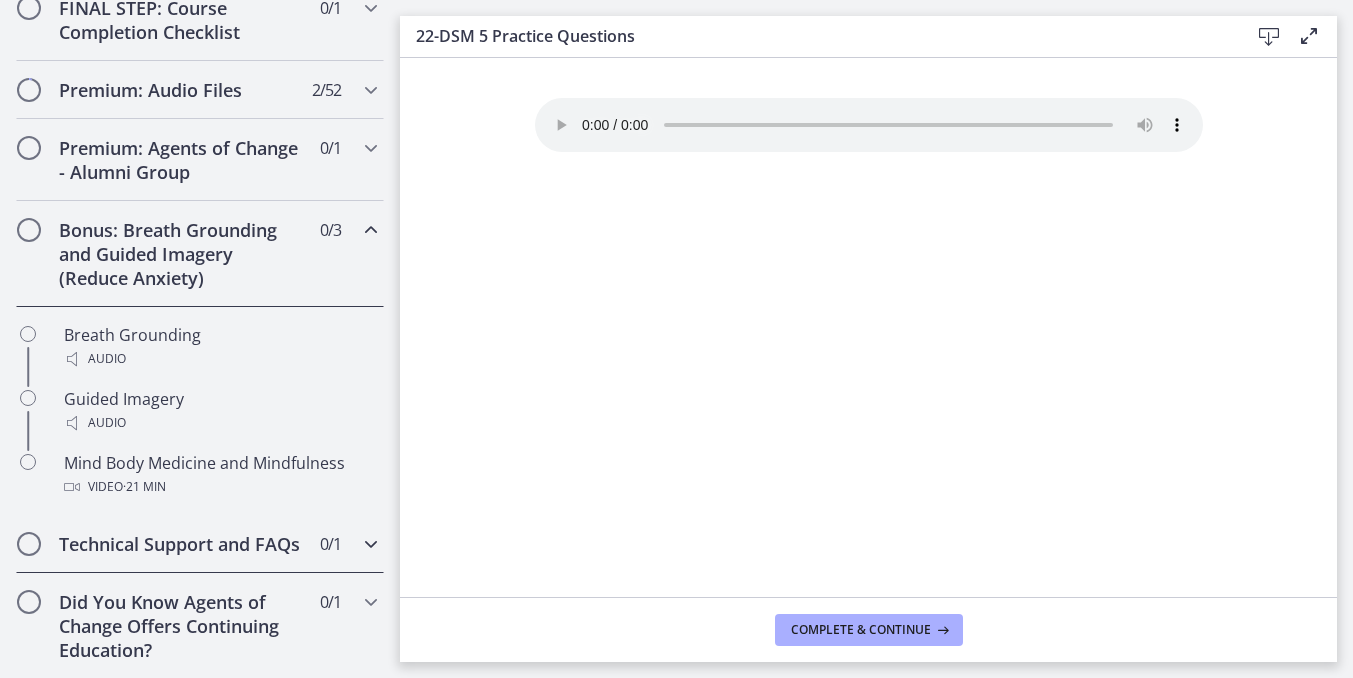 click on "Technical Support and FAQs" at bounding box center (181, 544) 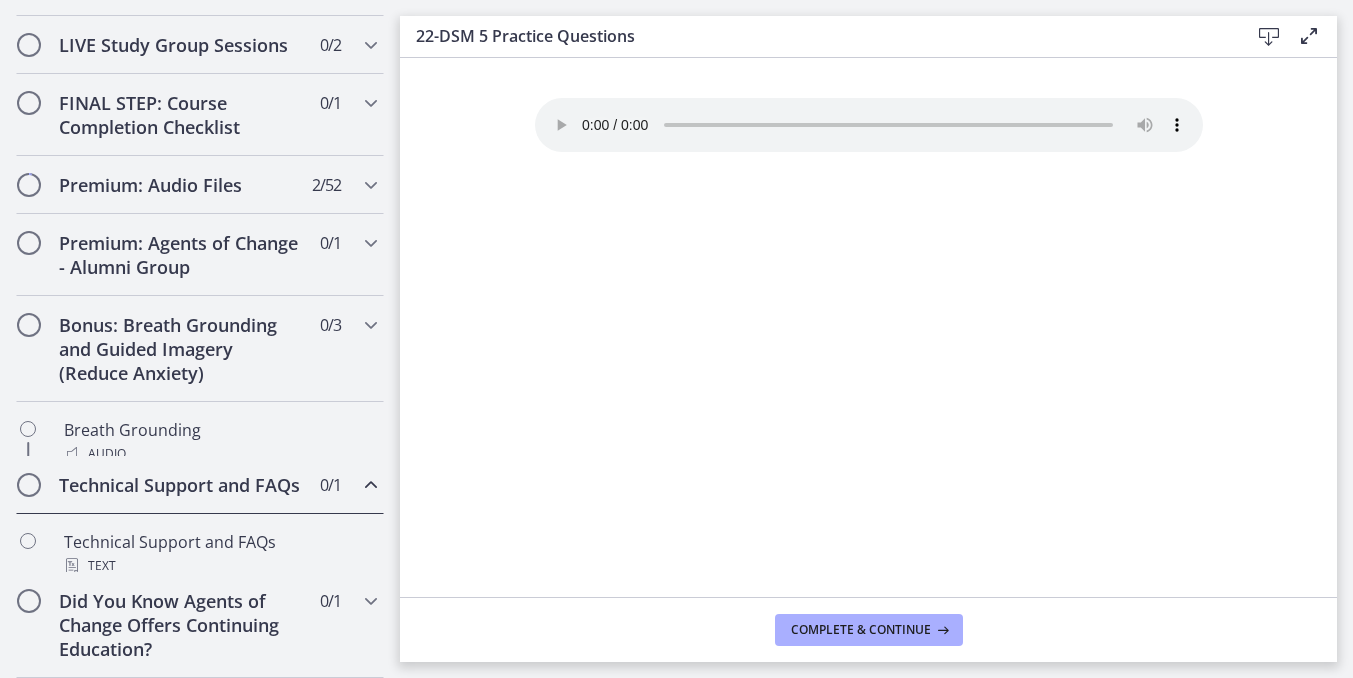 scroll, scrollTop: 1084, scrollLeft: 0, axis: vertical 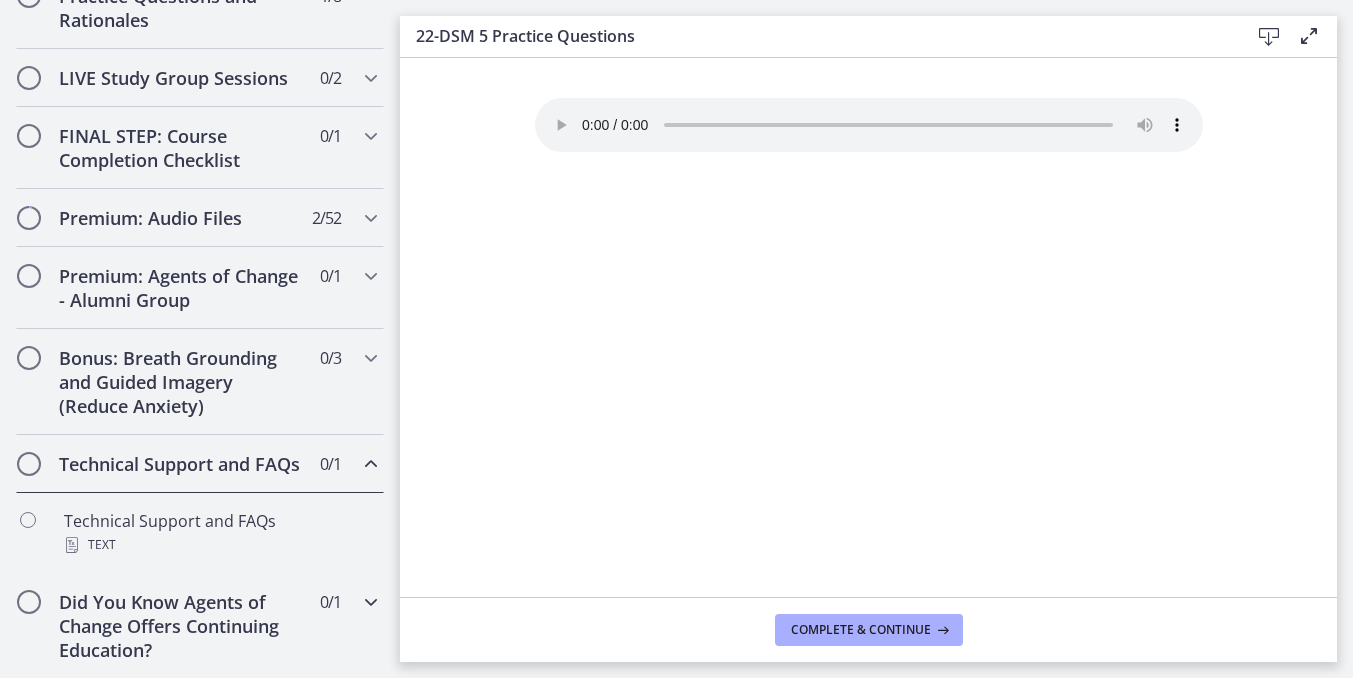 click on "Did You Know Agents of Change Offers Continuing Education?" at bounding box center [181, 626] 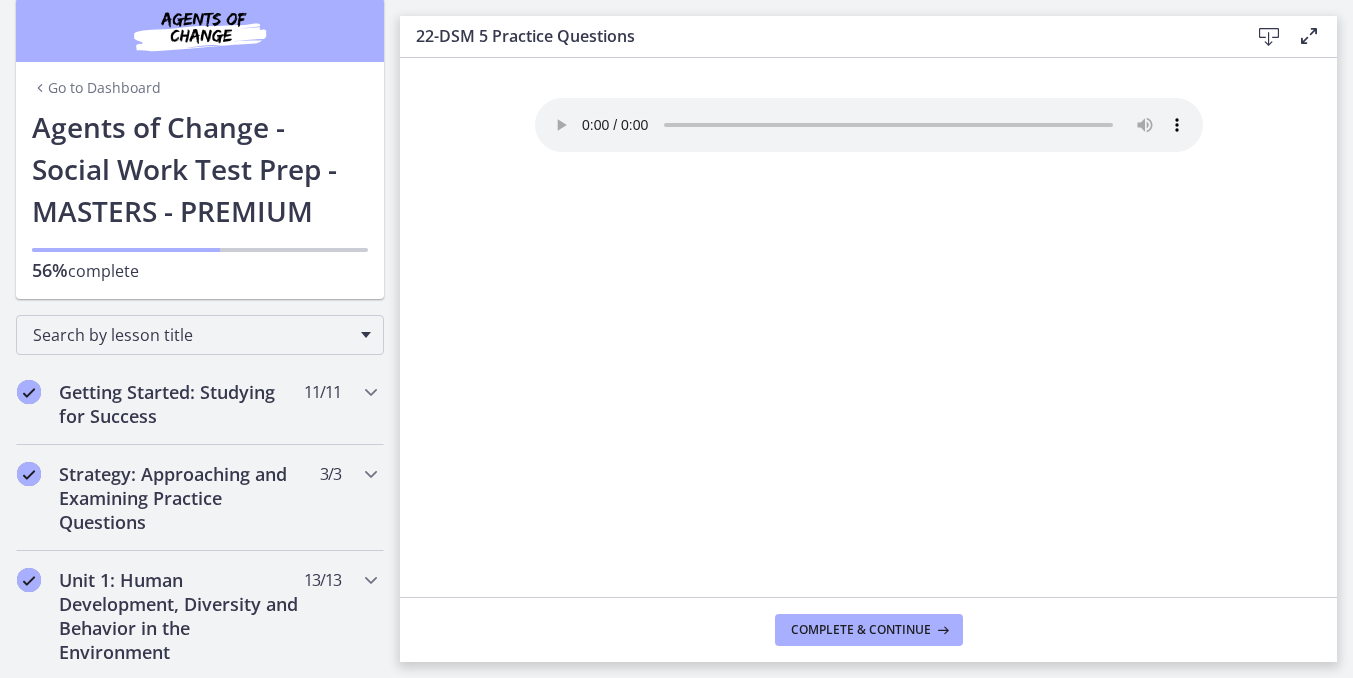 scroll, scrollTop: 0, scrollLeft: 0, axis: both 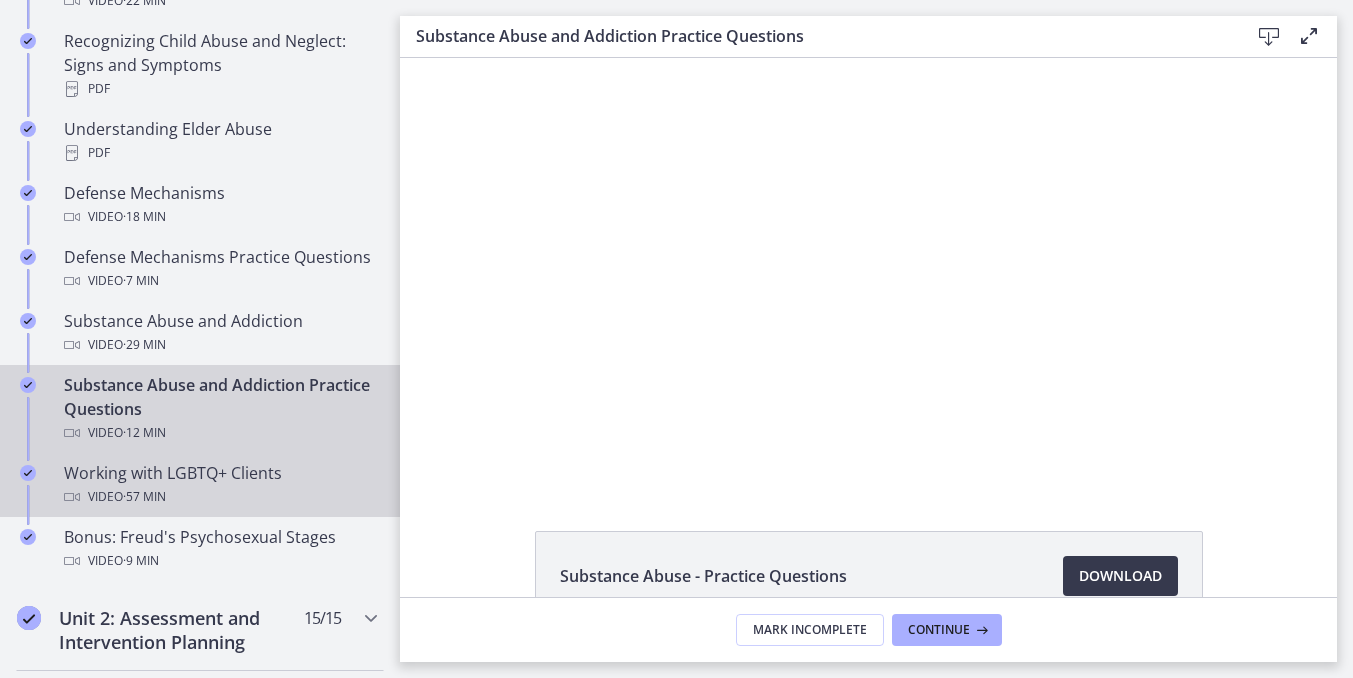 click on "Working with LGBTQ+ Clients
Video
·  57 min" at bounding box center [220, 485] 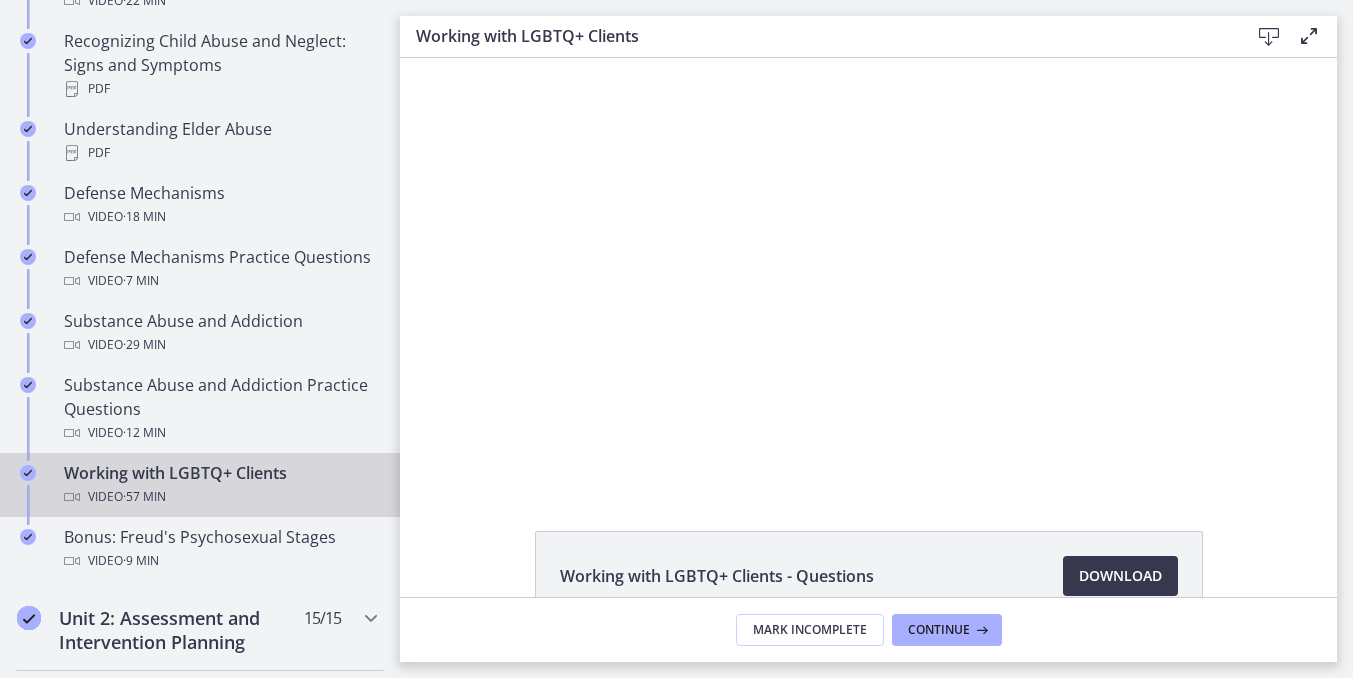 scroll, scrollTop: 0, scrollLeft: 0, axis: both 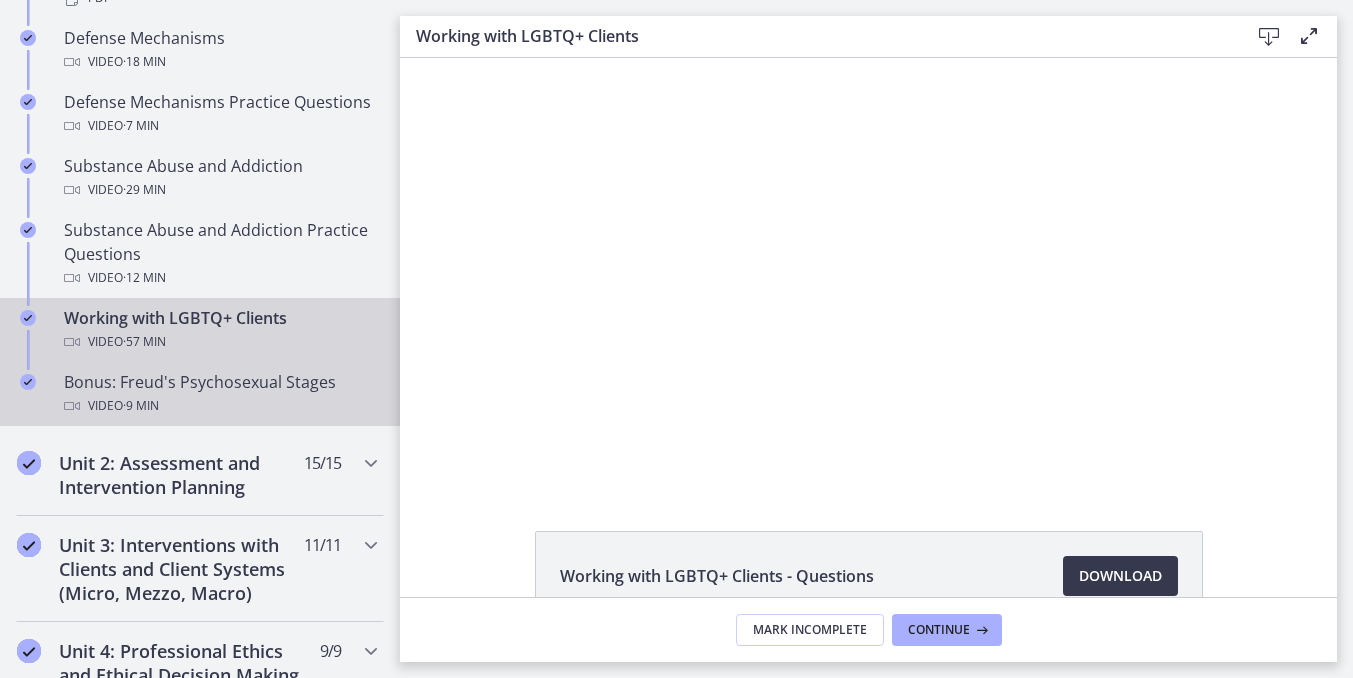 click on "Bonus: Freud's Psychosexual Stages
Video
·  9 min" at bounding box center [220, 394] 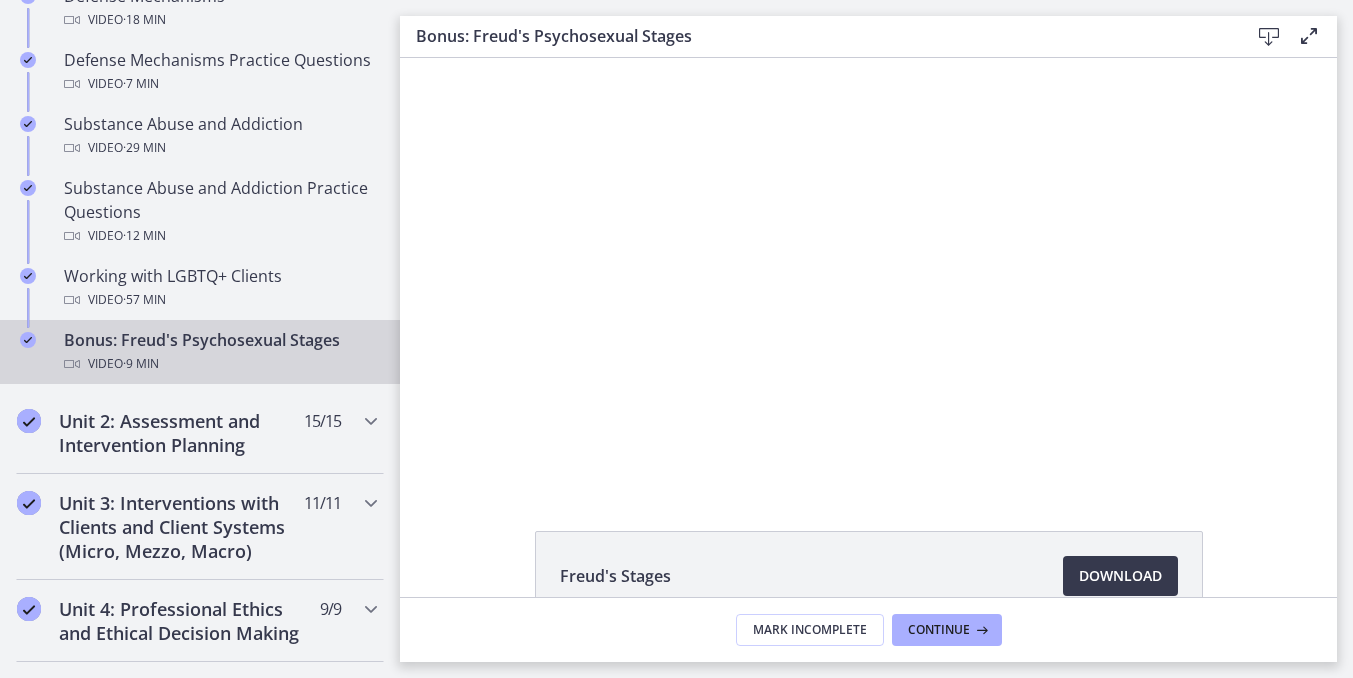 scroll, scrollTop: 0, scrollLeft: 0, axis: both 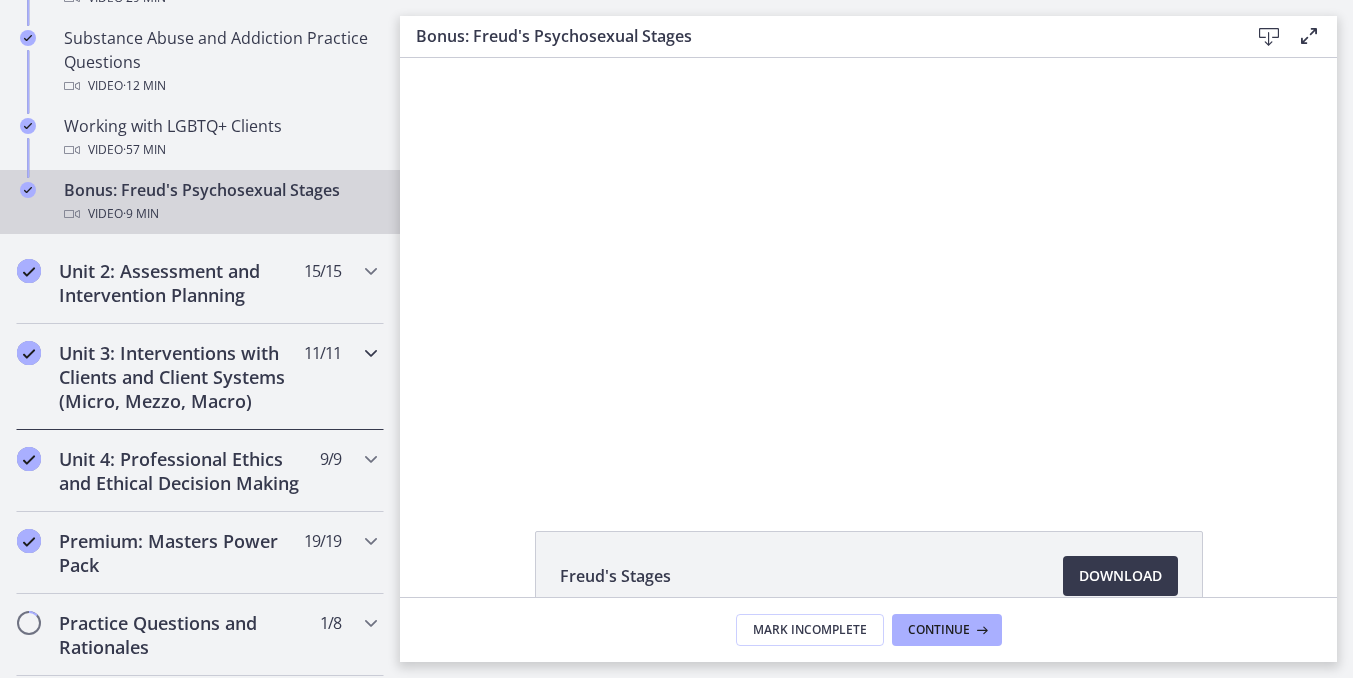 click on "Unit 3: Interventions with Clients and Client Systems (Micro, Mezzo, Macro)
11  /  11
Completed" at bounding box center [200, 377] 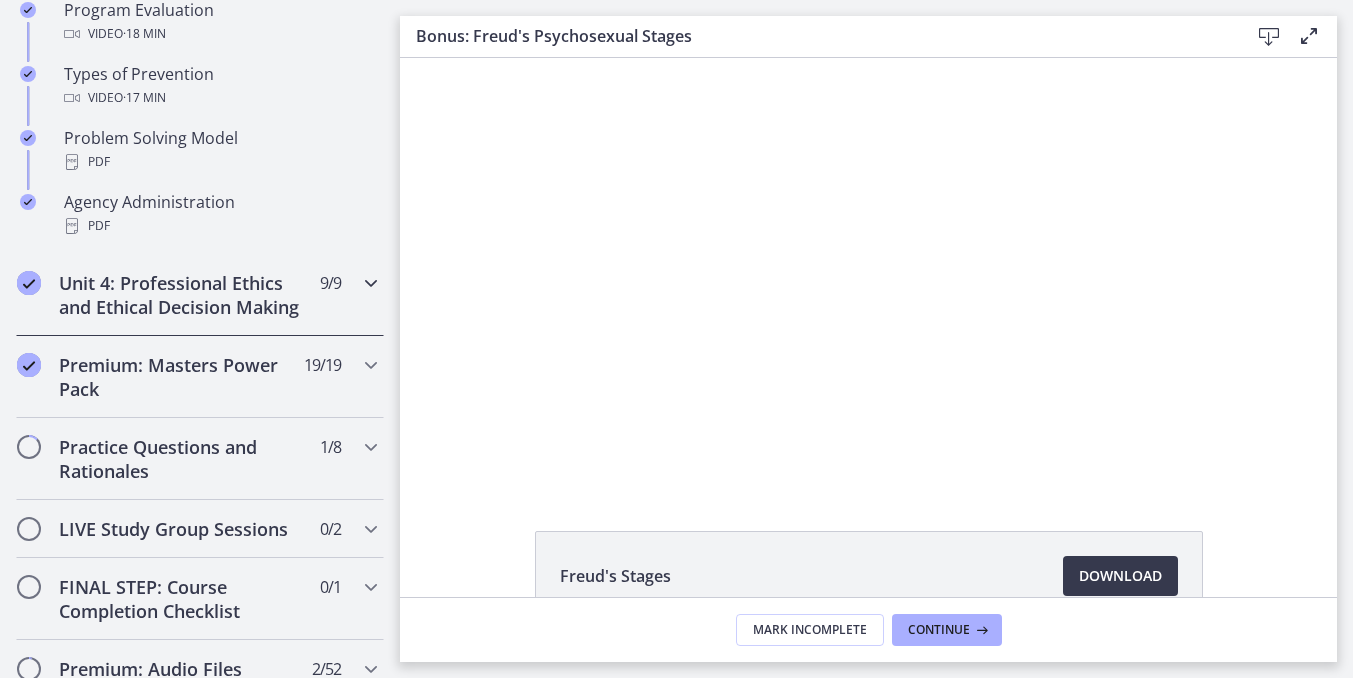click on "Unit 4: Professional Ethics and Ethical Decision Making" at bounding box center [181, 295] 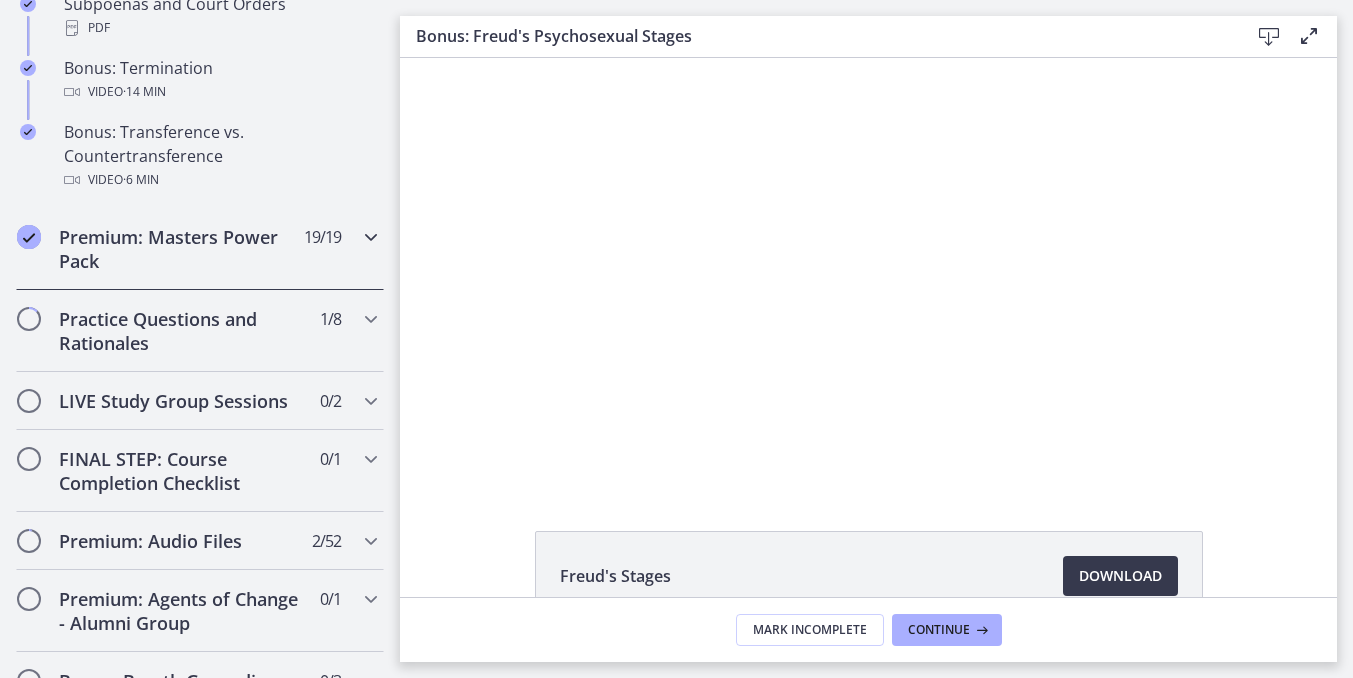 click on "Premium: Masters Power Pack" at bounding box center [181, 249] 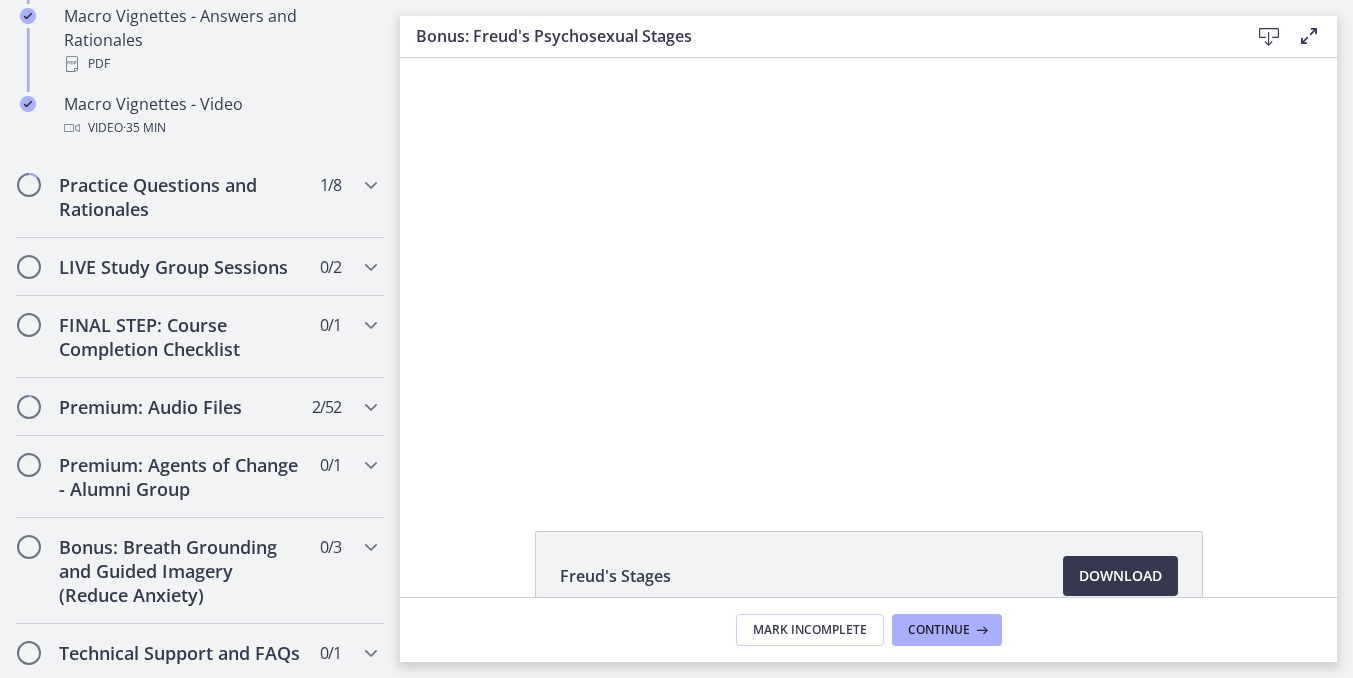 scroll, scrollTop: 2254, scrollLeft: 0, axis: vertical 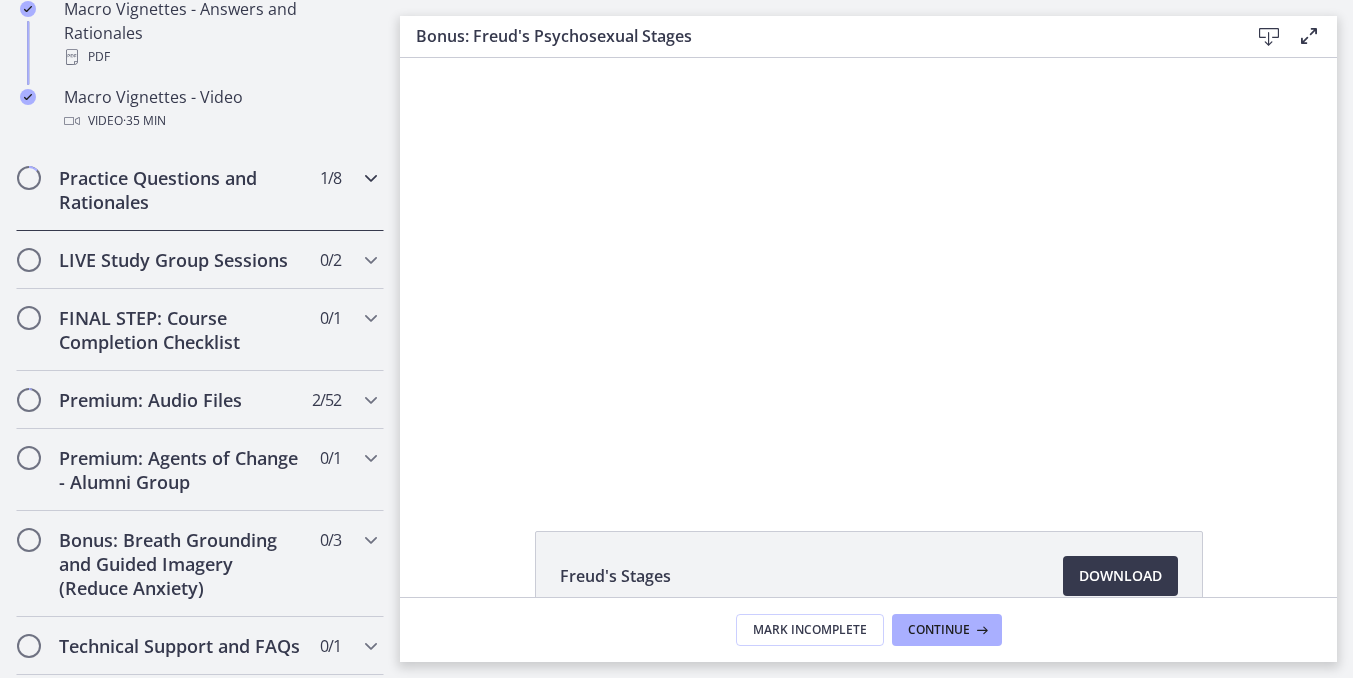 click on "Practice Questions and Rationales" at bounding box center [181, 190] 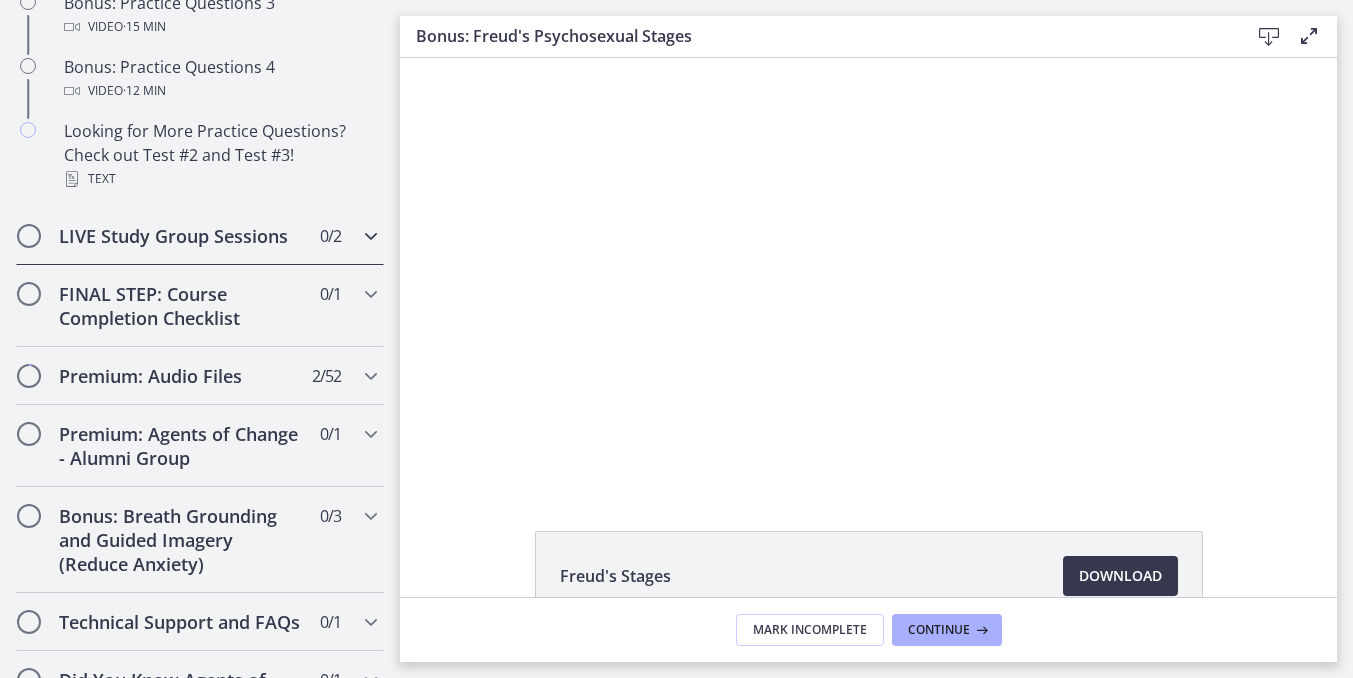 click on "LIVE Study Group Sessions
0  /  2
Completed" at bounding box center [200, 236] 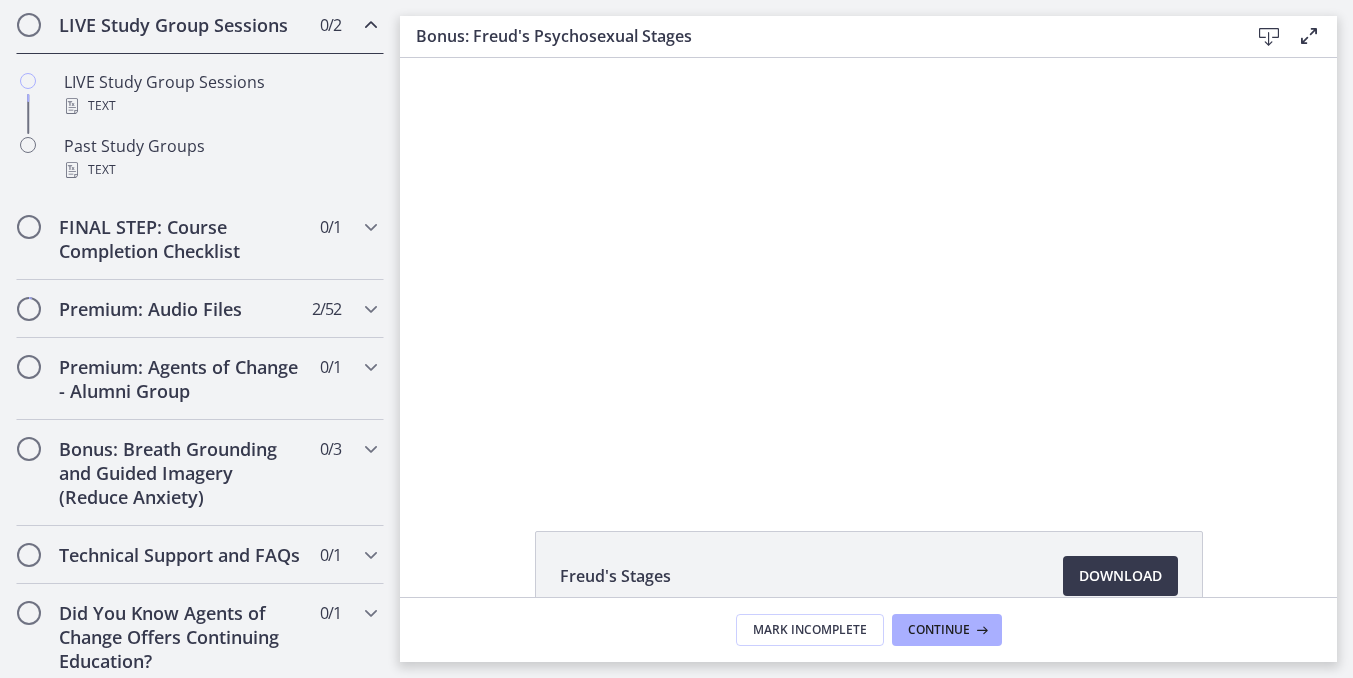 scroll, scrollTop: 1148, scrollLeft: 0, axis: vertical 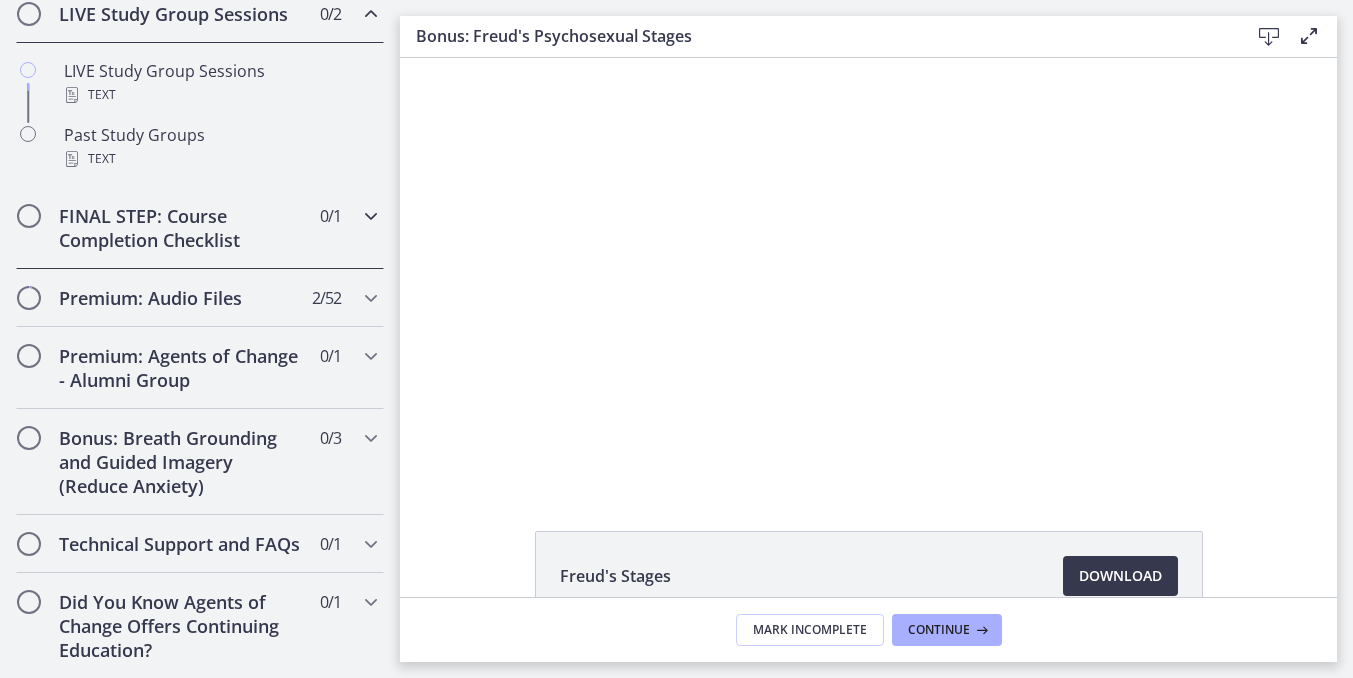 click on "FINAL STEP: Course Completion Checklist" at bounding box center (181, 228) 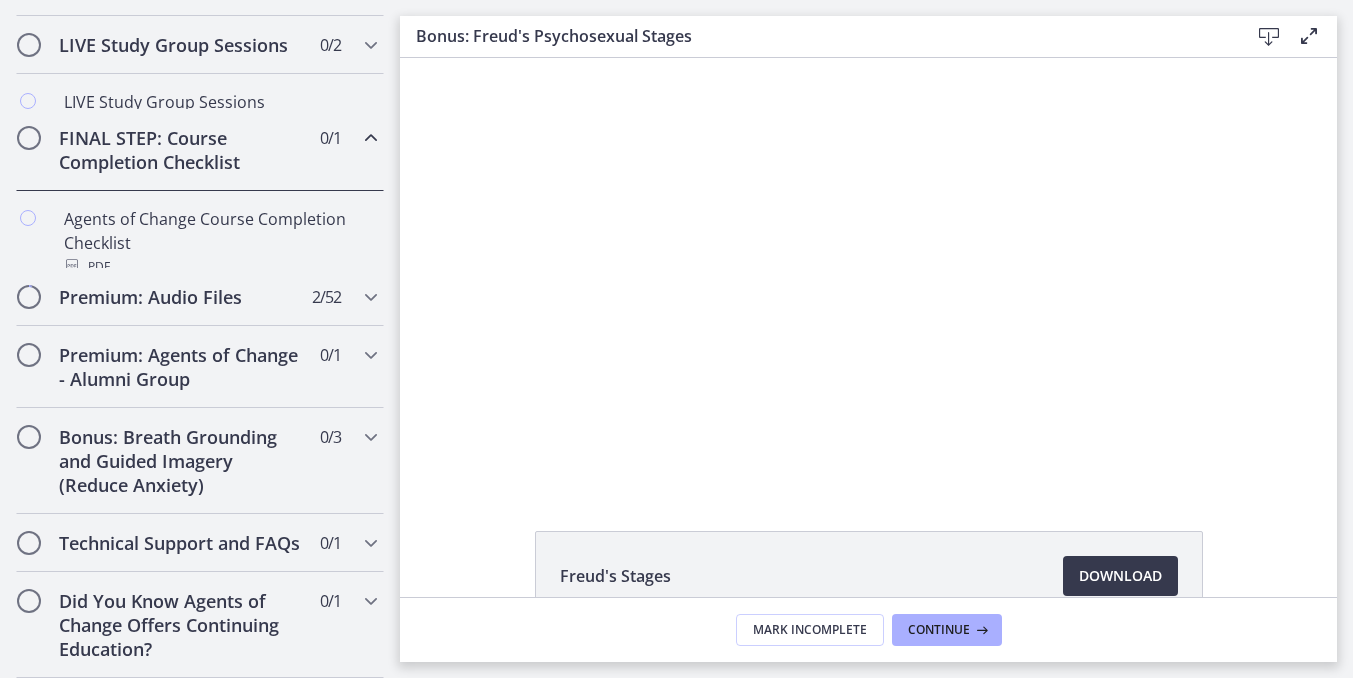 scroll, scrollTop: 1108, scrollLeft: 0, axis: vertical 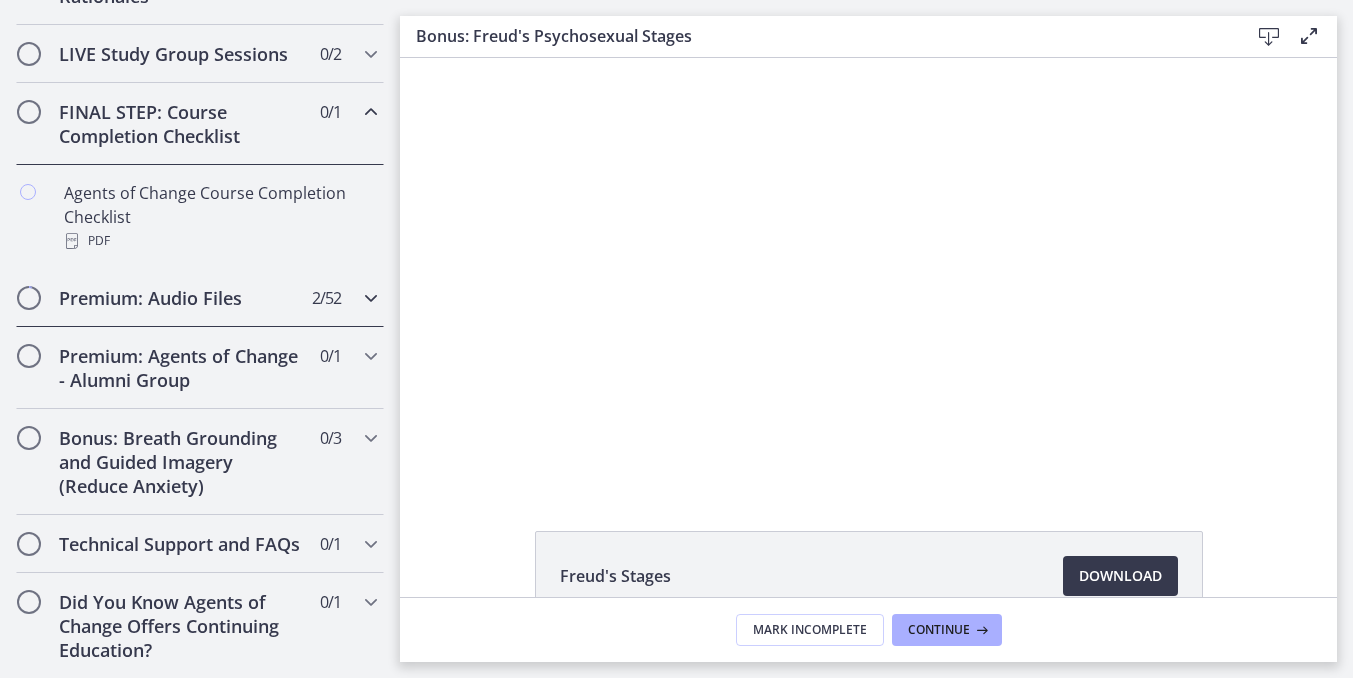 click on "Premium: Audio Files" at bounding box center [181, 298] 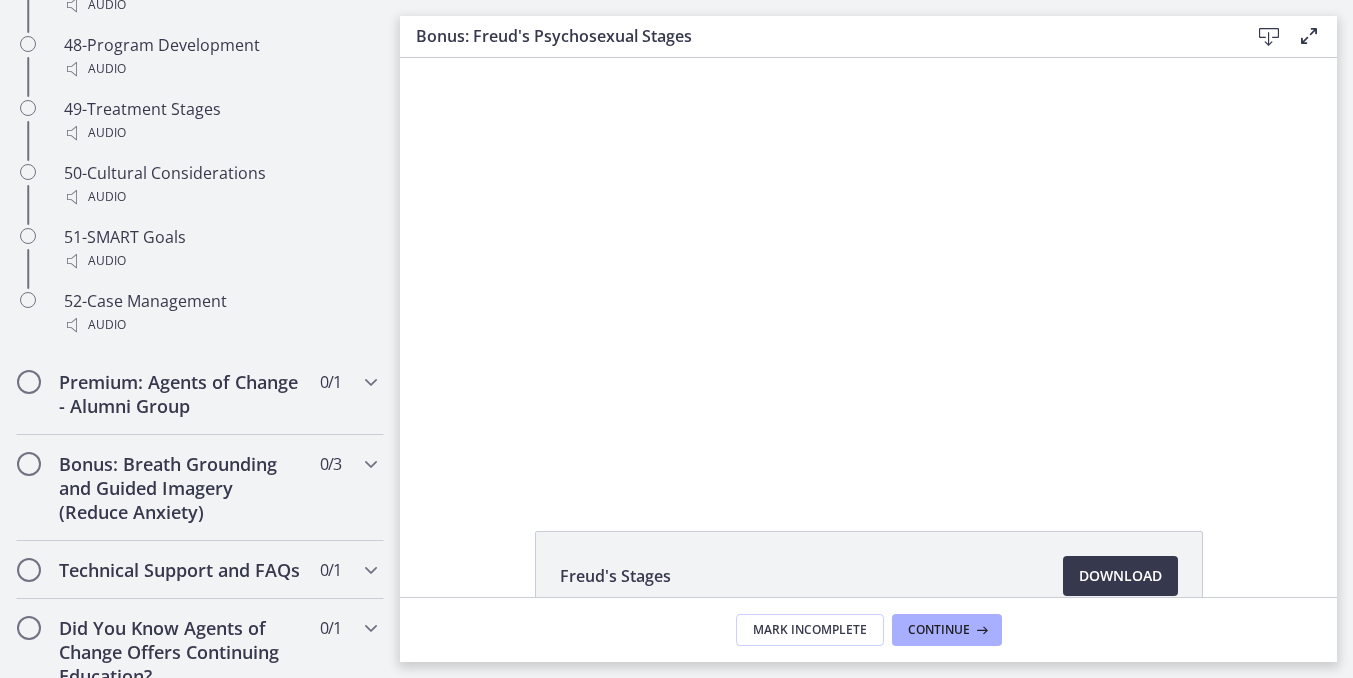 scroll, scrollTop: 4420, scrollLeft: 0, axis: vertical 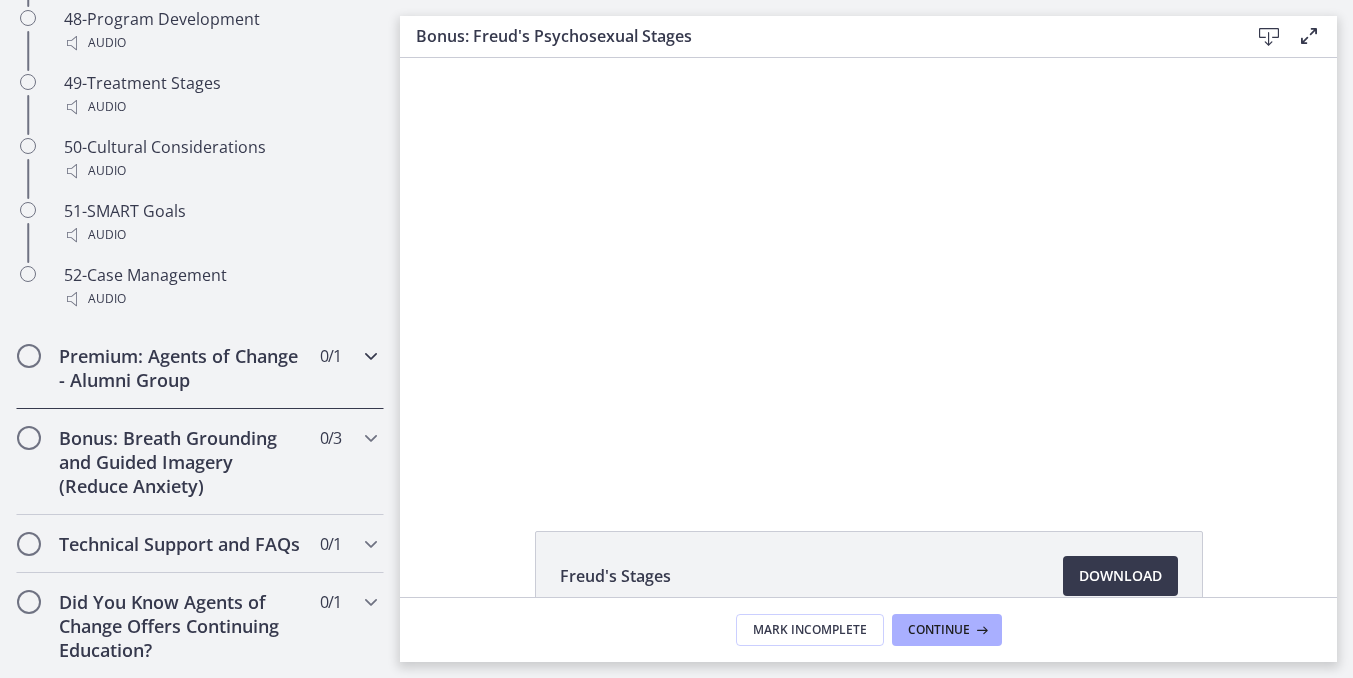 click on "Premium: Agents of Change - Alumni Group" at bounding box center (181, 368) 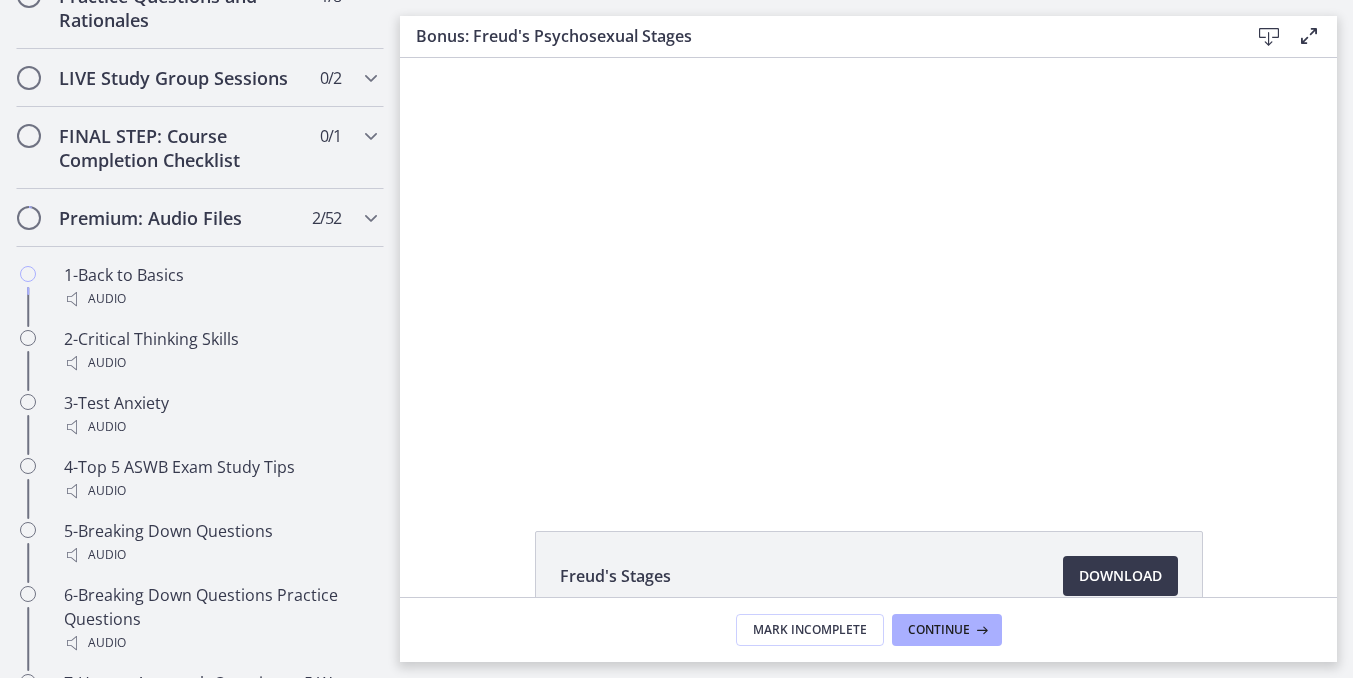 scroll, scrollTop: 1084, scrollLeft: 0, axis: vertical 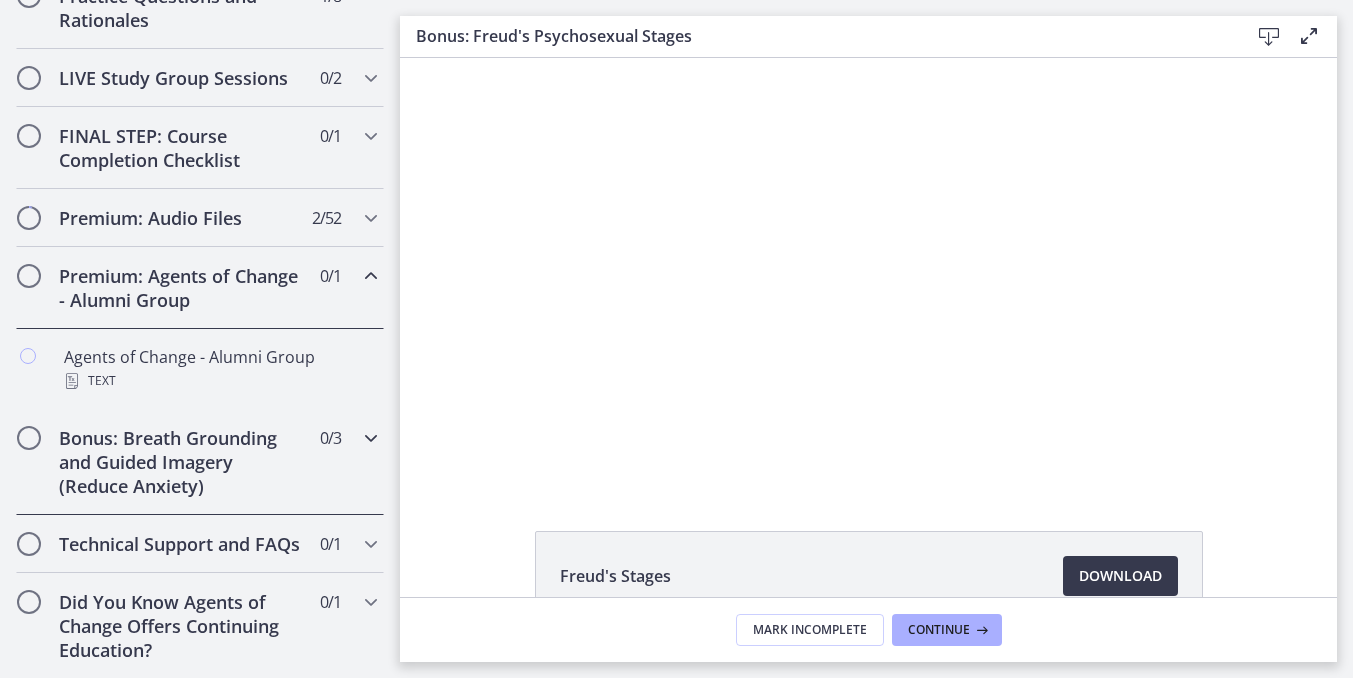 click on "Bonus: Breath Grounding and Guided Imagery (Reduce Anxiety)" at bounding box center (181, 462) 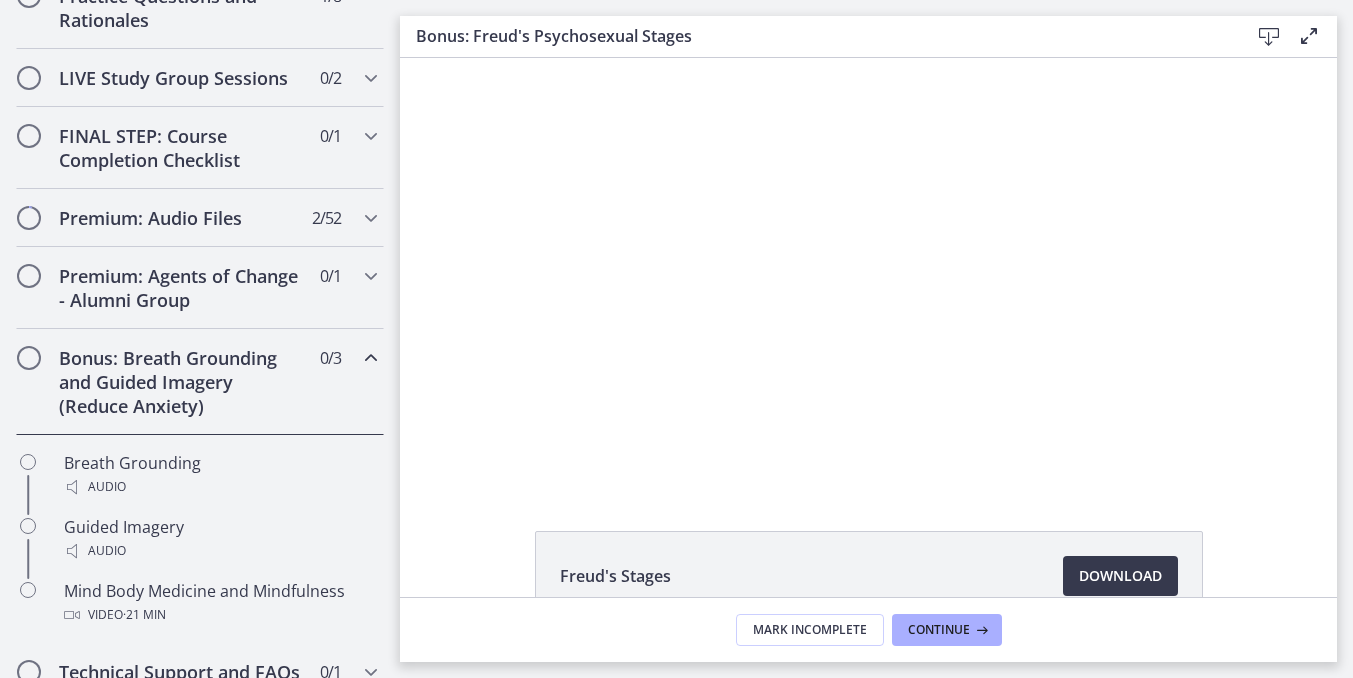 scroll, scrollTop: 1212, scrollLeft: 0, axis: vertical 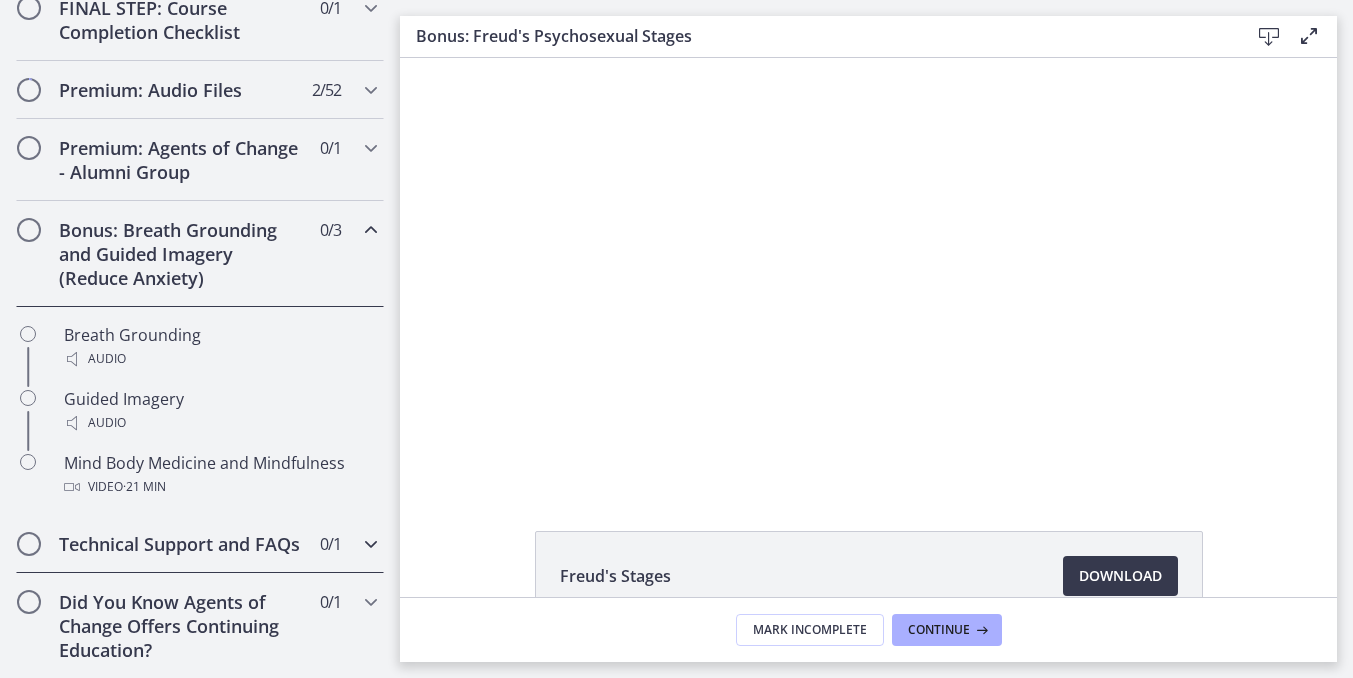 click on "Technical Support and FAQs
0  /  1
Completed" at bounding box center [200, 544] 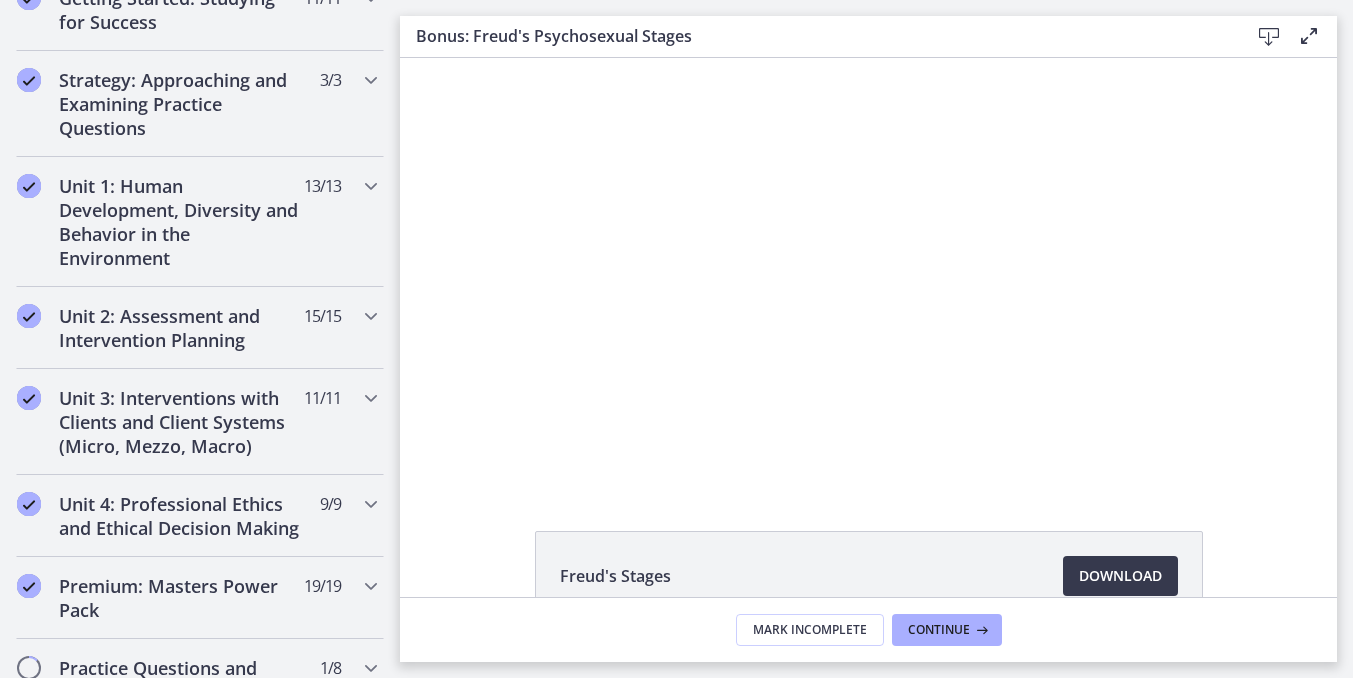 scroll, scrollTop: 0, scrollLeft: 0, axis: both 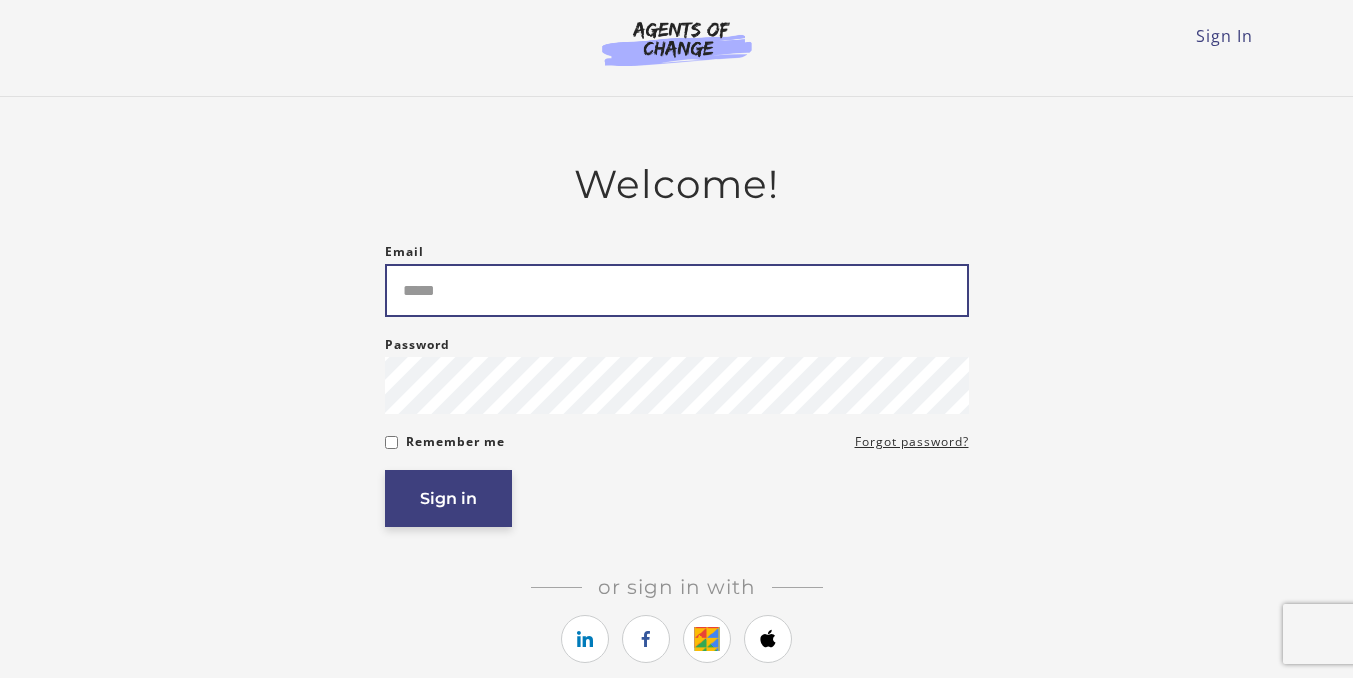 type on "**********" 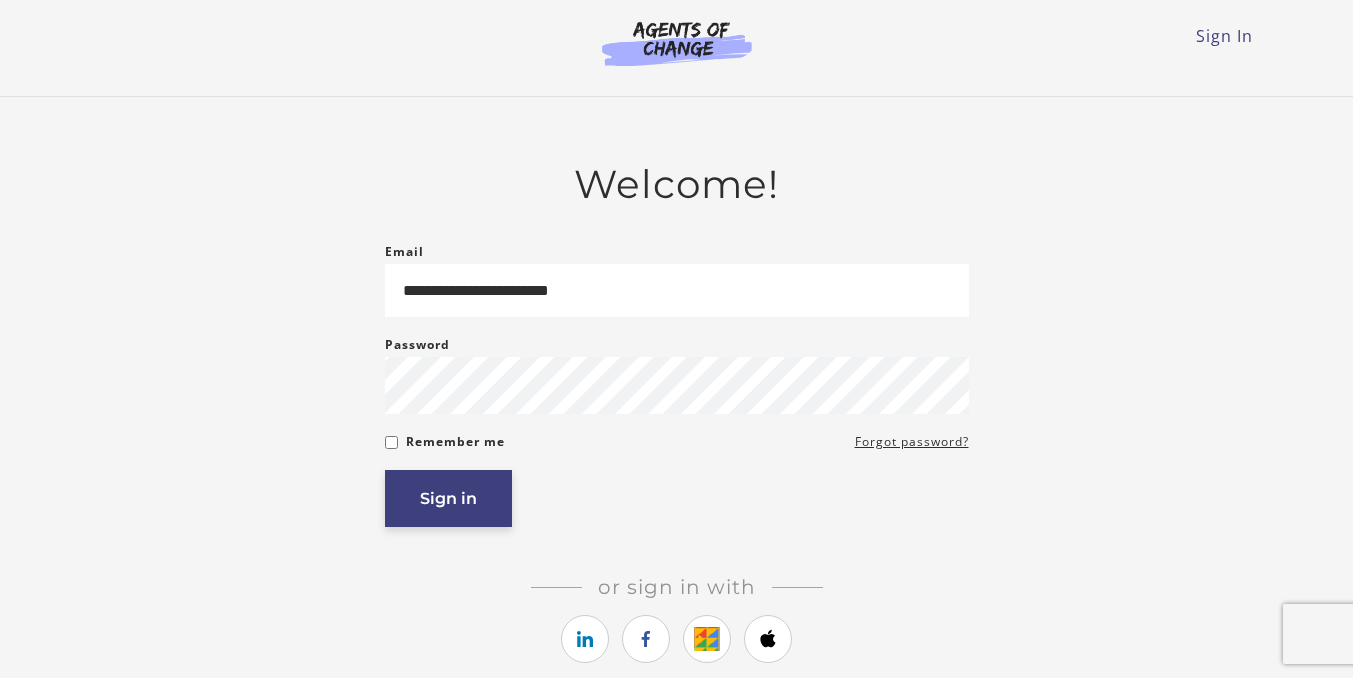 click on "Sign in" at bounding box center (448, 498) 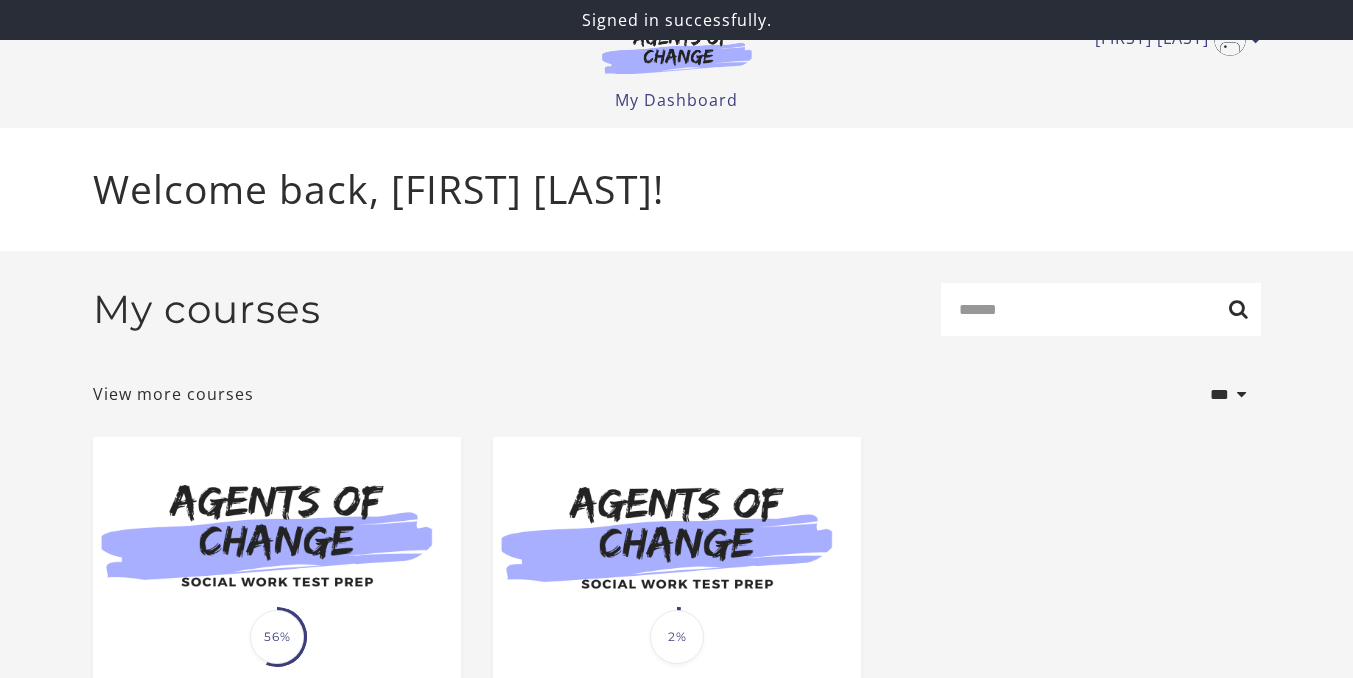 scroll, scrollTop: 0, scrollLeft: 0, axis: both 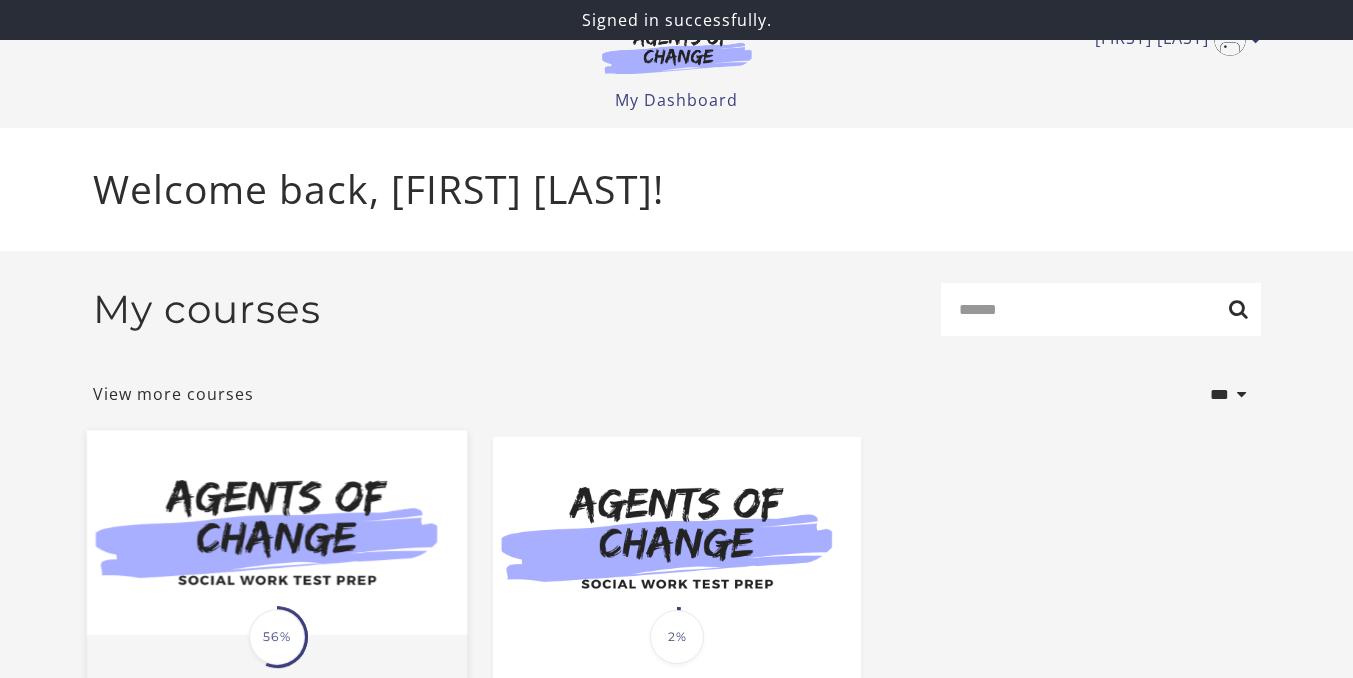 click at bounding box center (276, 533) 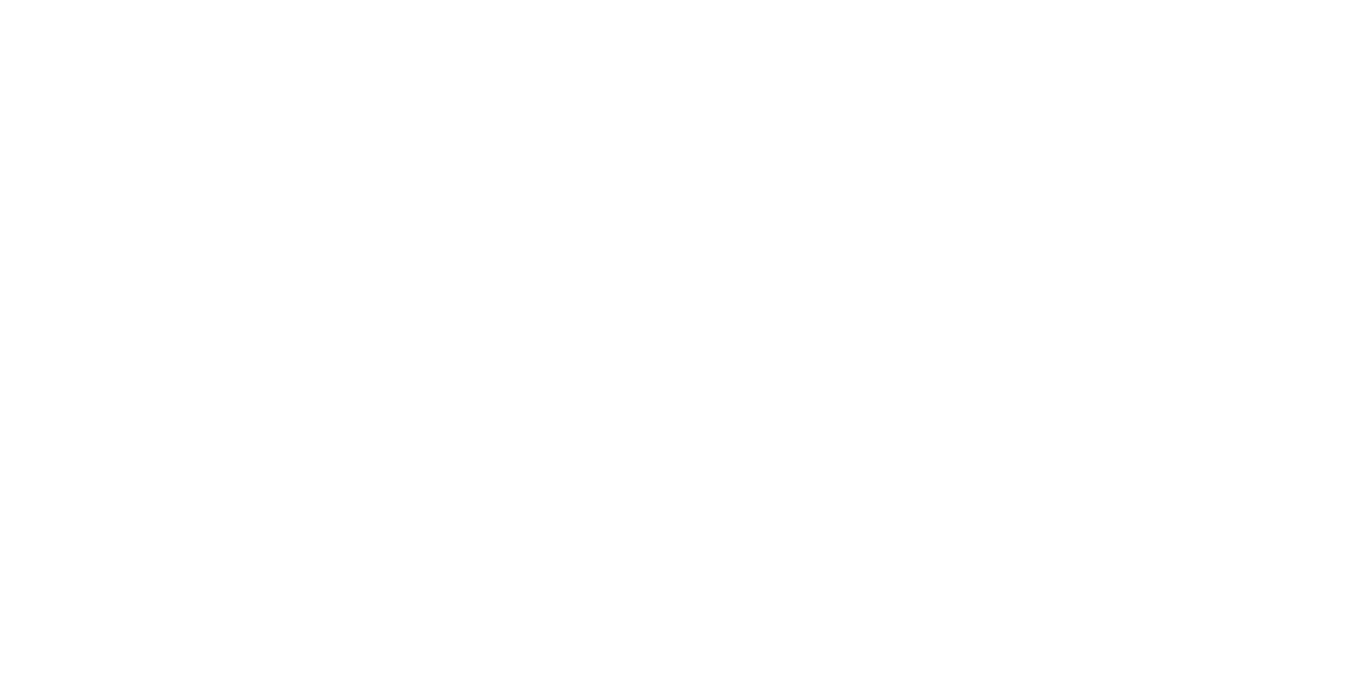 scroll, scrollTop: 0, scrollLeft: 0, axis: both 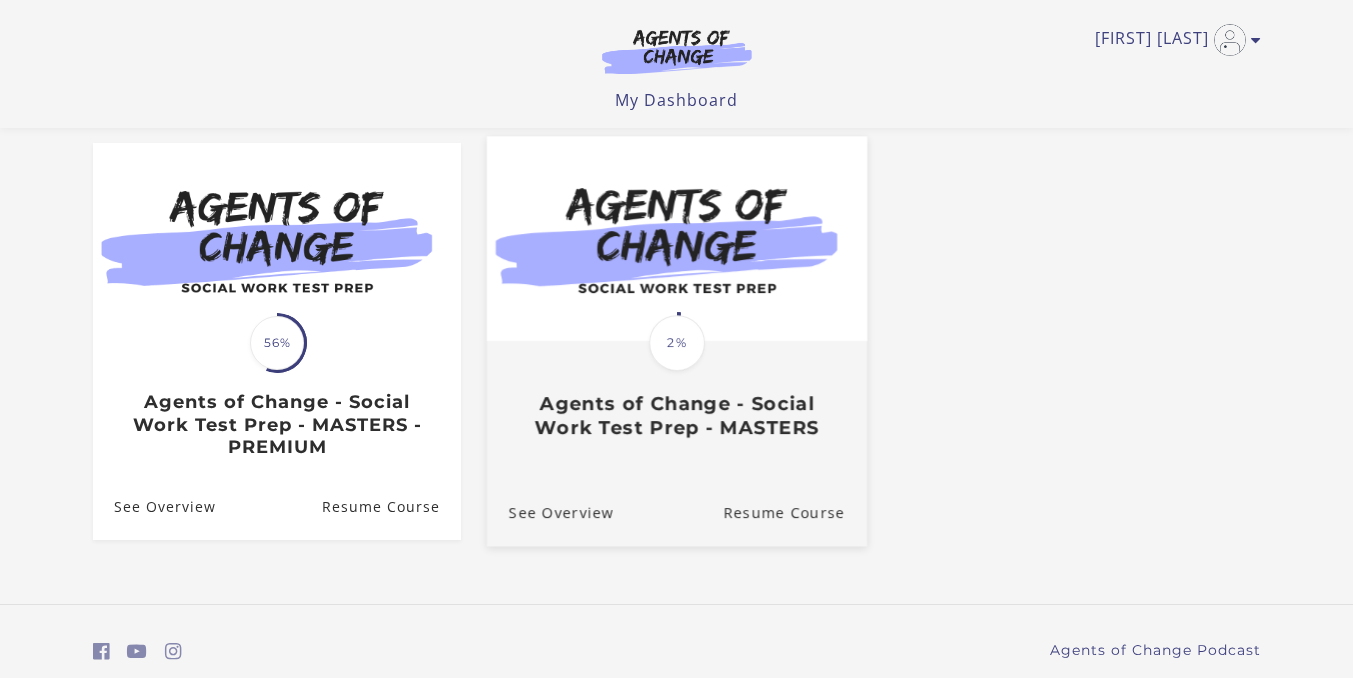 click on "2%" at bounding box center (677, 343) 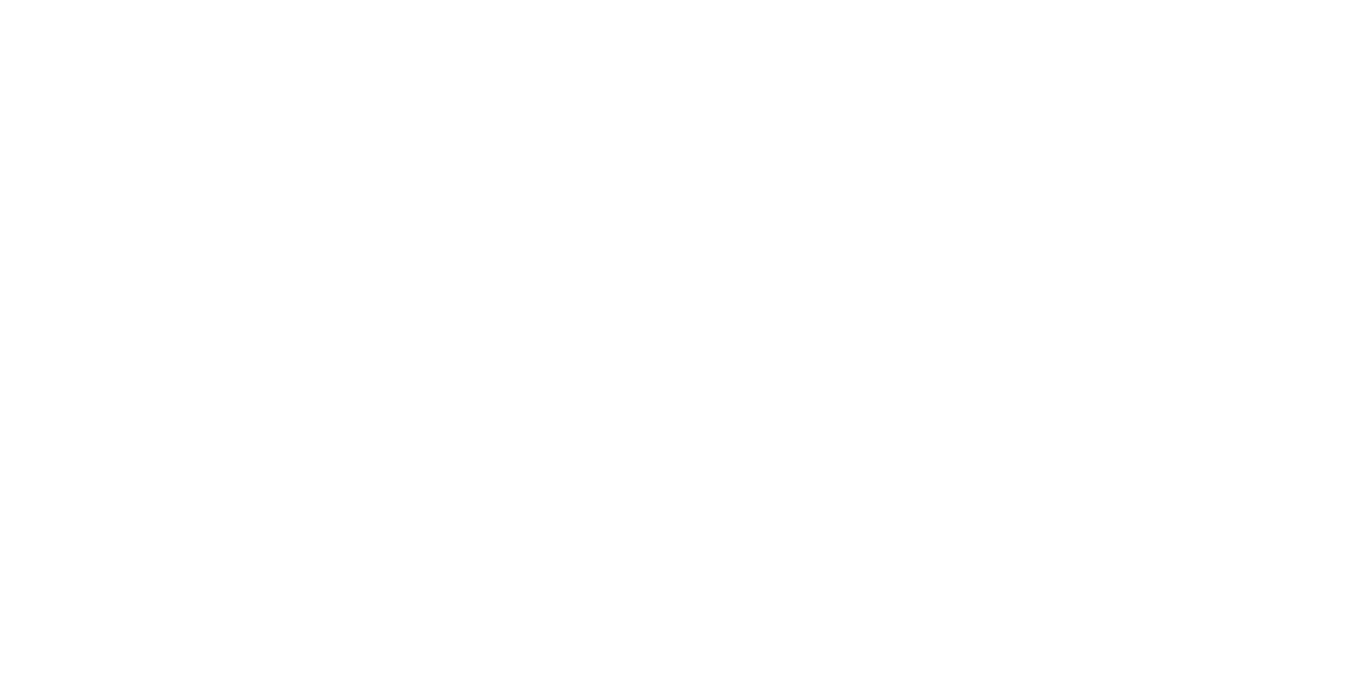 scroll, scrollTop: 0, scrollLeft: 0, axis: both 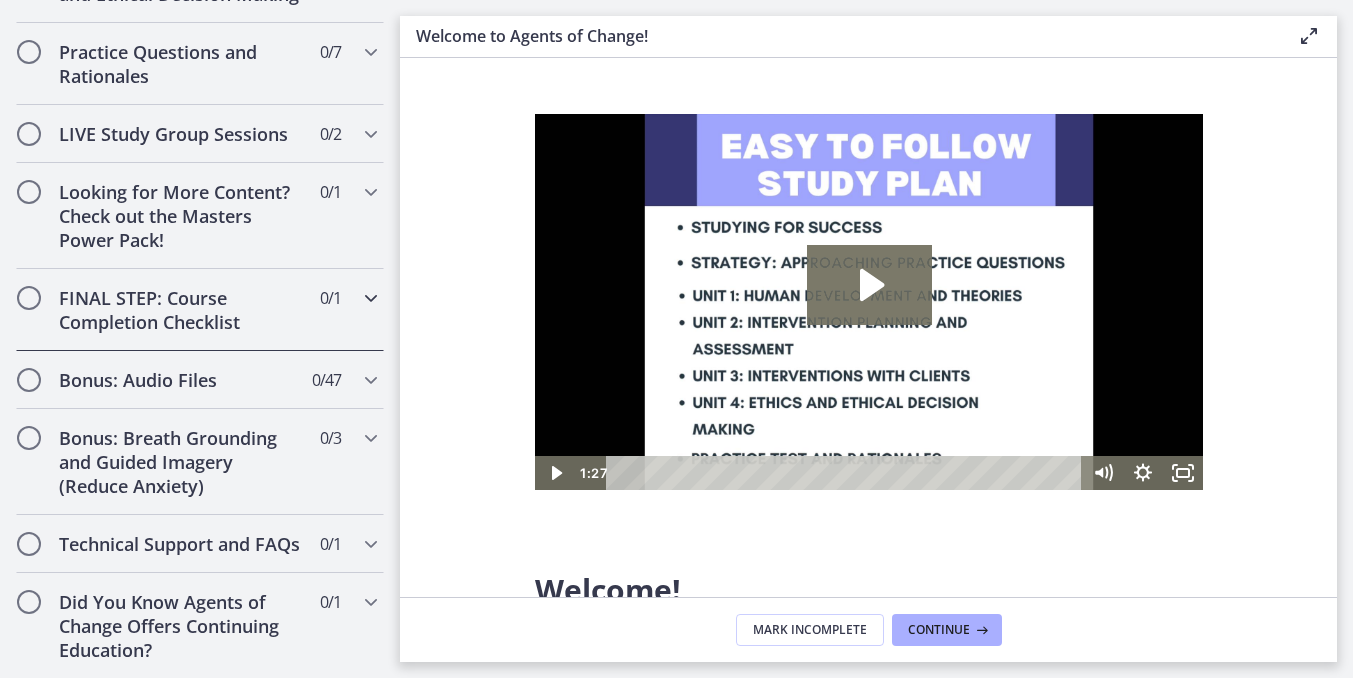 click on "FINAL STEP: Course Completion Checklist" at bounding box center (181, 310) 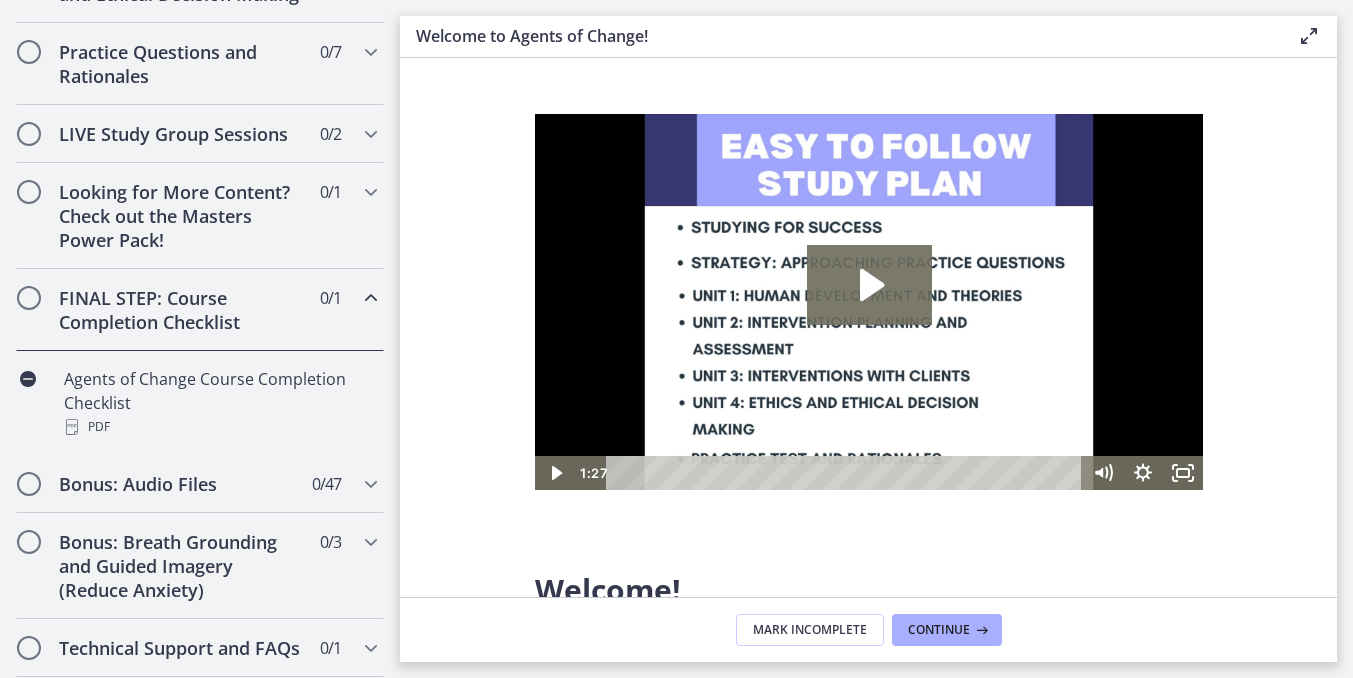 scroll, scrollTop: 946, scrollLeft: 0, axis: vertical 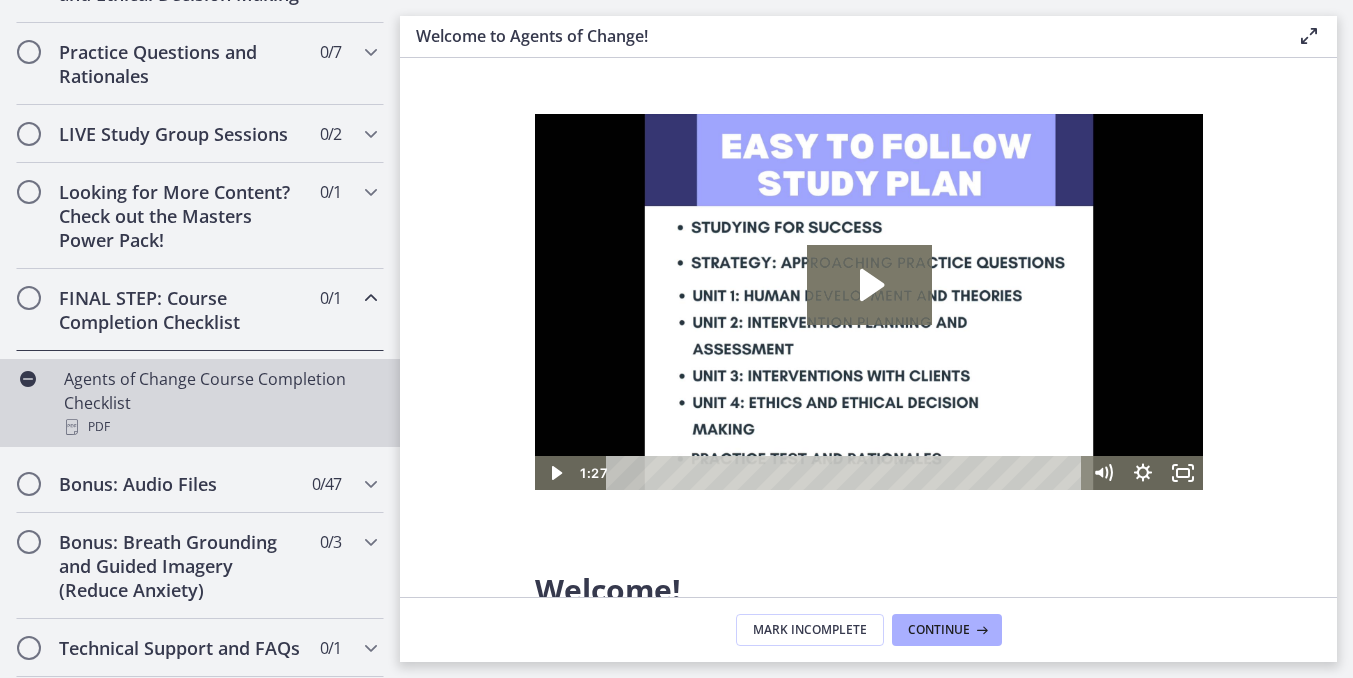 click on "Agents of Change Course Completion Checklist
PDF" at bounding box center [220, 403] 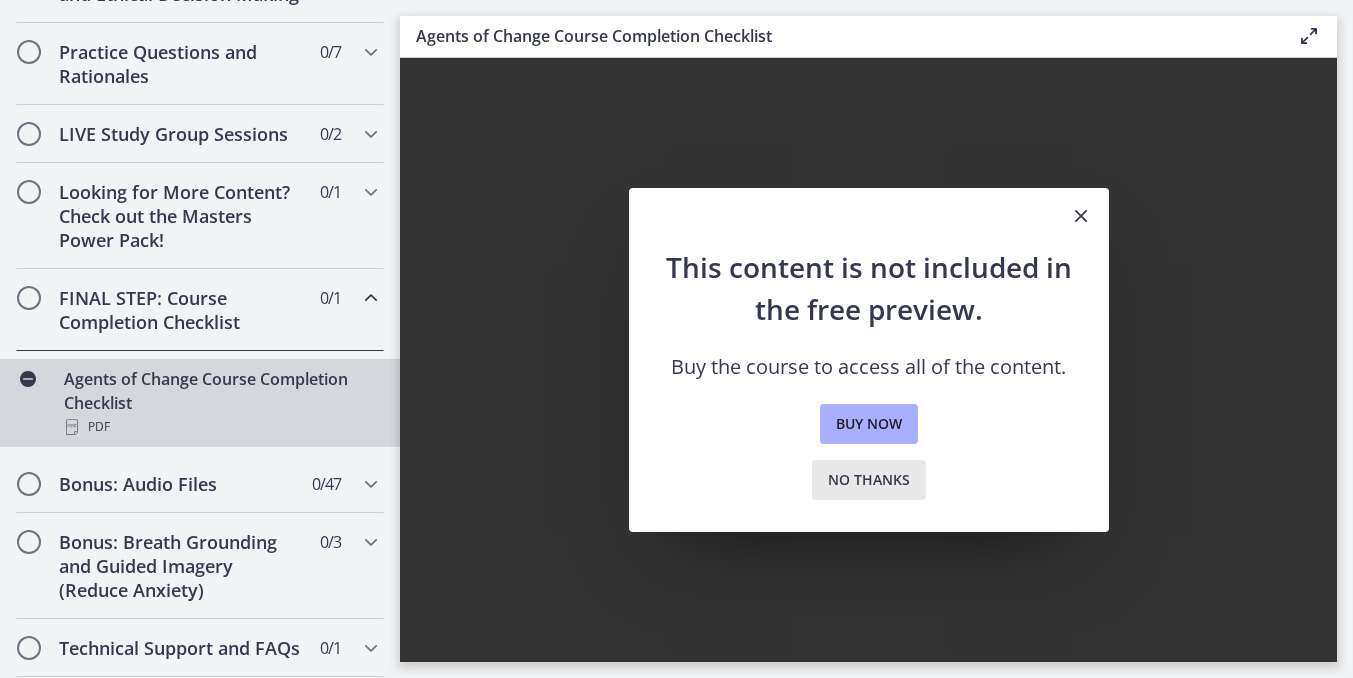 click on "No thanks" at bounding box center (869, 480) 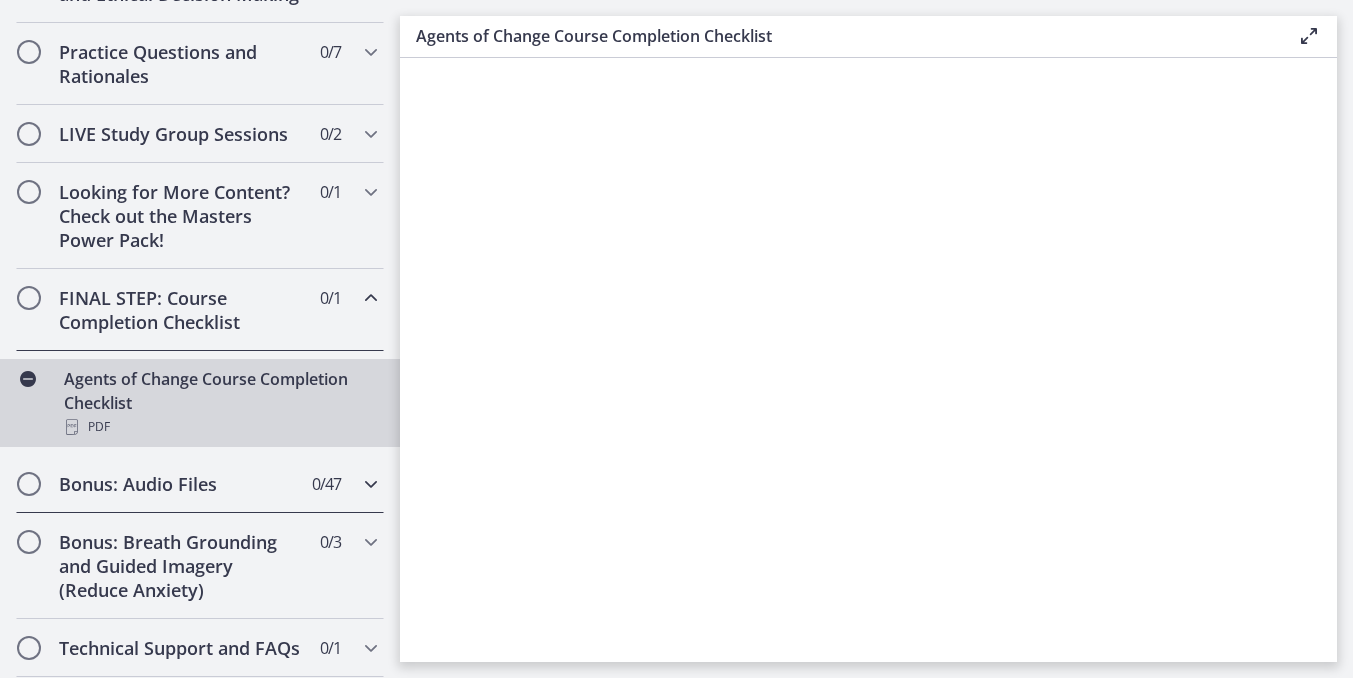 click on "Bonus: Audio Files" at bounding box center (181, 484) 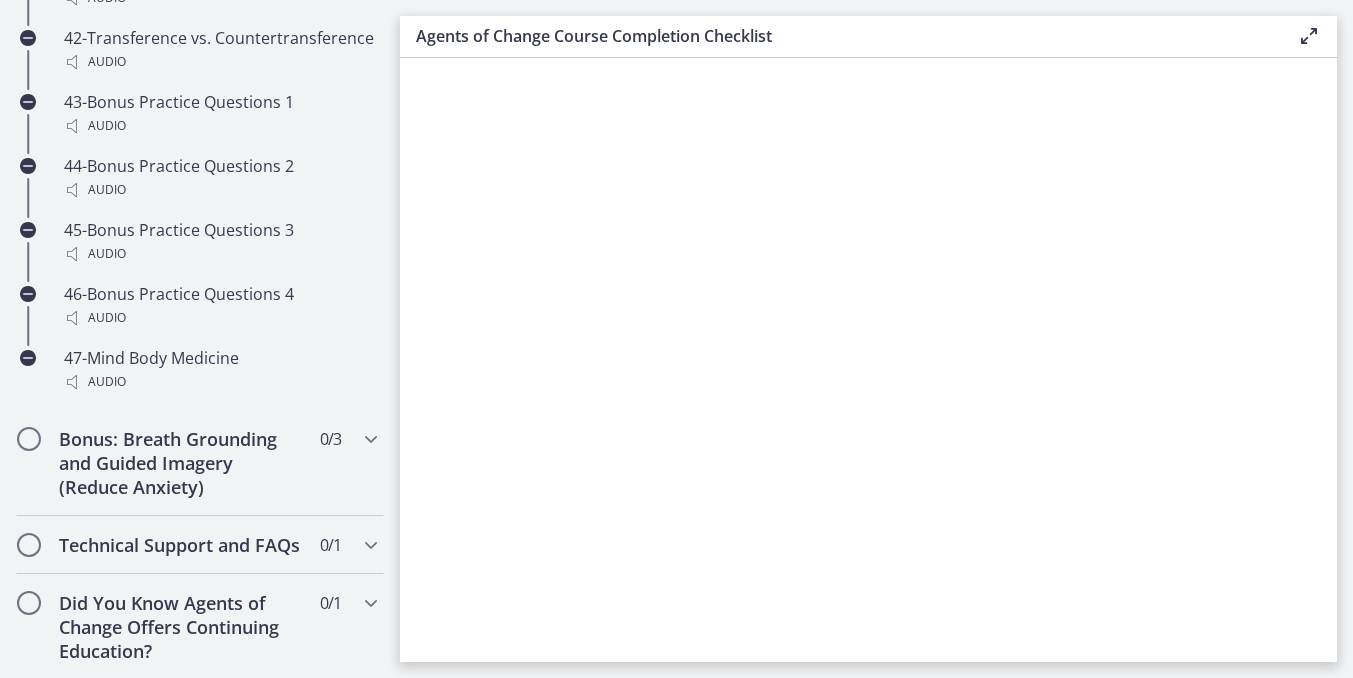 scroll, scrollTop: 4042, scrollLeft: 0, axis: vertical 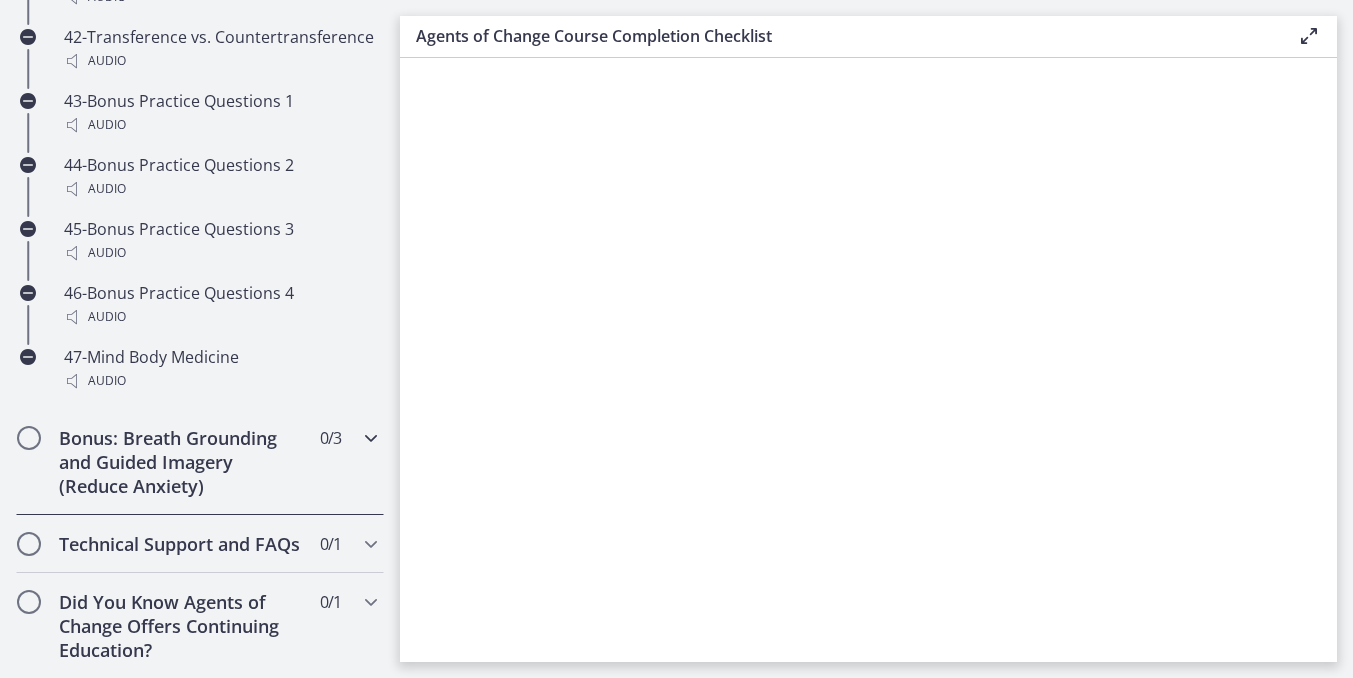 click on "Bonus: Breath Grounding and Guided Imagery (Reduce Anxiety)" at bounding box center (181, 462) 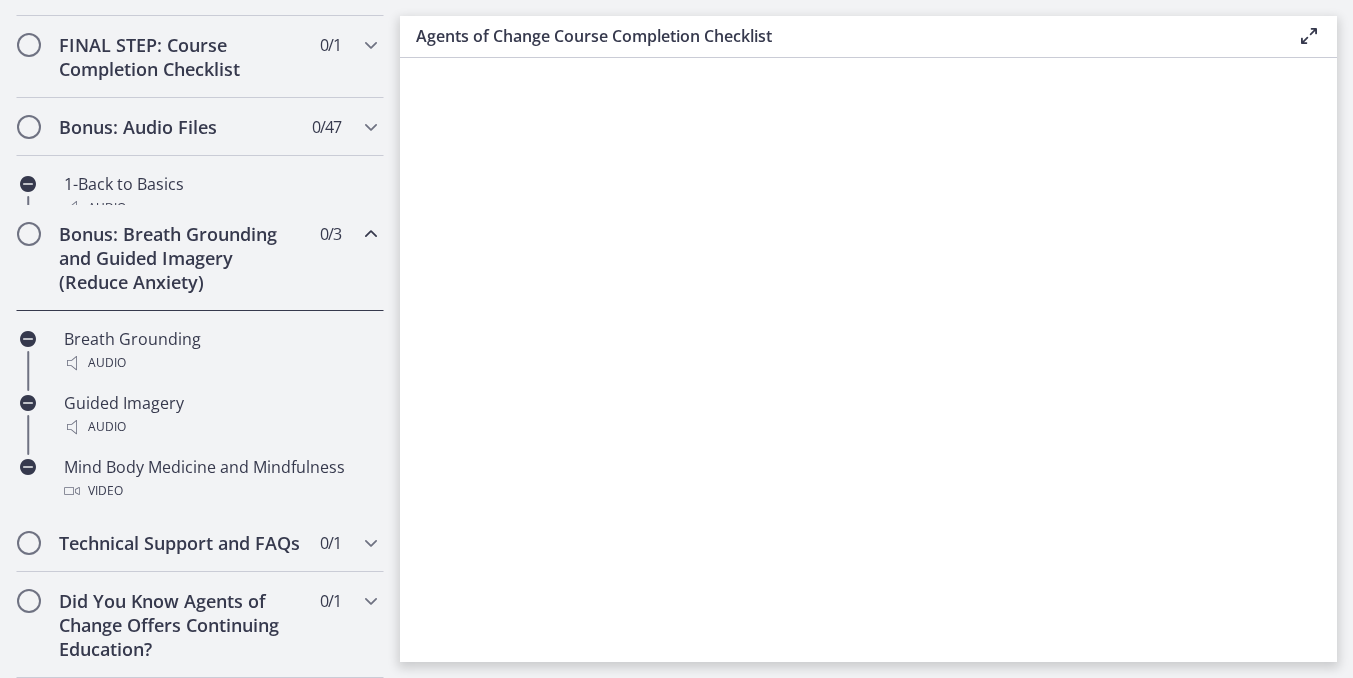 scroll, scrollTop: 1154, scrollLeft: 0, axis: vertical 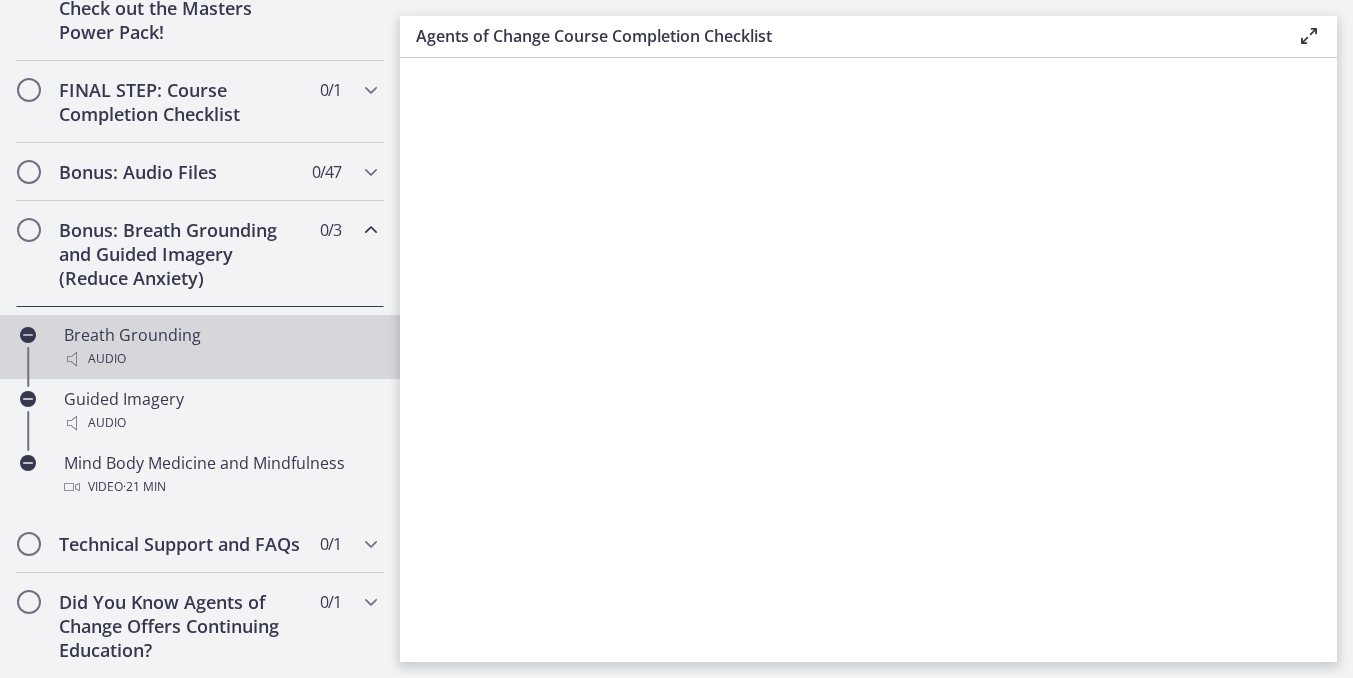 click on "Breath Grounding
Audio" at bounding box center [220, 347] 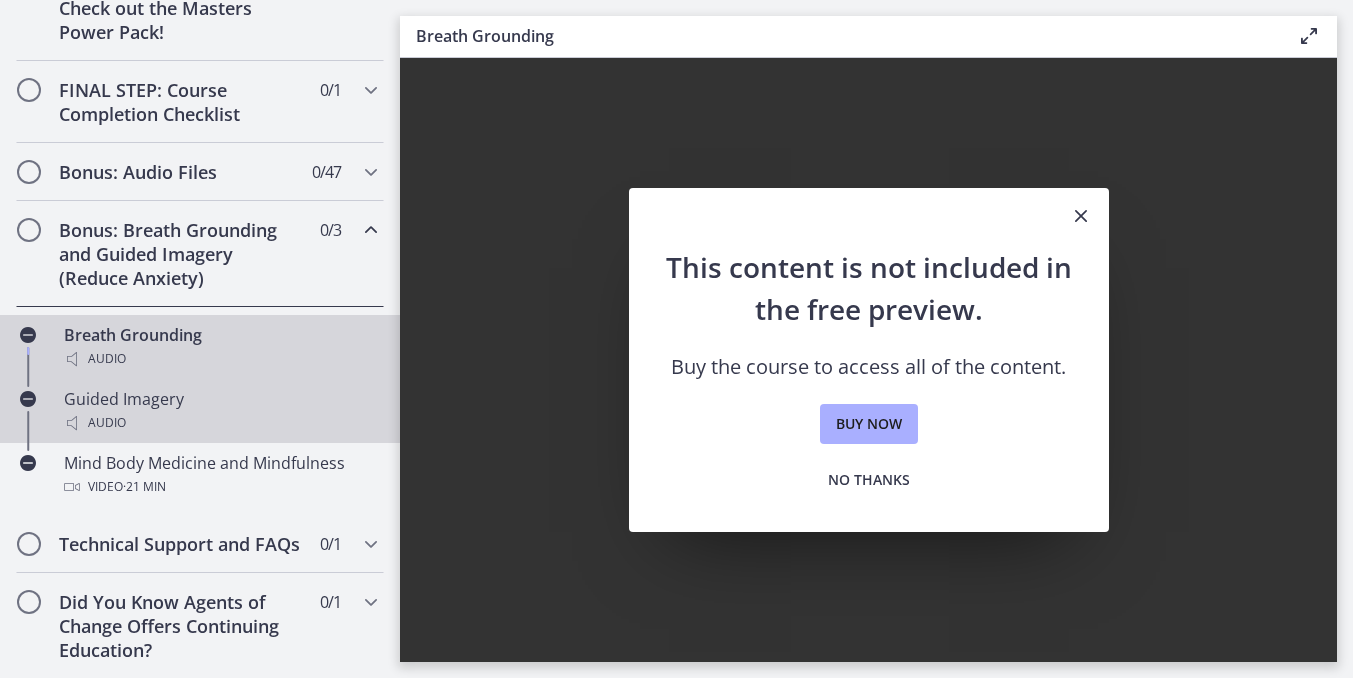 click on "Audio" at bounding box center [220, 423] 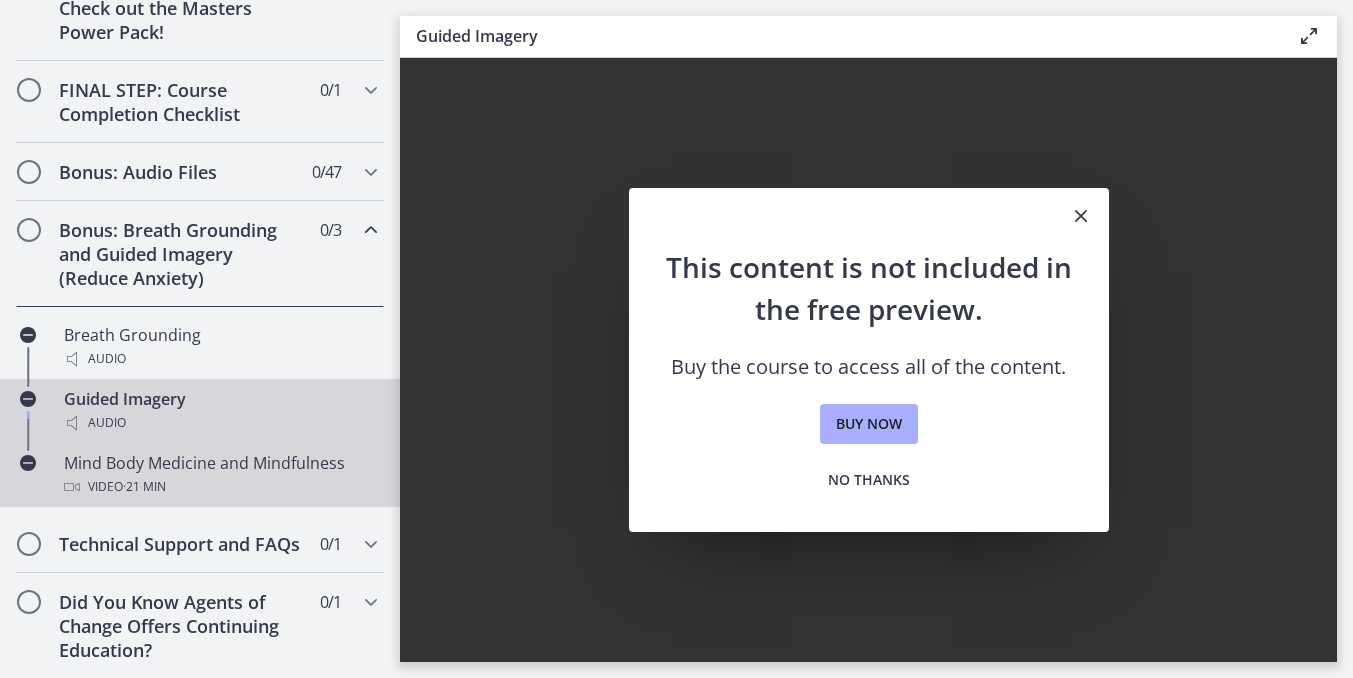 click on "Mind Body Medicine and Mindfulness
Video
·  21 min" at bounding box center [220, 475] 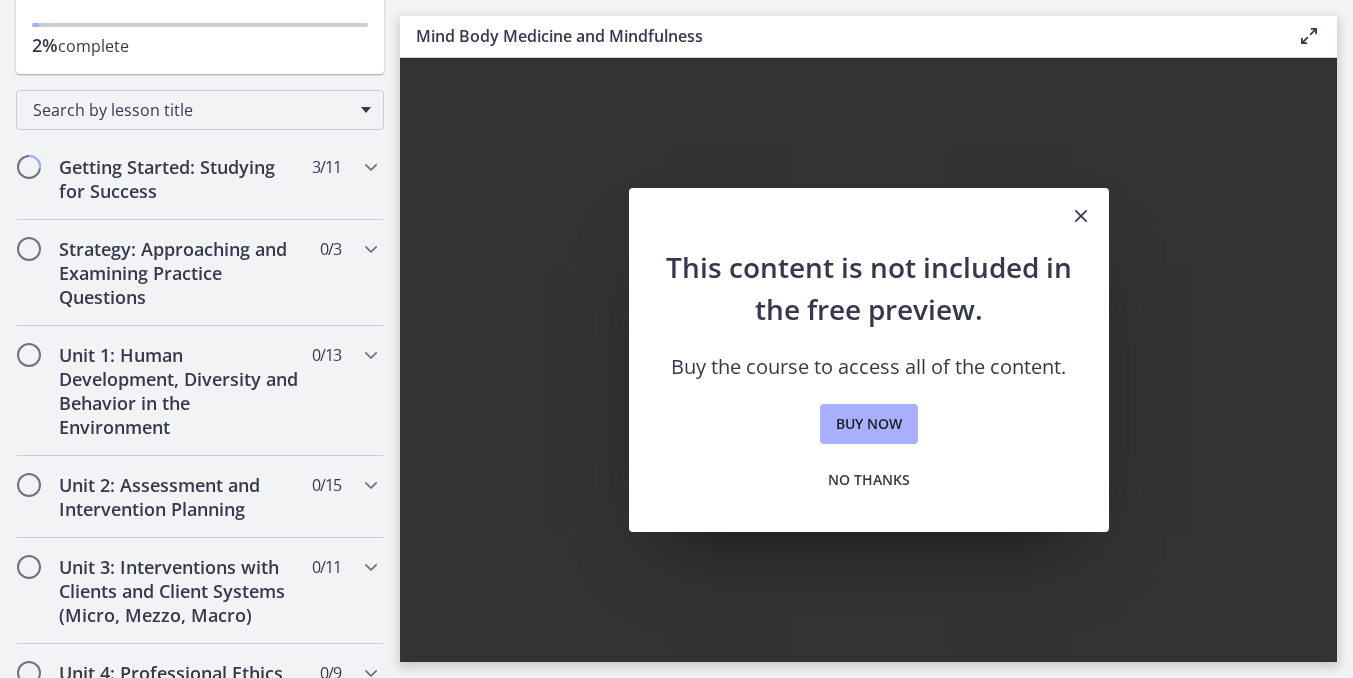scroll, scrollTop: 0, scrollLeft: 0, axis: both 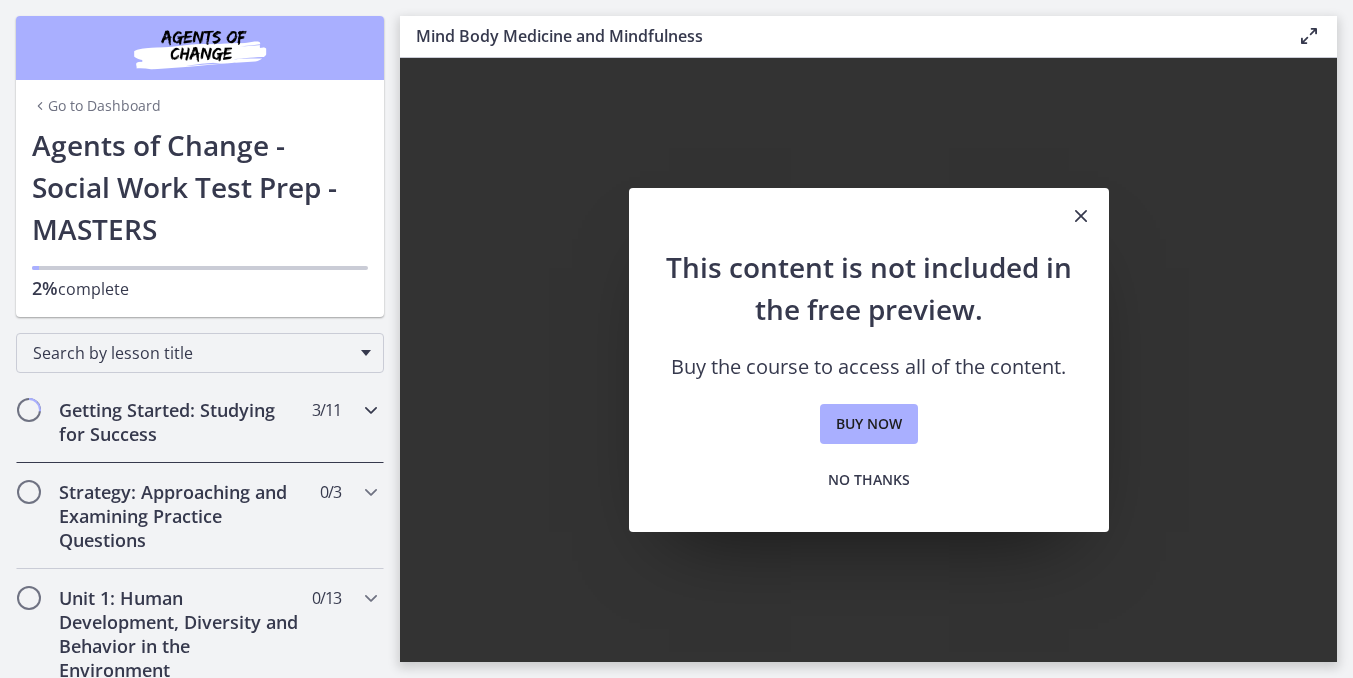 click on "Getting Started: Studying for Success" at bounding box center (181, 422) 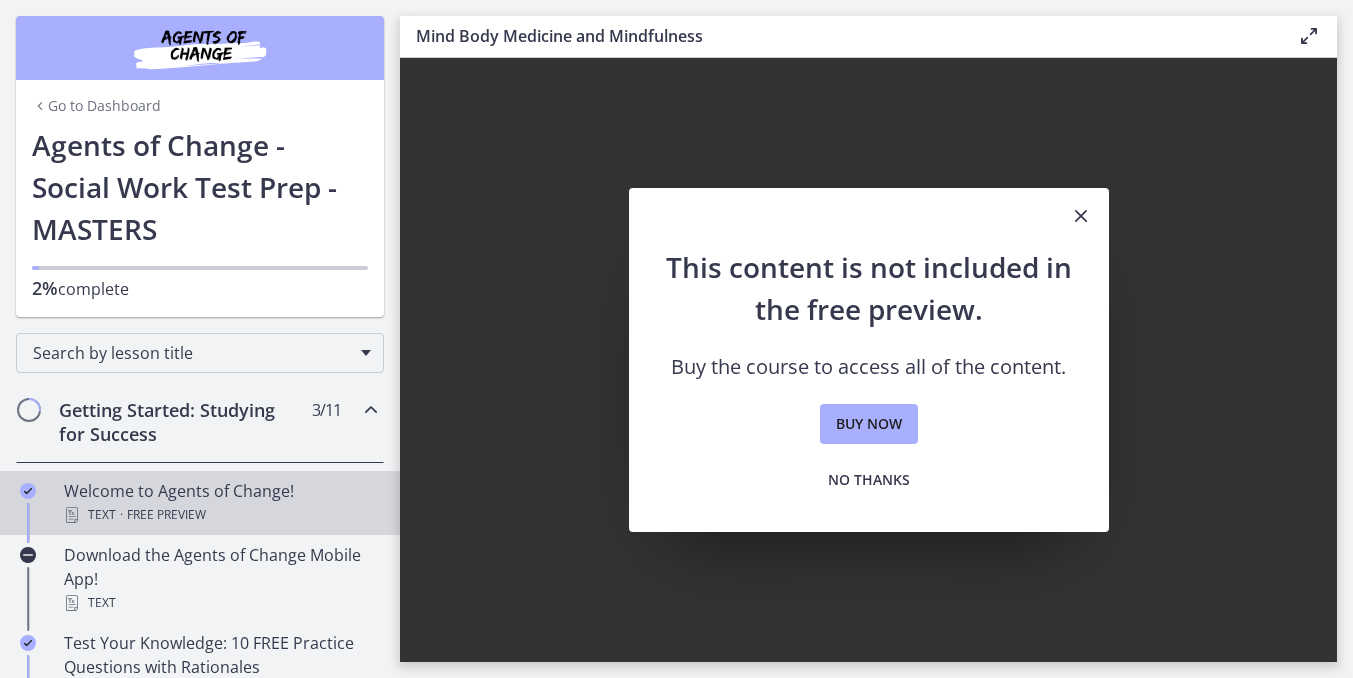 click on "Welcome to Agents of Change!
Text
·
Free preview" at bounding box center [220, 503] 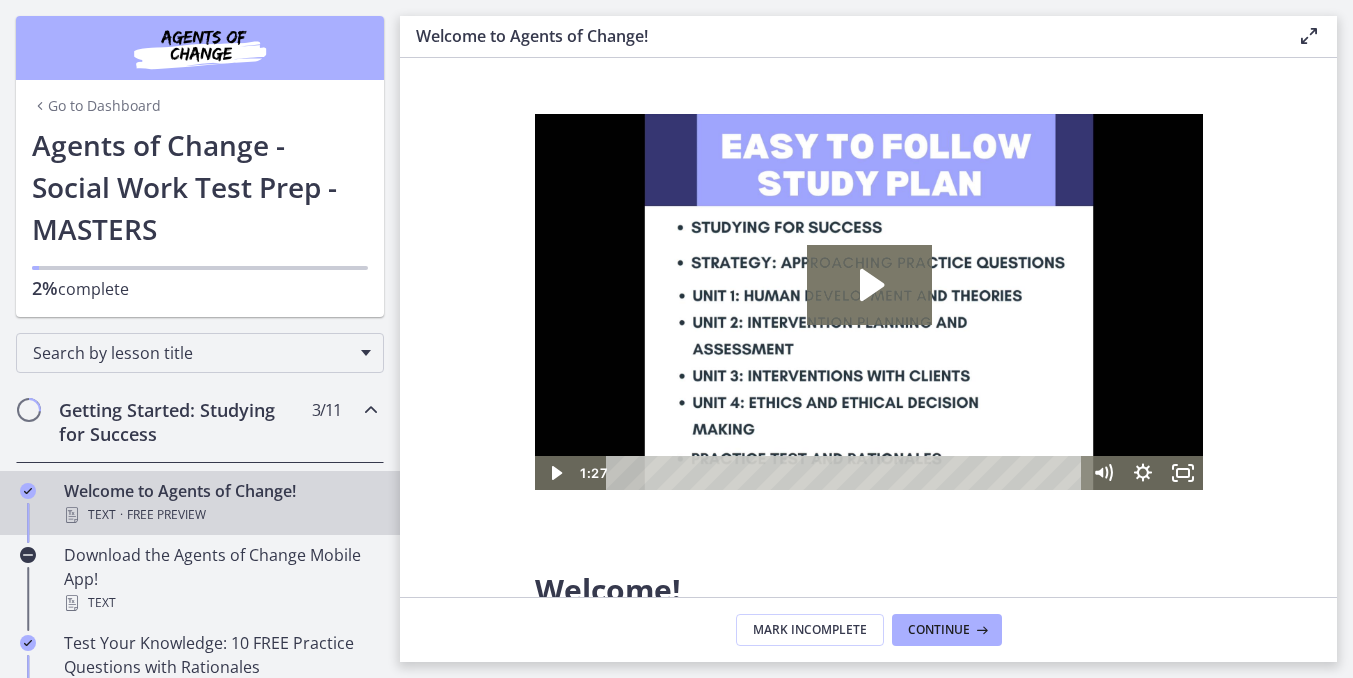 scroll, scrollTop: 0, scrollLeft: 0, axis: both 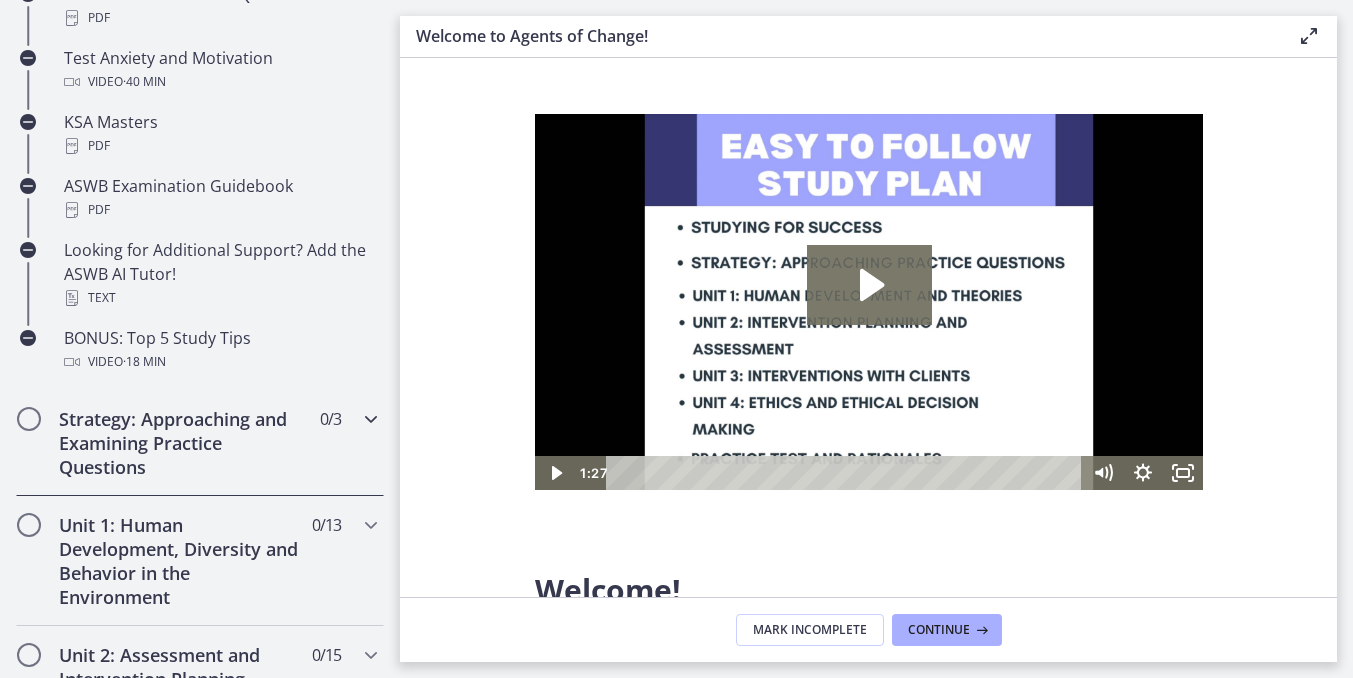 click on "Strategy: Approaching and Examining Practice Questions" at bounding box center [181, 443] 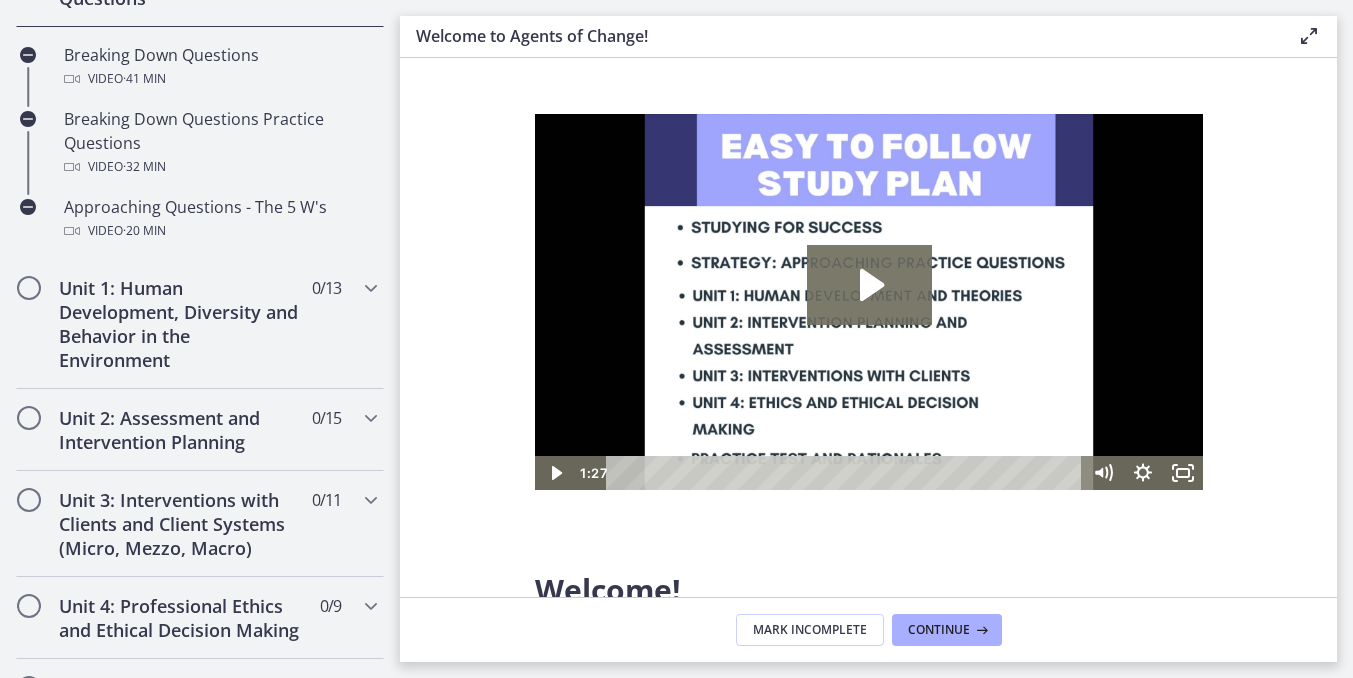 scroll, scrollTop: 545, scrollLeft: 0, axis: vertical 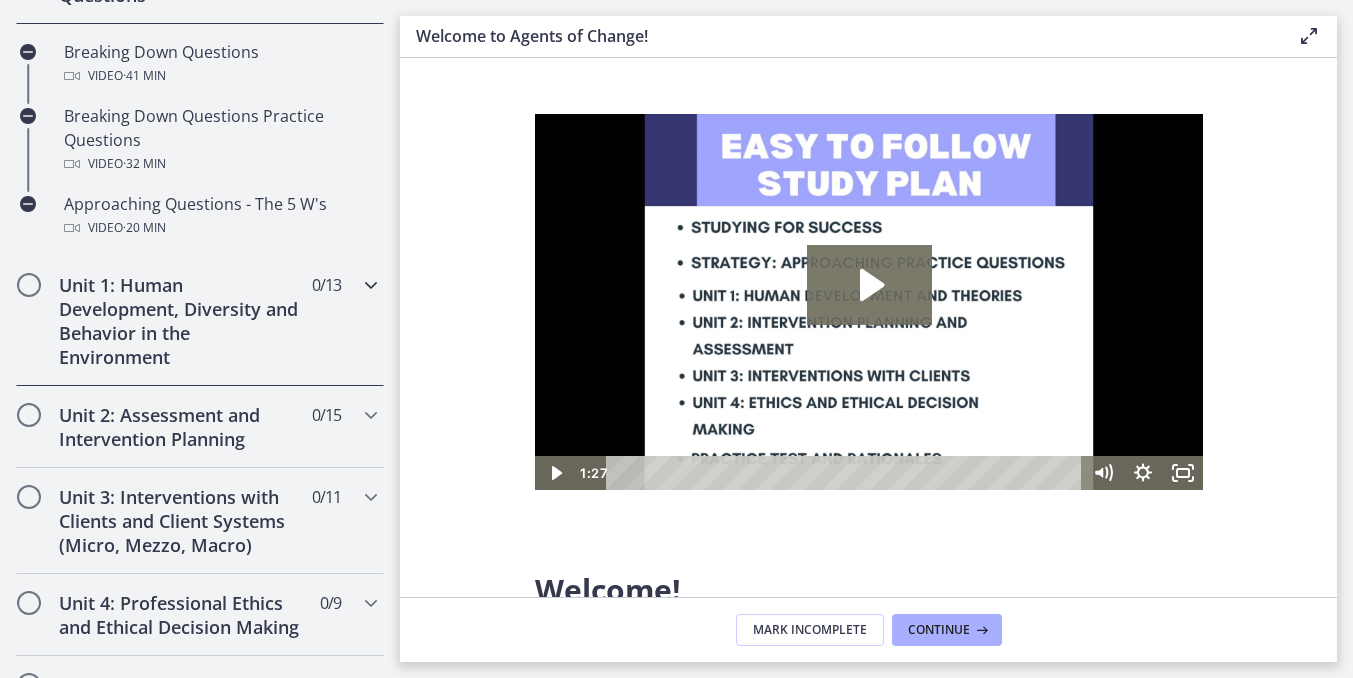 click on "Unit 1: Human Development, Diversity and Behavior in the Environment" at bounding box center (181, 321) 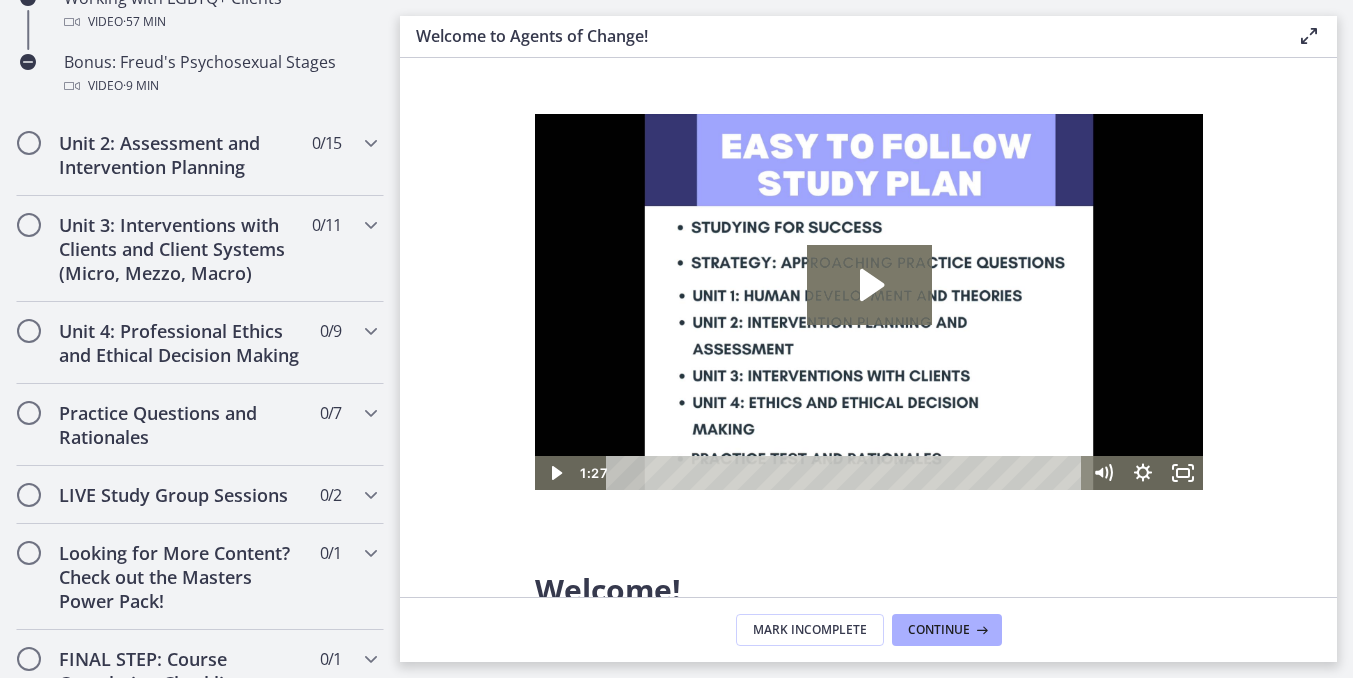 scroll, scrollTop: 1543, scrollLeft: 0, axis: vertical 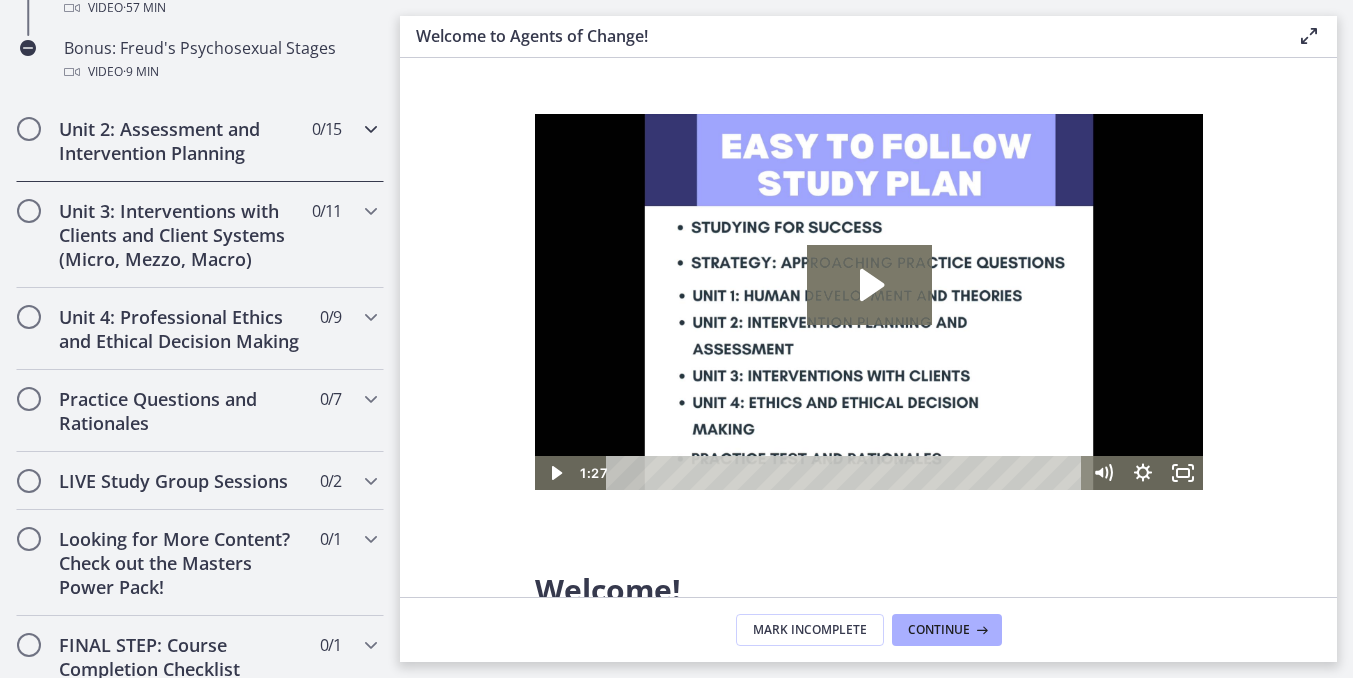 click on "Unit 2: Assessment and Intervention Planning" at bounding box center [181, 141] 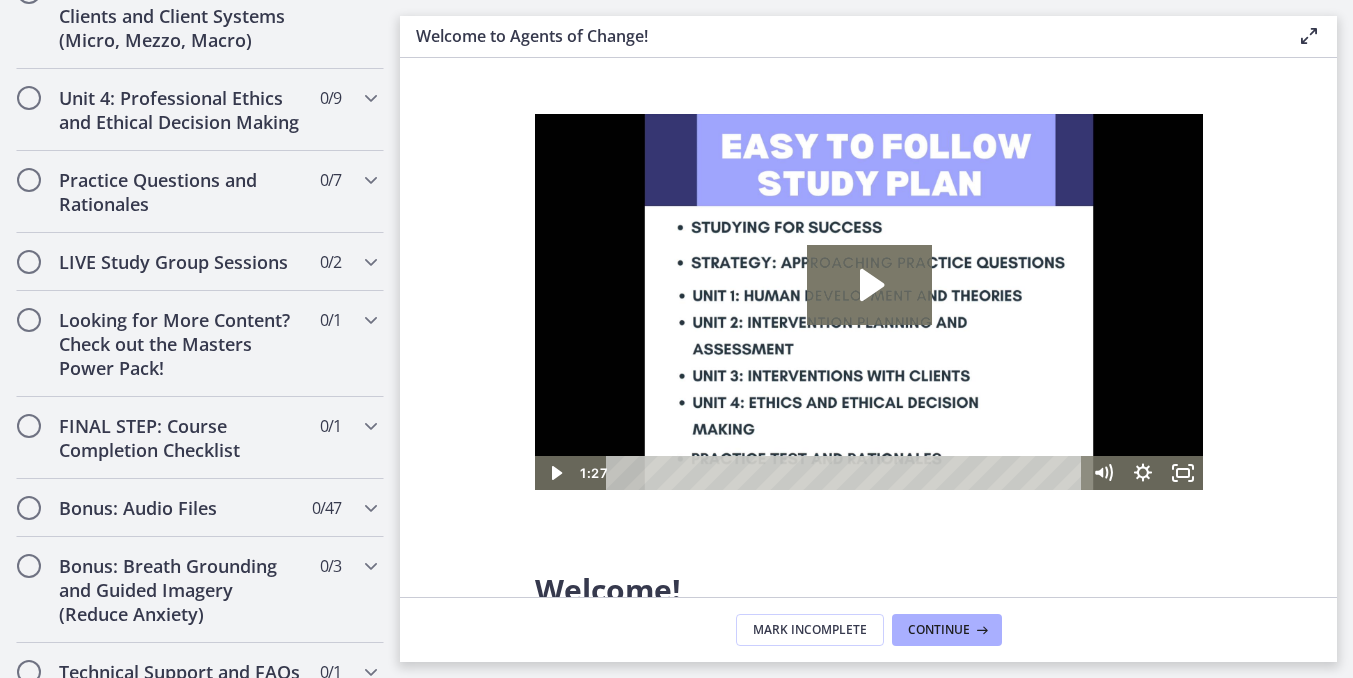 scroll, scrollTop: 2162, scrollLeft: 0, axis: vertical 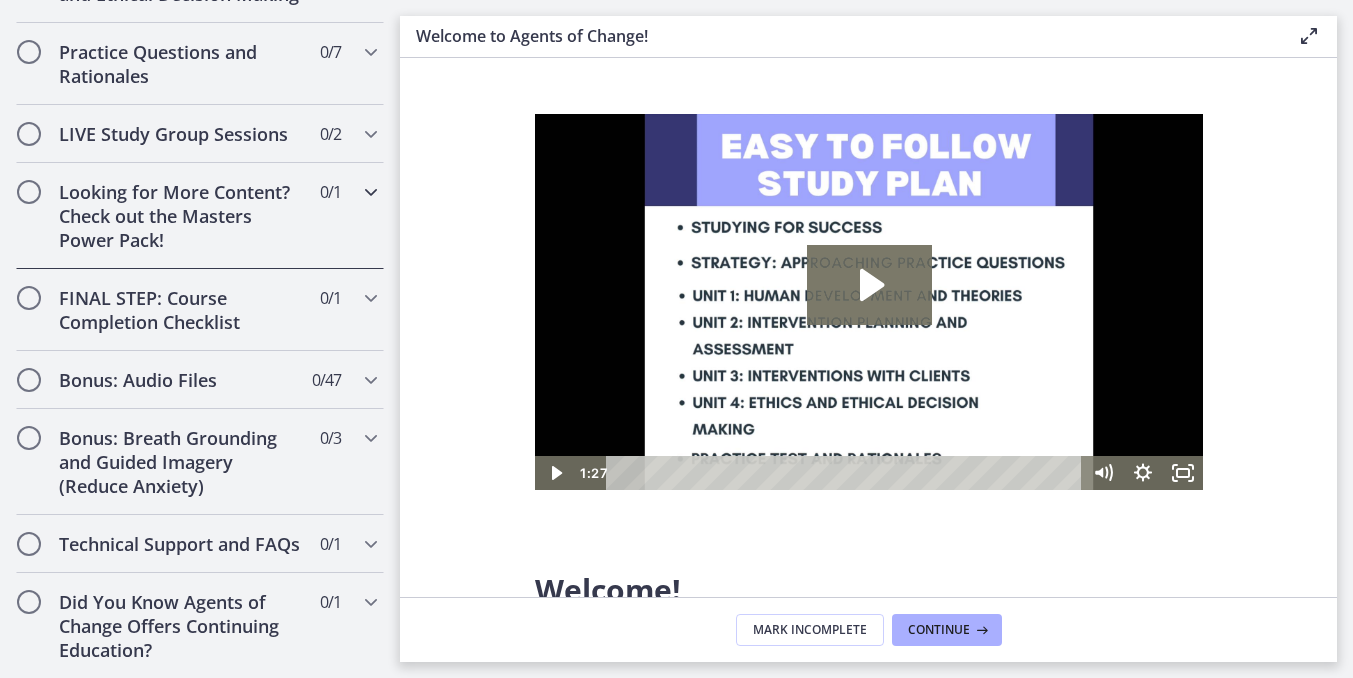 click on "Looking for More Content? Check out the Masters Power Pack!" at bounding box center (181, 216) 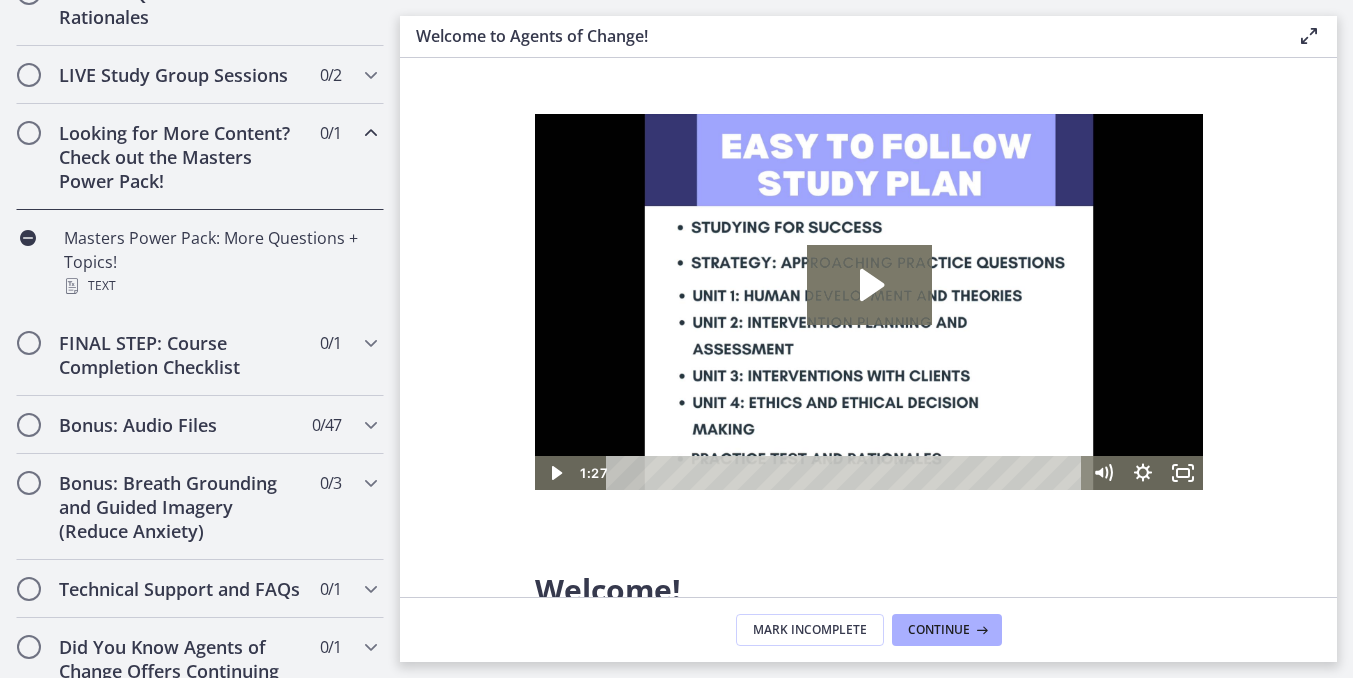 scroll, scrollTop: 1006, scrollLeft: 0, axis: vertical 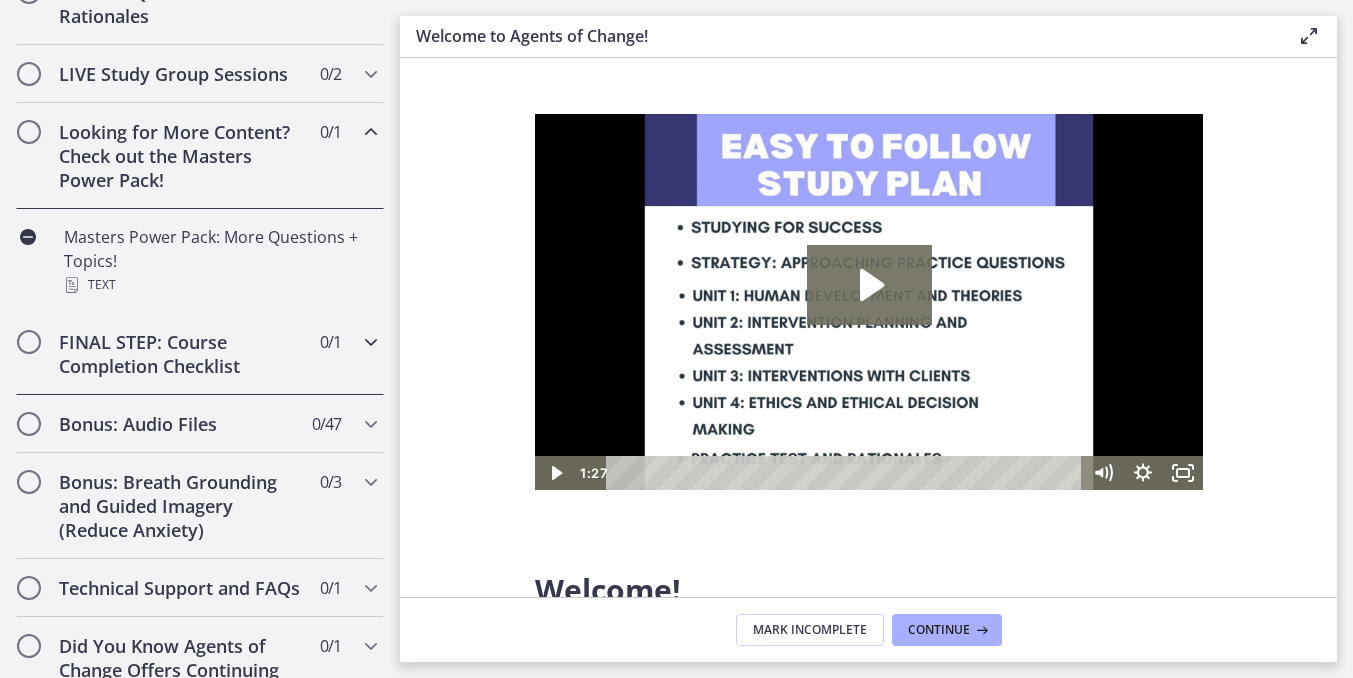 click on "FINAL STEP: Course Completion Checklist" at bounding box center (181, 354) 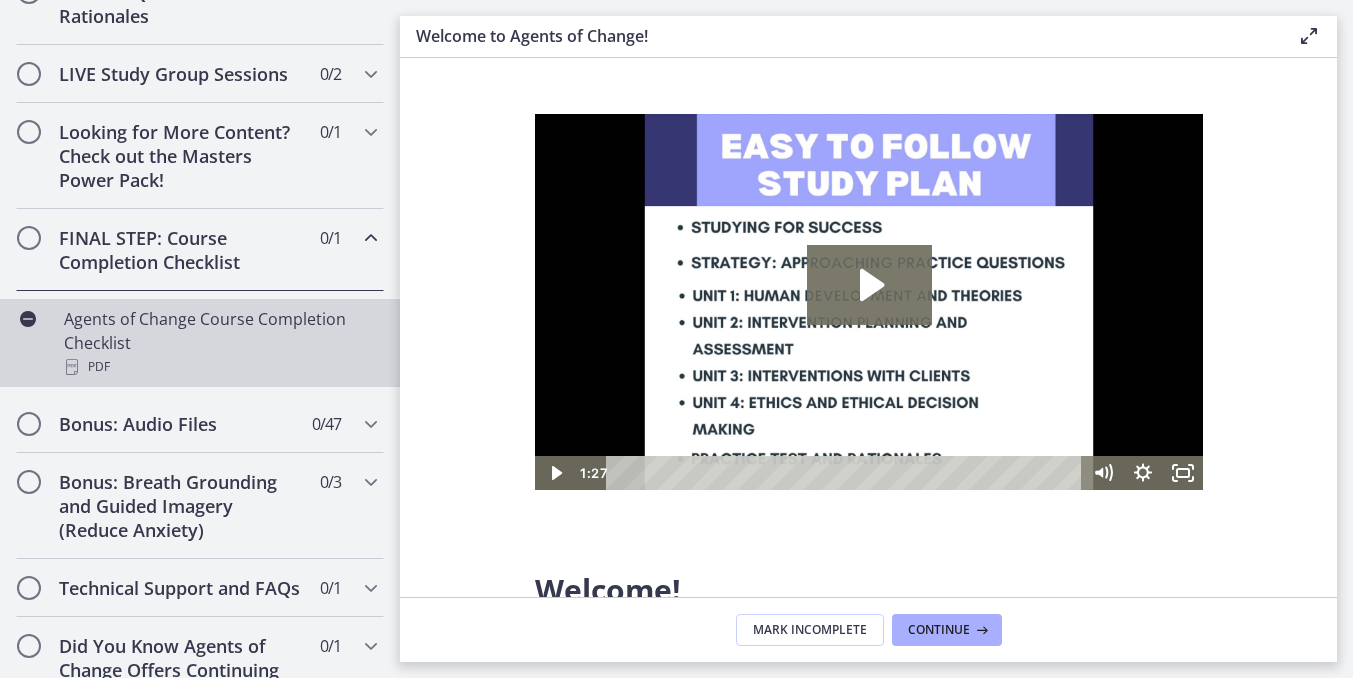click on "Agents of Change Course Completion Checklist
PDF" at bounding box center [220, 343] 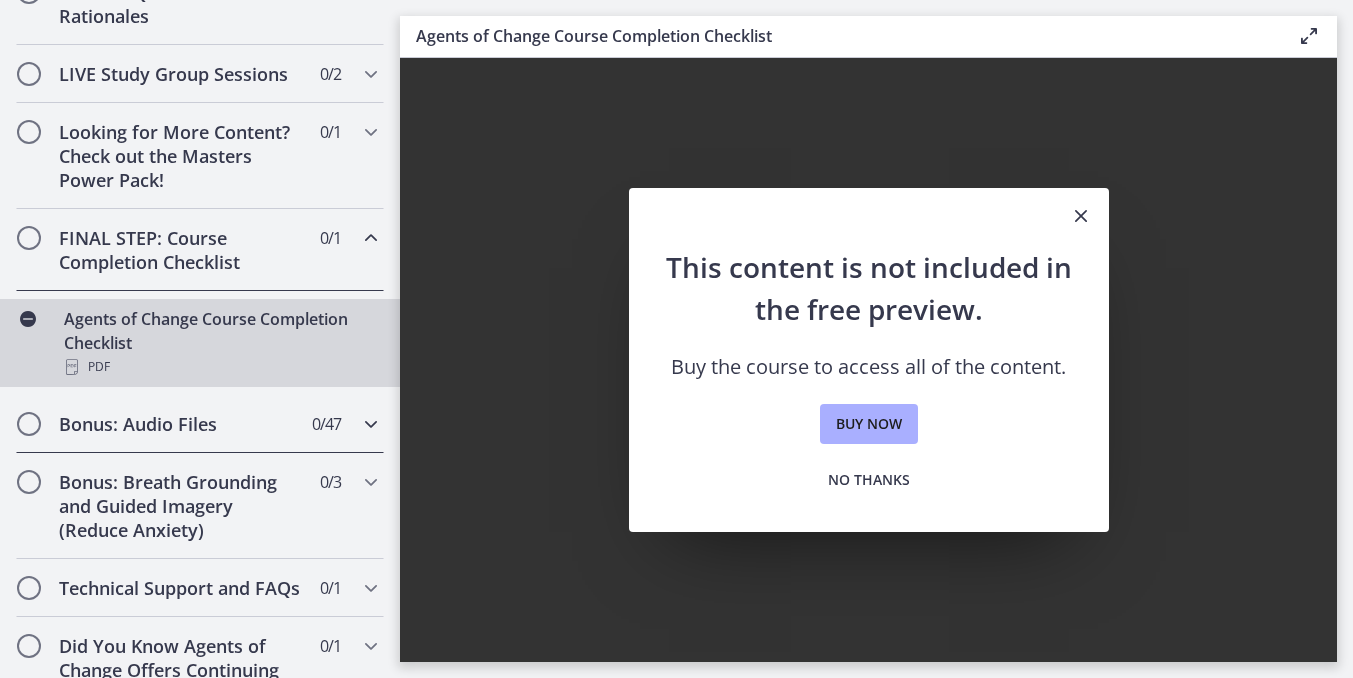 click on "Bonus: Audio Files" at bounding box center (181, 424) 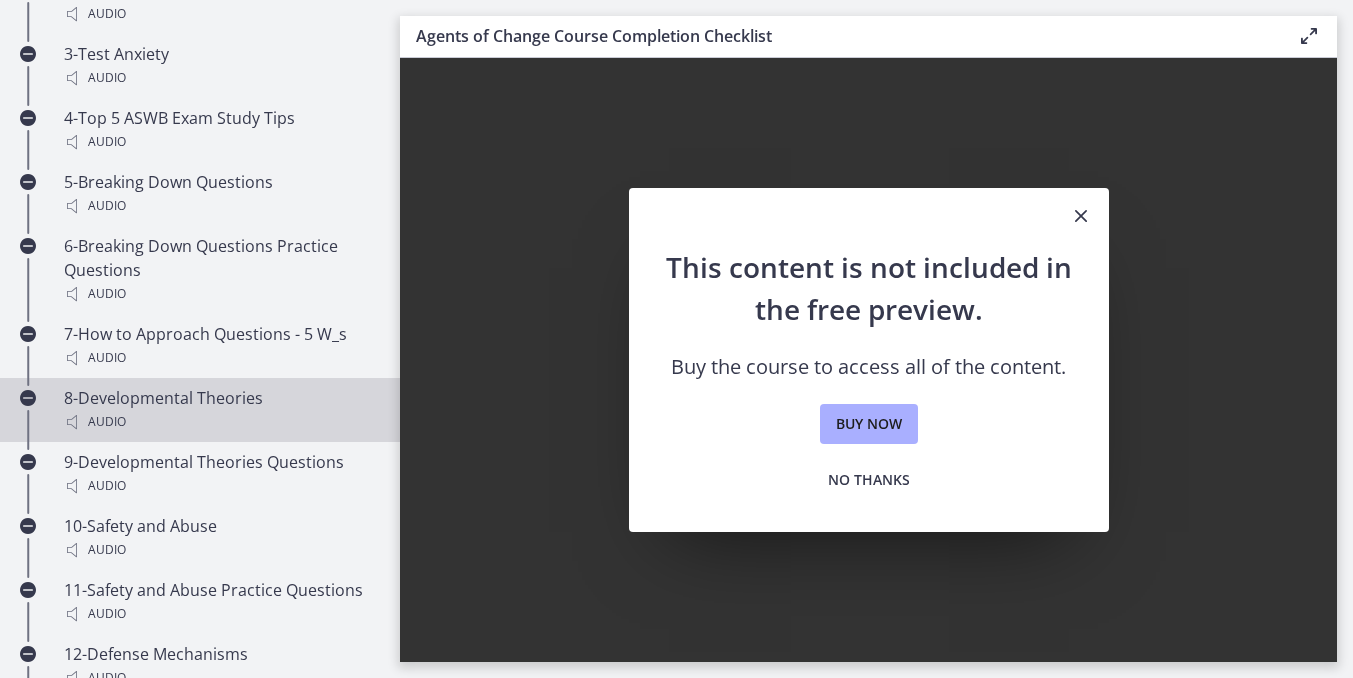 scroll, scrollTop: 1458, scrollLeft: 0, axis: vertical 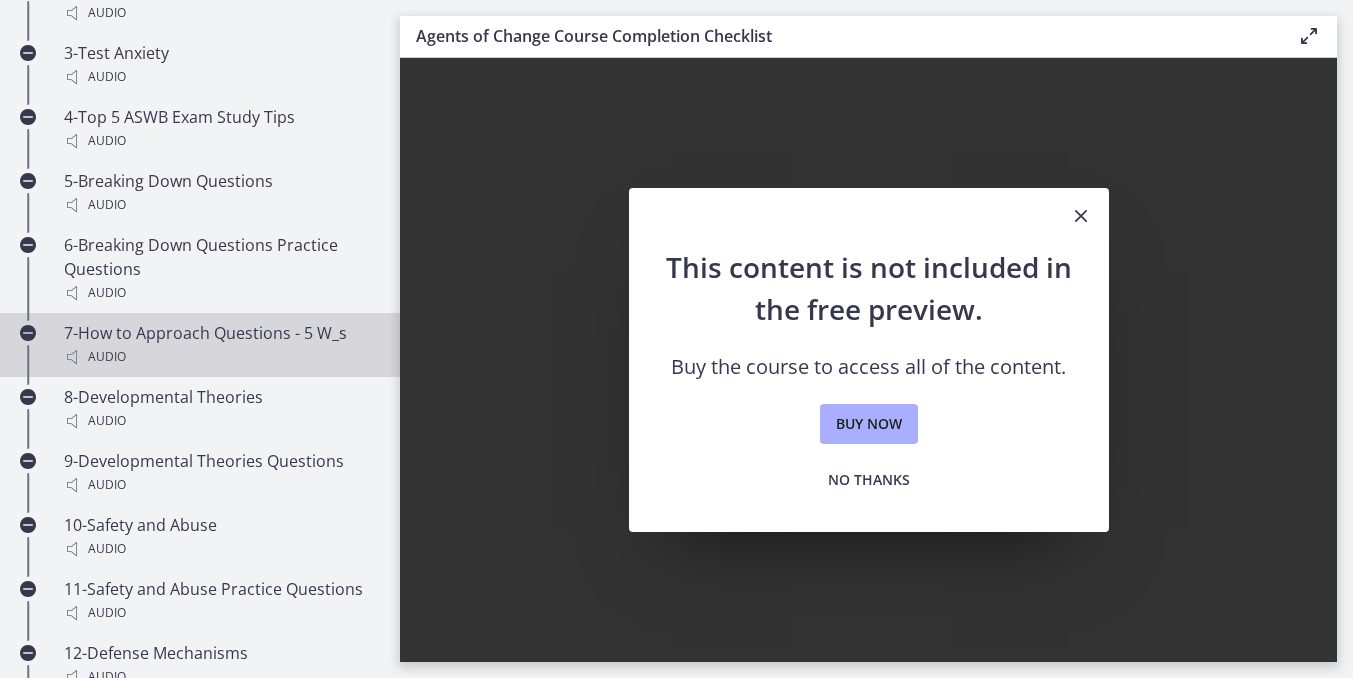click on "7-How to Approach Questions - 5 W_s
Audio" at bounding box center [220, 345] 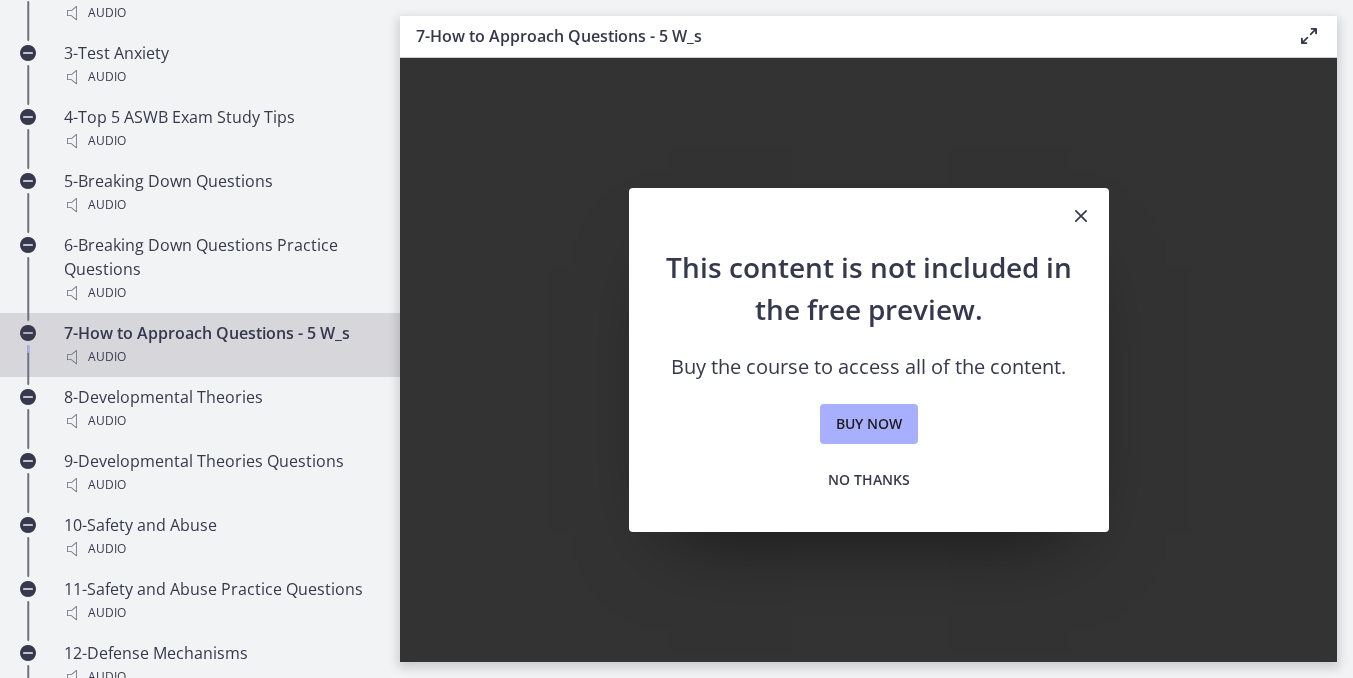 click on "7-How to Approach Questions - 5 W_s
Audio" at bounding box center [220, 345] 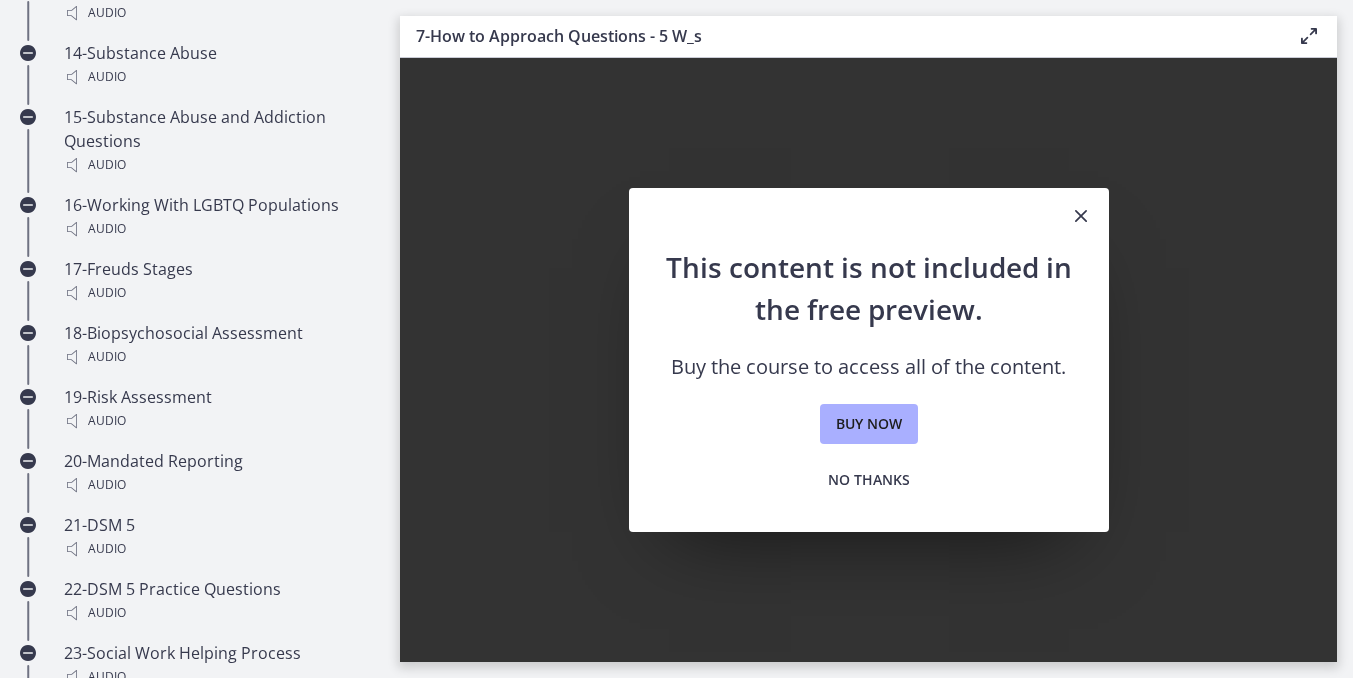 scroll, scrollTop: 2207, scrollLeft: 0, axis: vertical 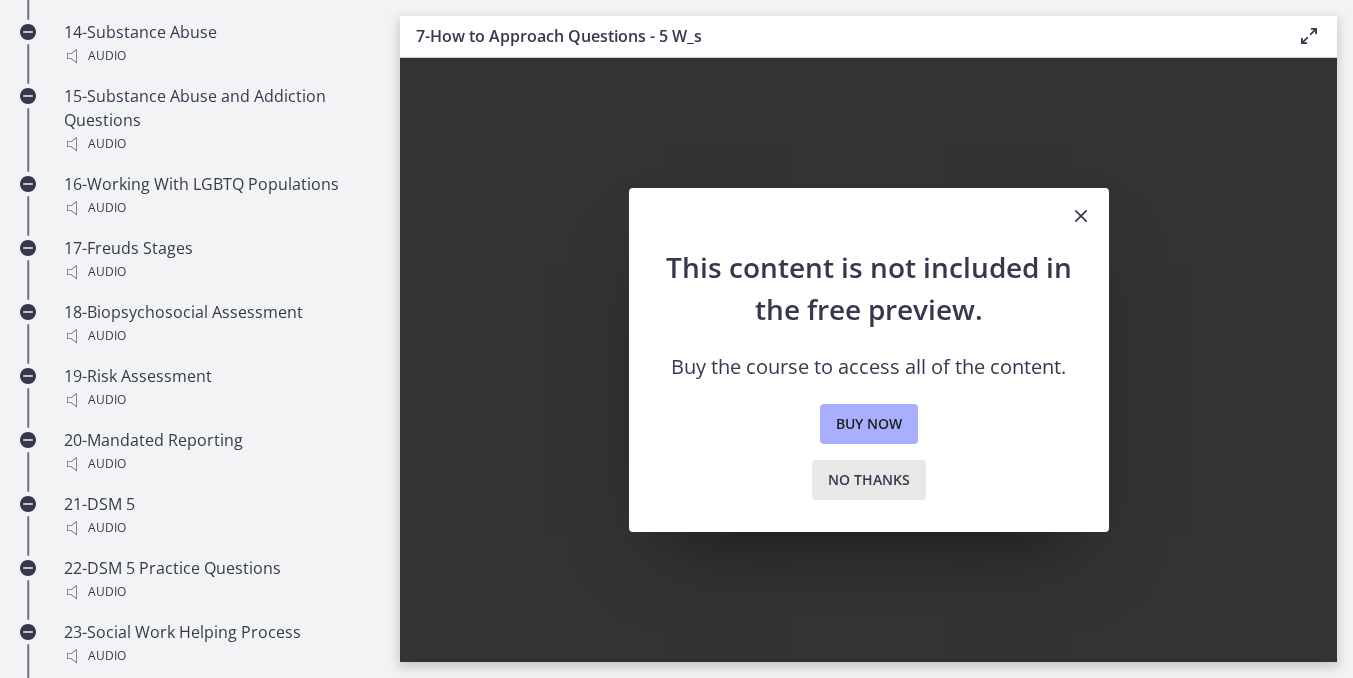 click on "No thanks" at bounding box center (869, 480) 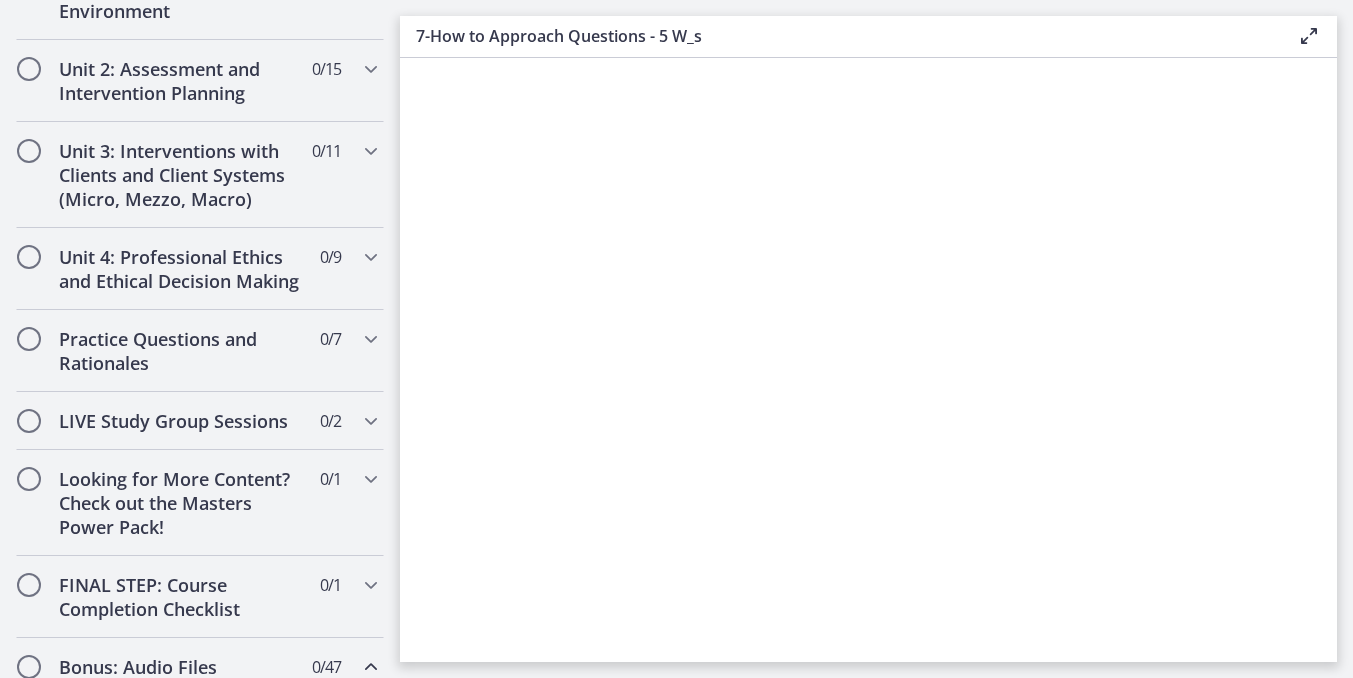 scroll, scrollTop: 668, scrollLeft: 0, axis: vertical 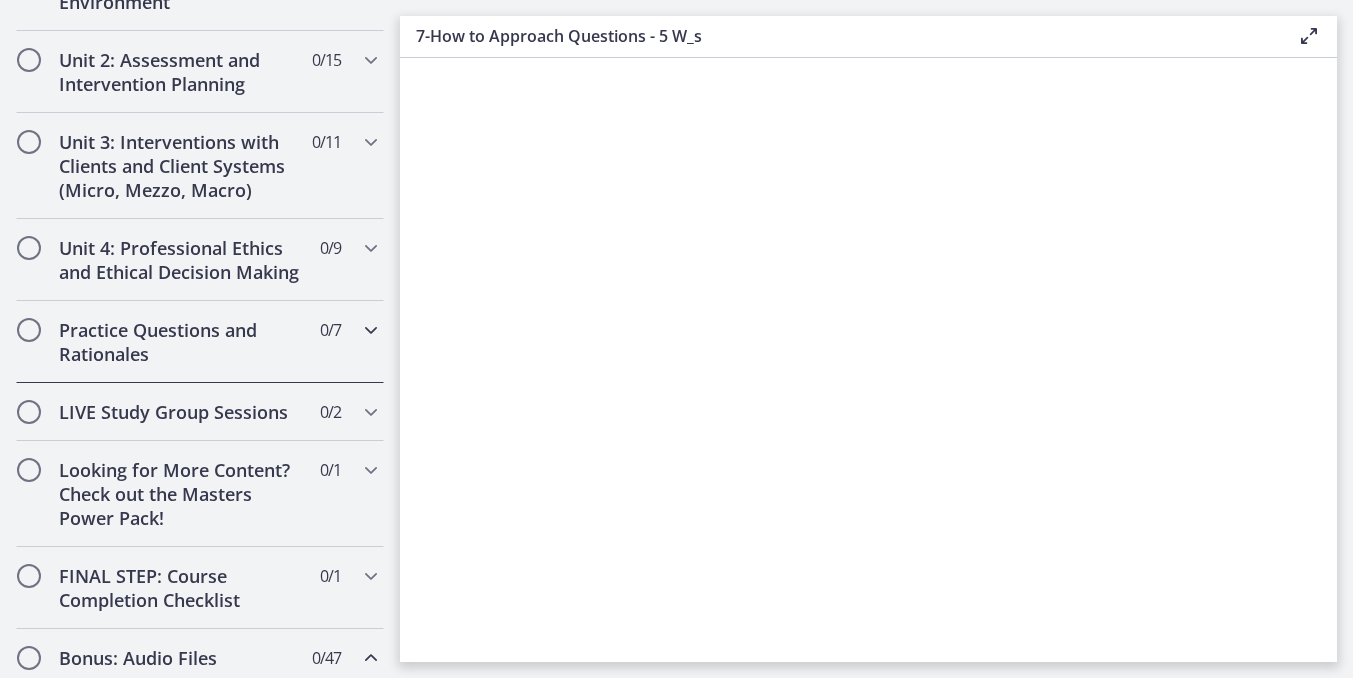 click on "Practice Questions and Rationales" at bounding box center (181, 342) 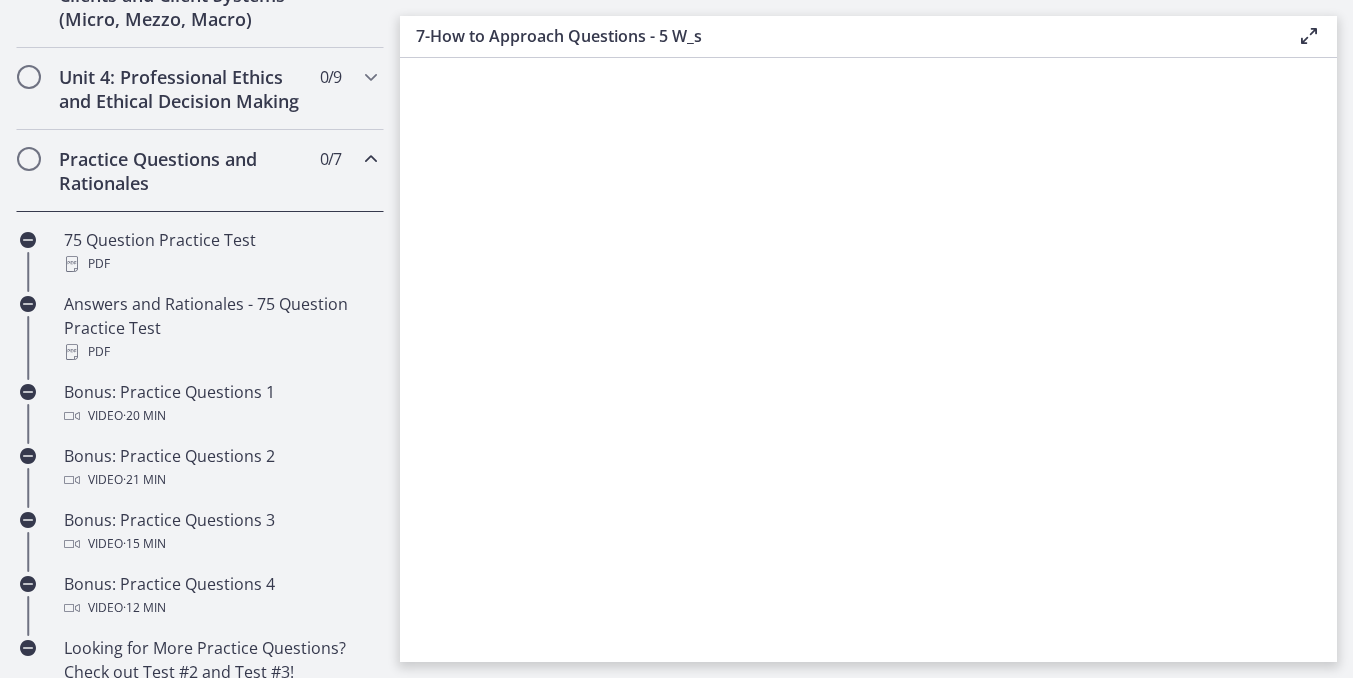 scroll, scrollTop: 840, scrollLeft: 0, axis: vertical 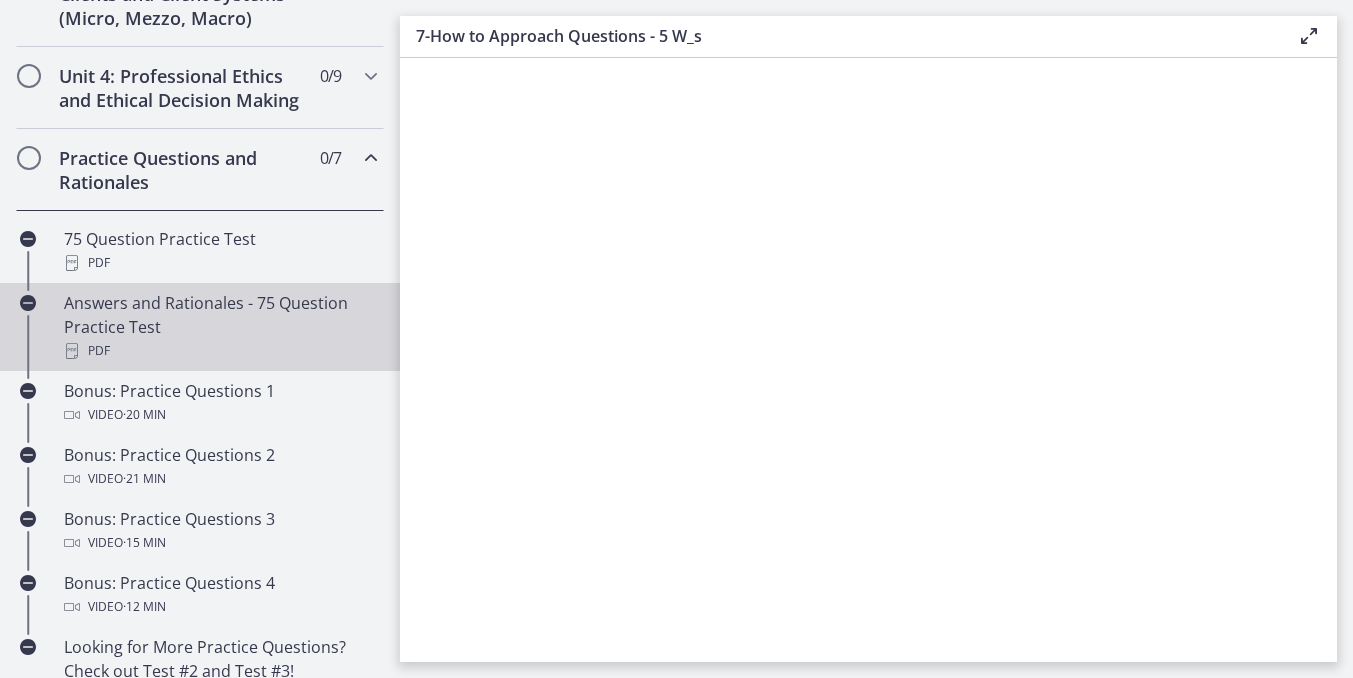 click on "Answers and Rationales - 75 Question Practice Test
PDF" at bounding box center (220, 327) 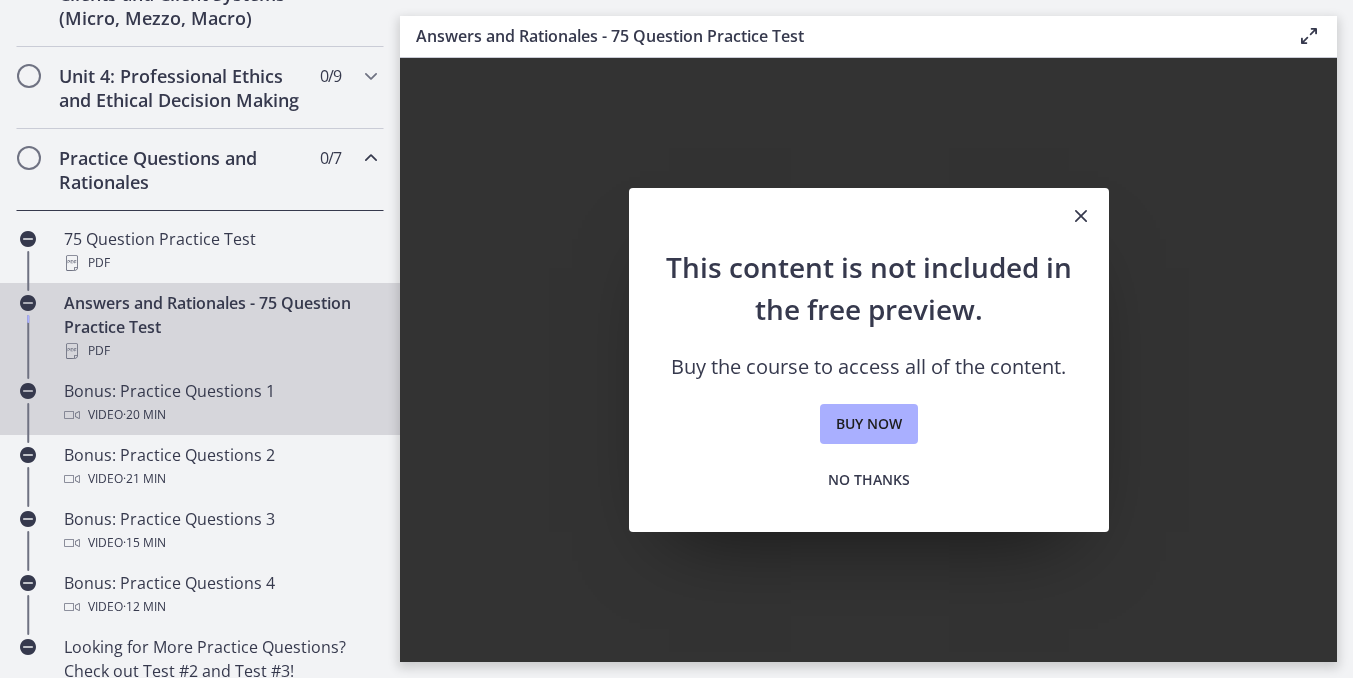 click on "Bonus: Practice Questions 1
Video
·  20 min" at bounding box center [220, 403] 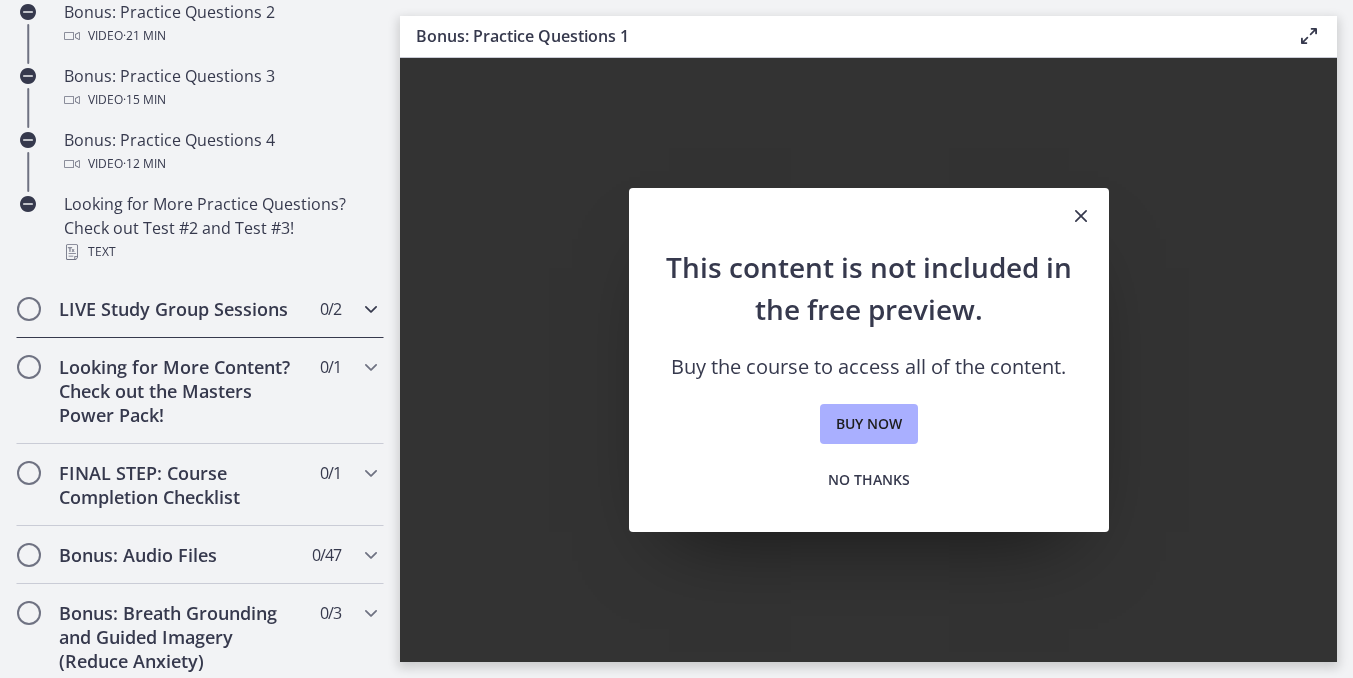 click on "LIVE Study Group Sessions
0  /  2
Completed" at bounding box center [200, 309] 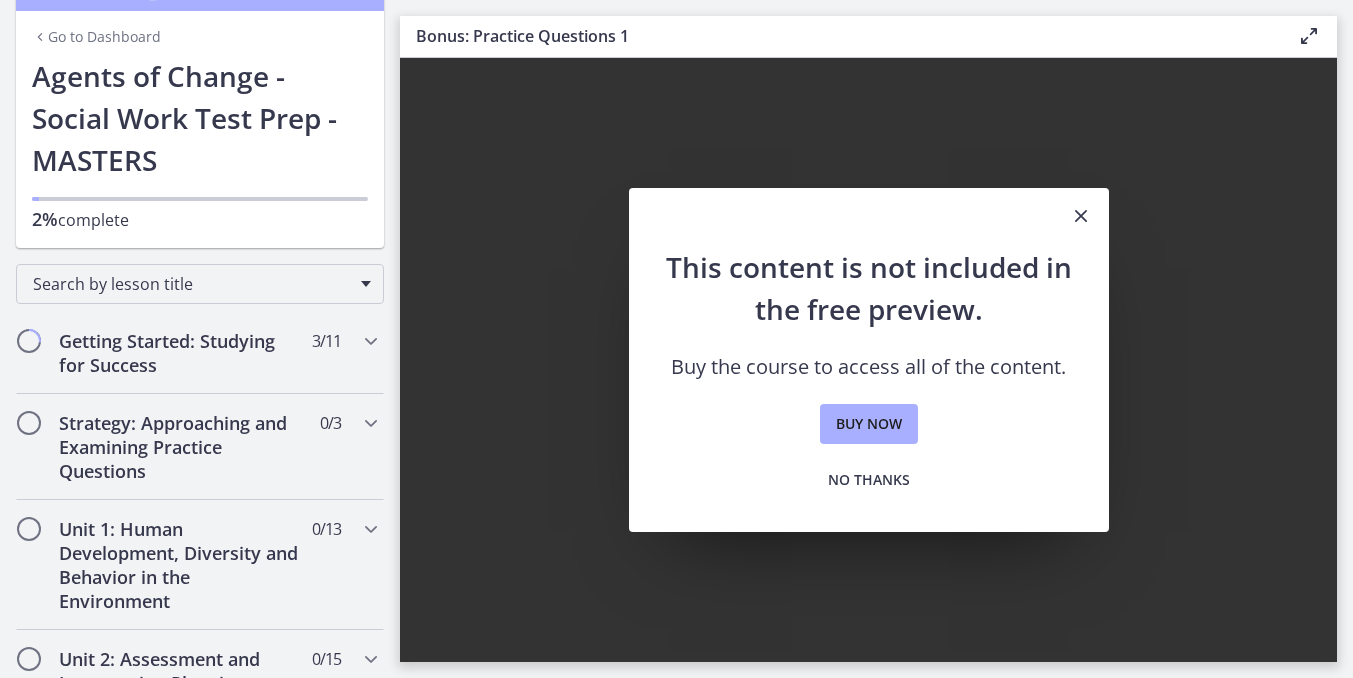 scroll, scrollTop: 0, scrollLeft: 0, axis: both 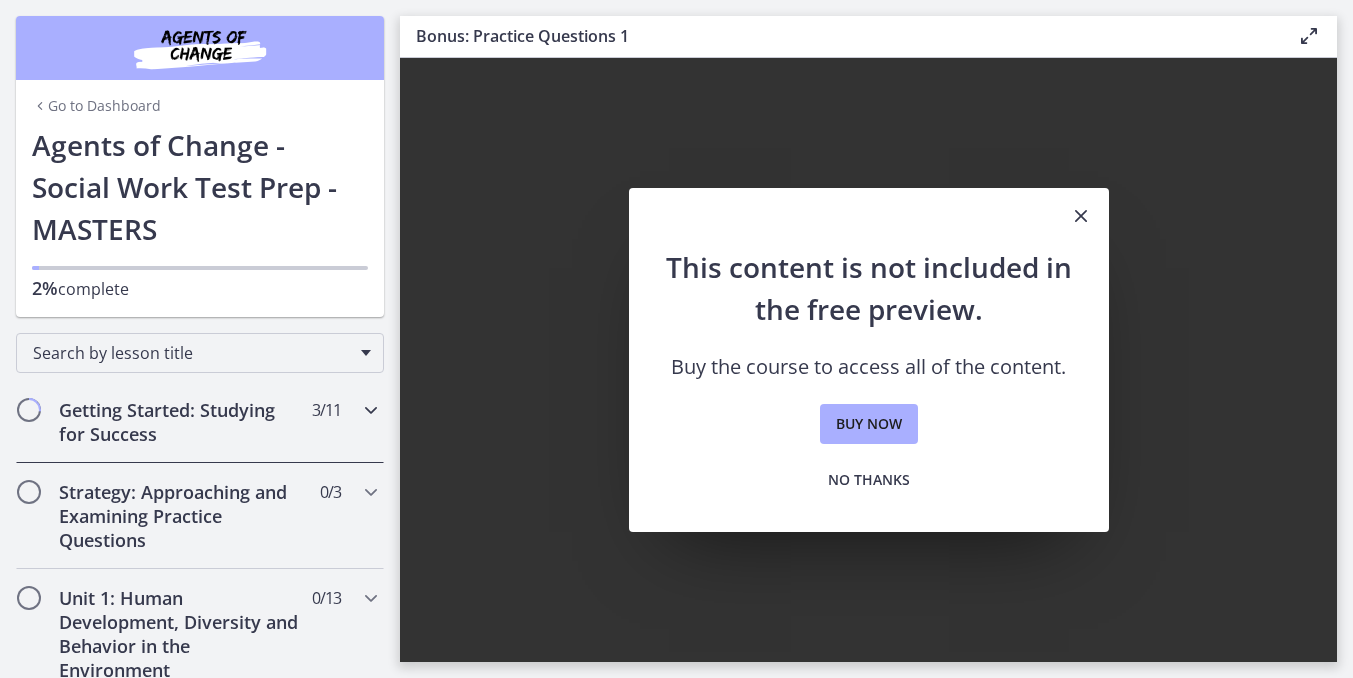 click on "Getting Started: Studying for Success" at bounding box center (181, 422) 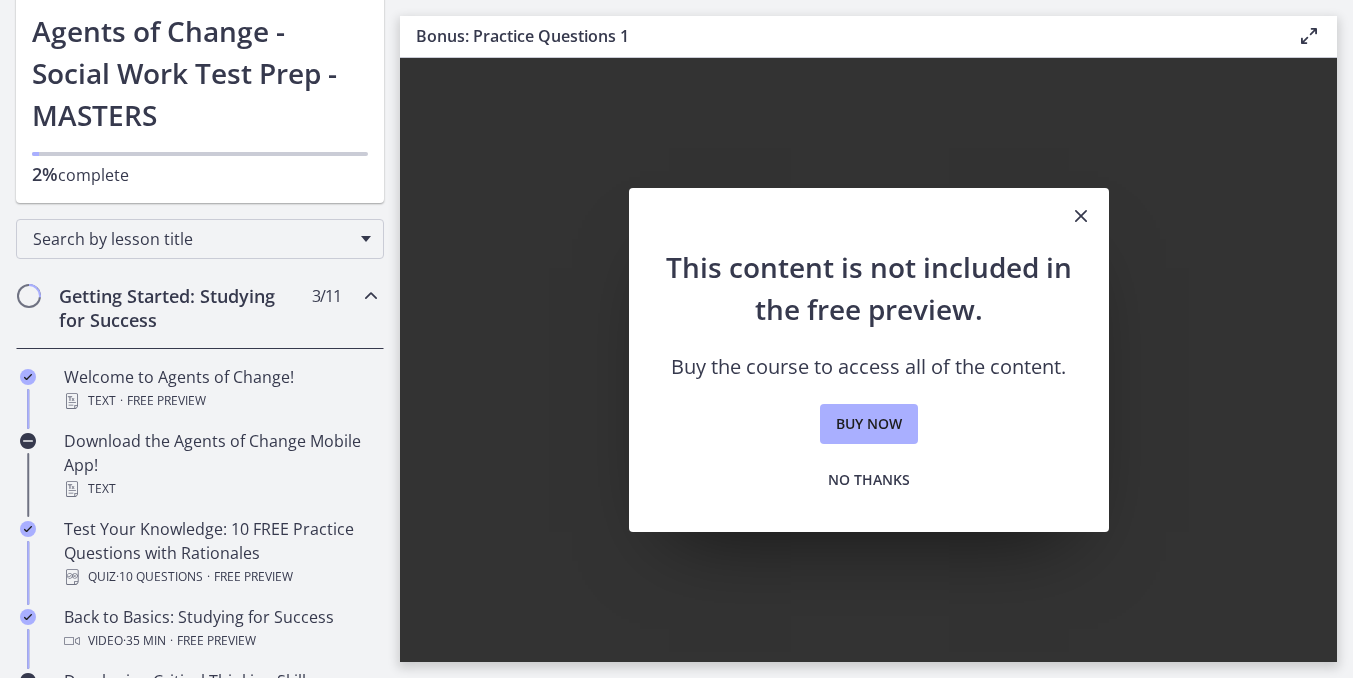 scroll, scrollTop: 229, scrollLeft: 0, axis: vertical 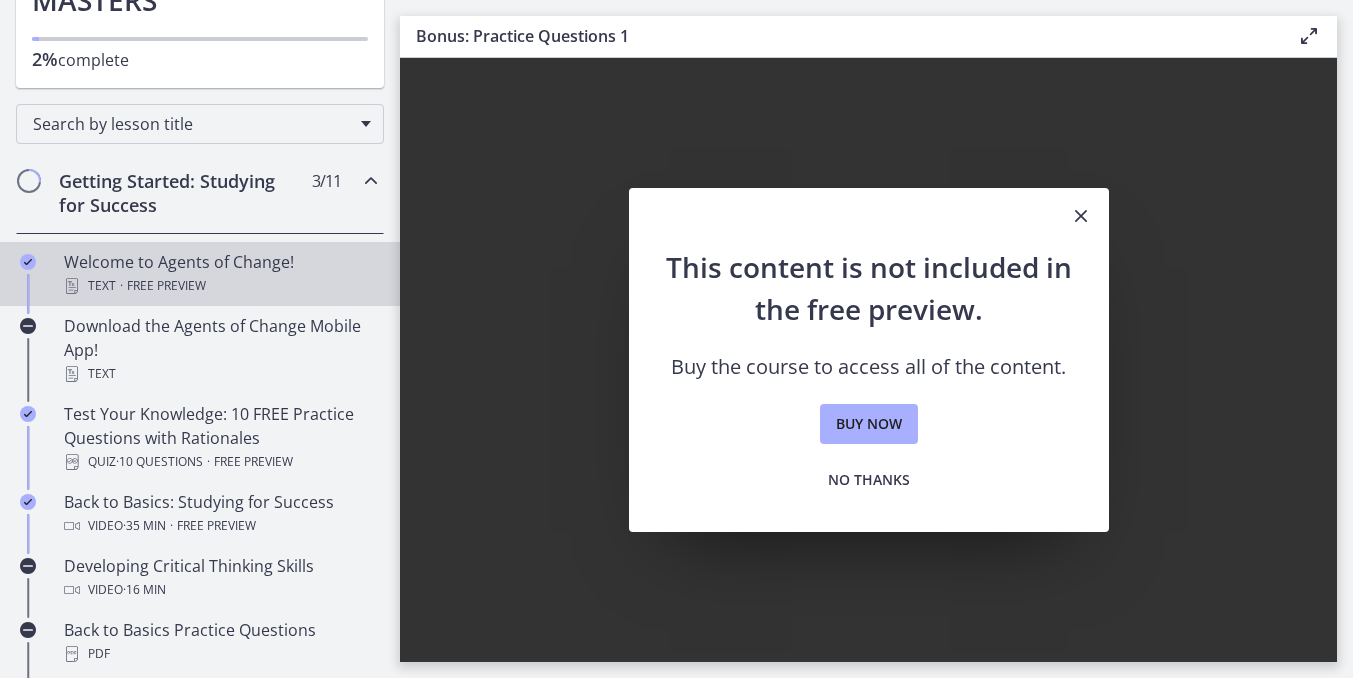 click on "Free preview" at bounding box center [166, 286] 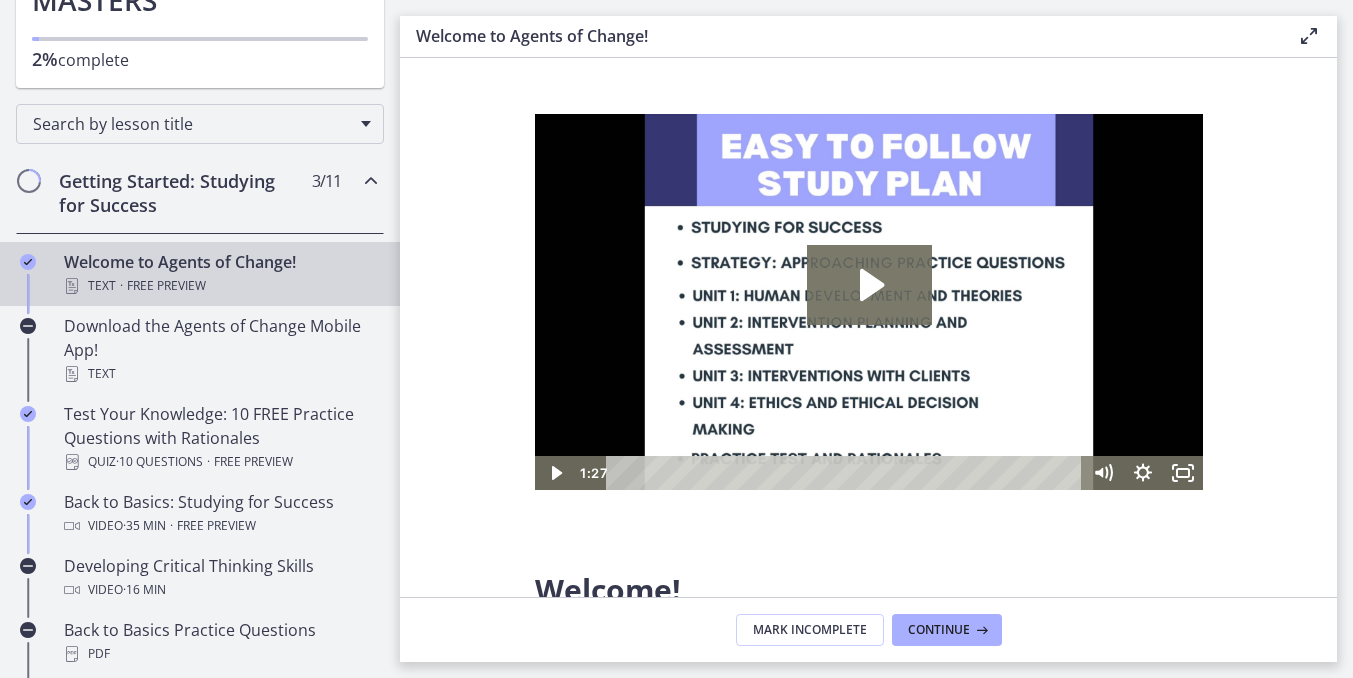 scroll, scrollTop: 0, scrollLeft: 0, axis: both 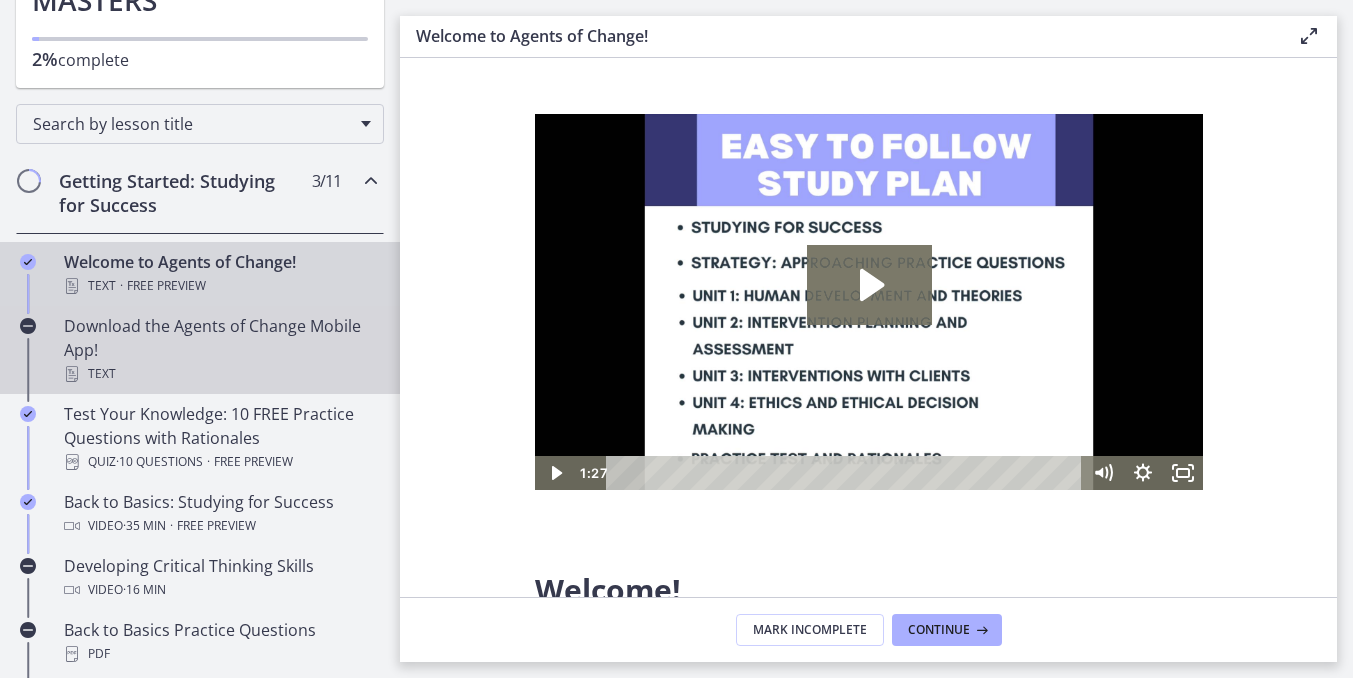 click on "Download the Agents of Change Mobile App!
Text" at bounding box center [220, 350] 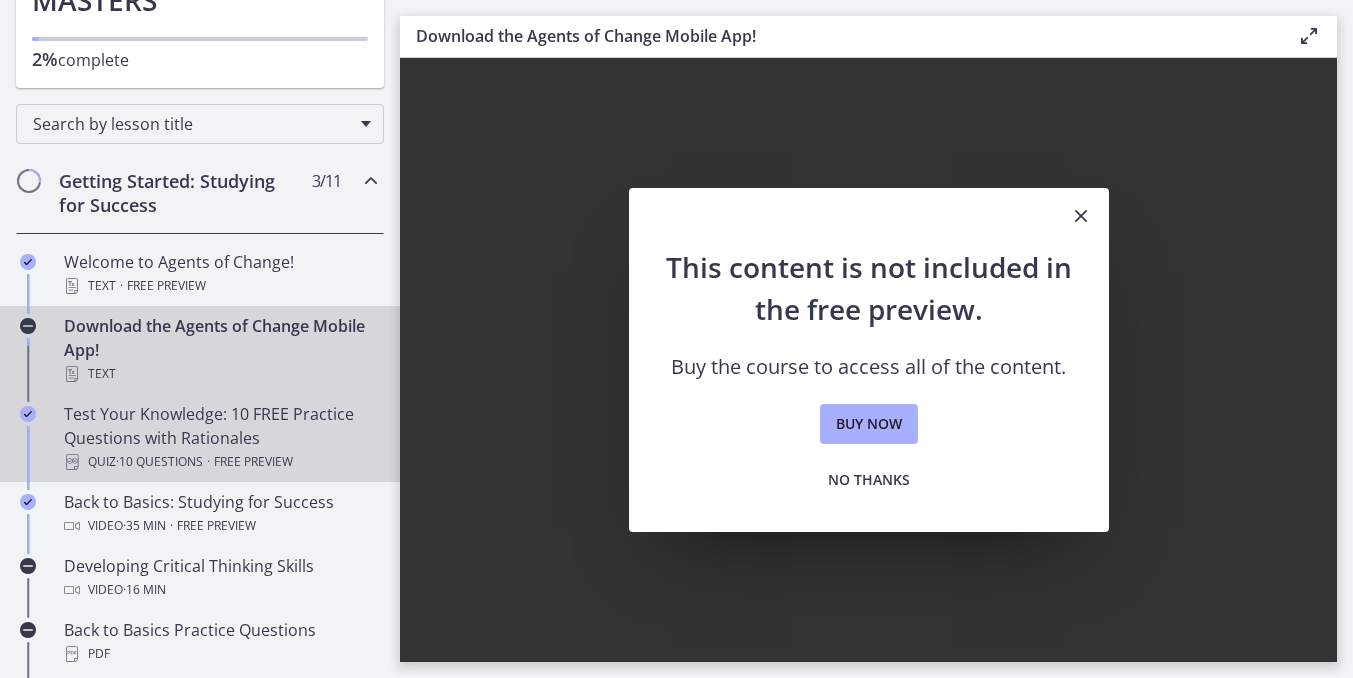 click on "·  10 Questions" at bounding box center [159, 462] 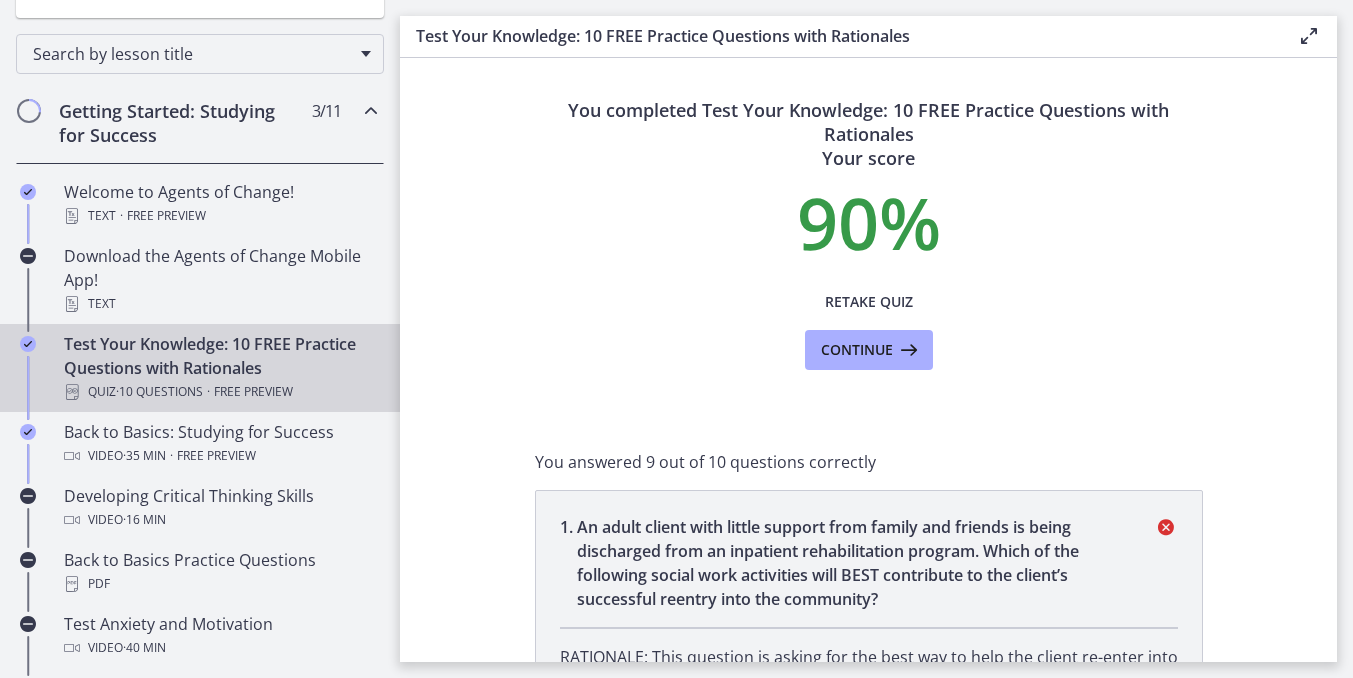 scroll, scrollTop: 305, scrollLeft: 0, axis: vertical 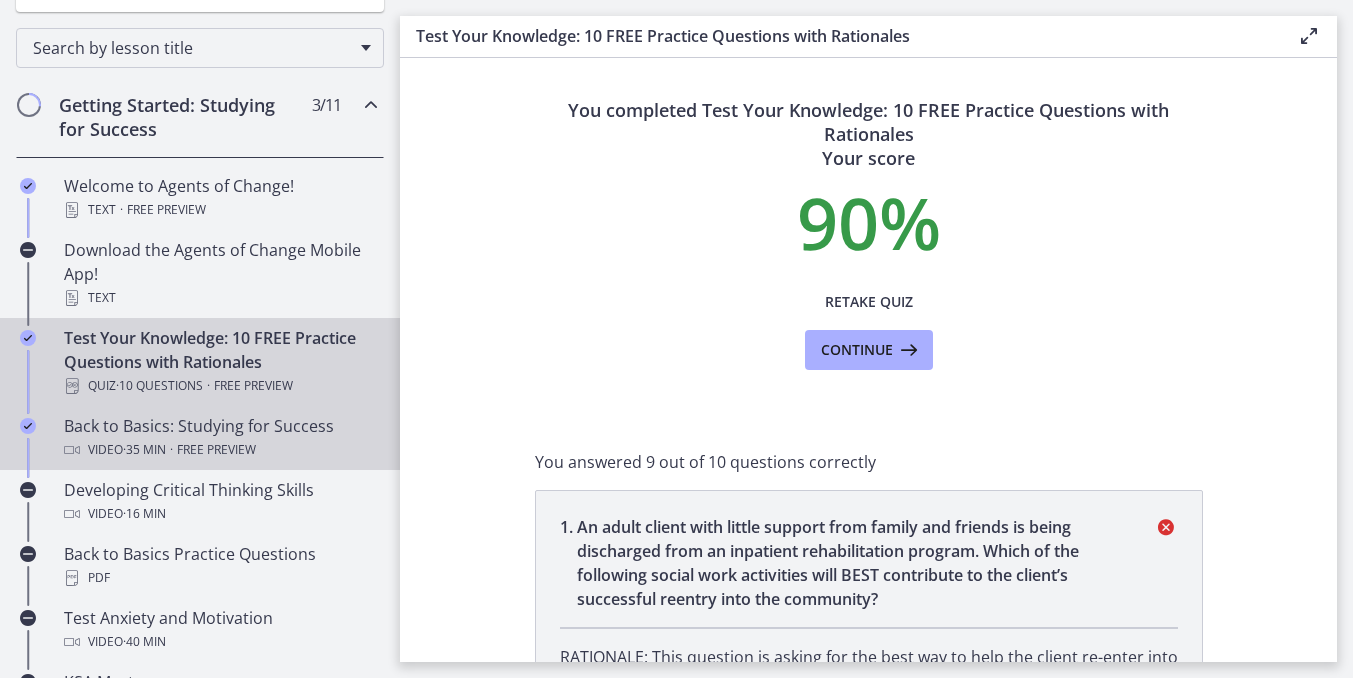 click on "Back to Basics: Studying for Success
Video
·  35 min
·
Free preview" at bounding box center (220, 438) 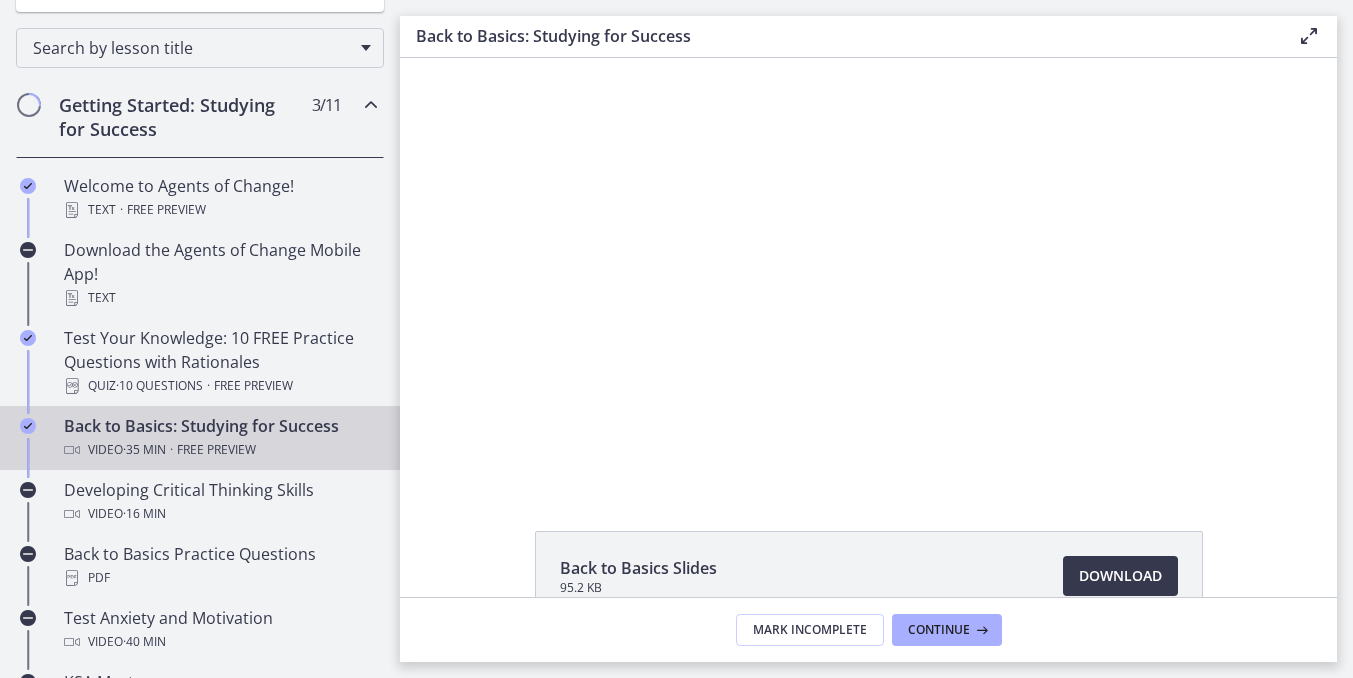 scroll, scrollTop: 0, scrollLeft: 0, axis: both 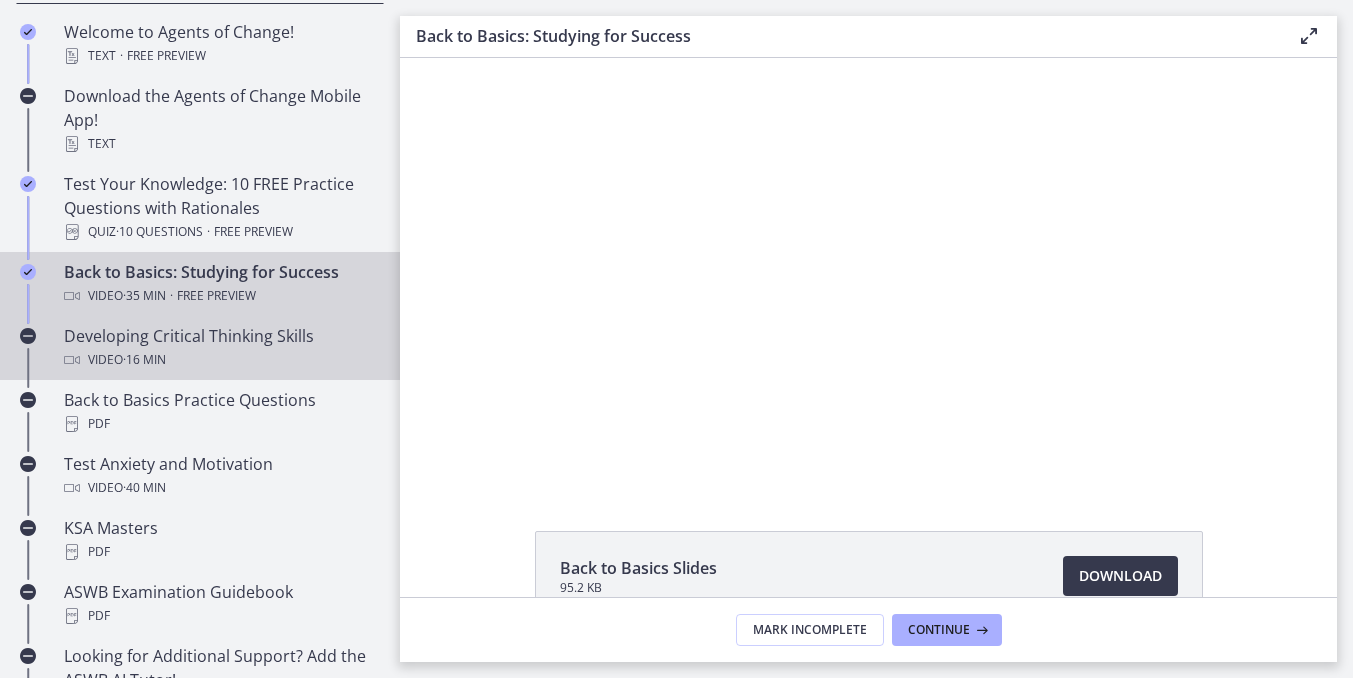 click on "Developing Critical Thinking Skills
Video
·  16 min" at bounding box center (220, 348) 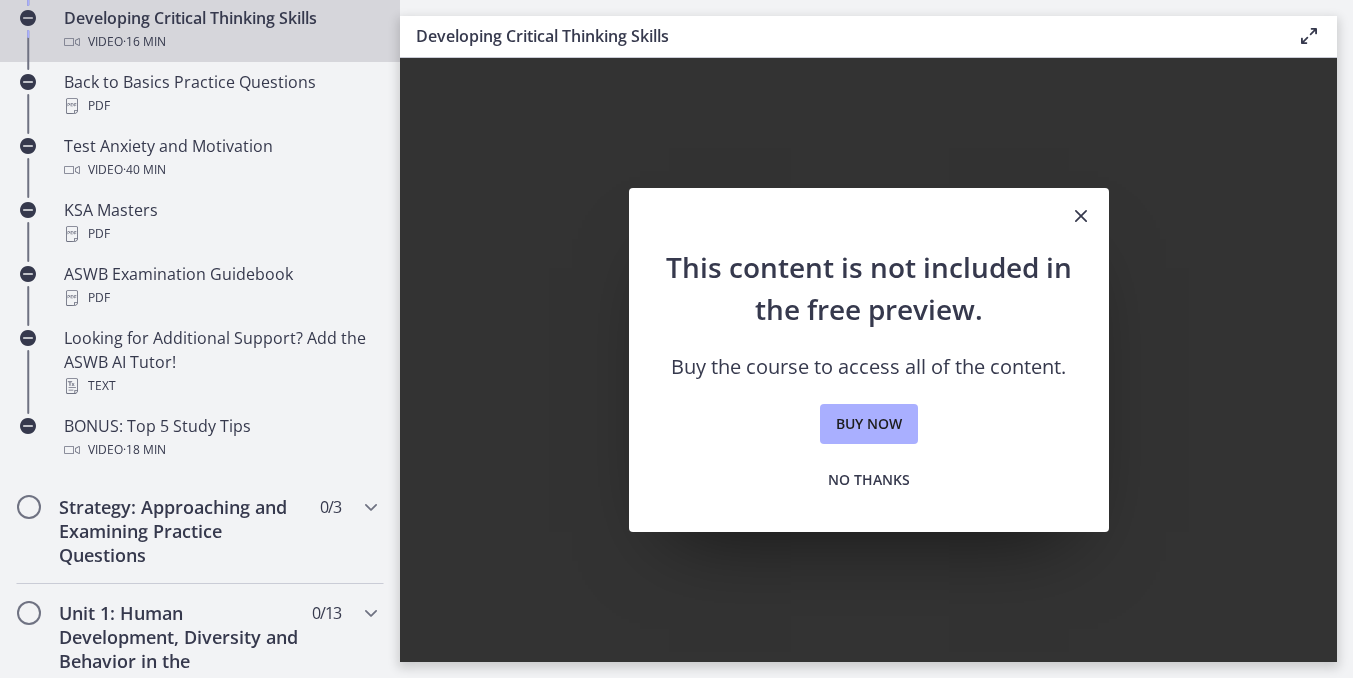 scroll, scrollTop: 781, scrollLeft: 0, axis: vertical 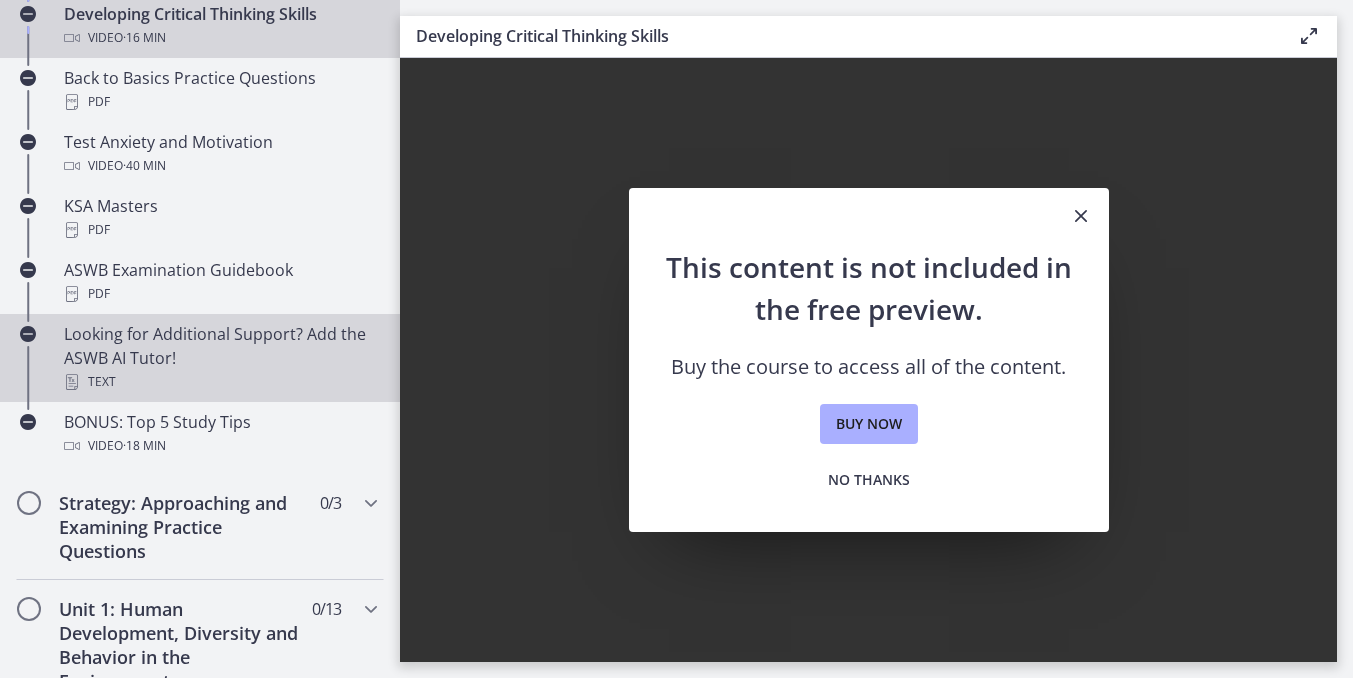 click on "Looking for Additional Support? Add the ASWB AI Tutor!
Text" at bounding box center [220, 358] 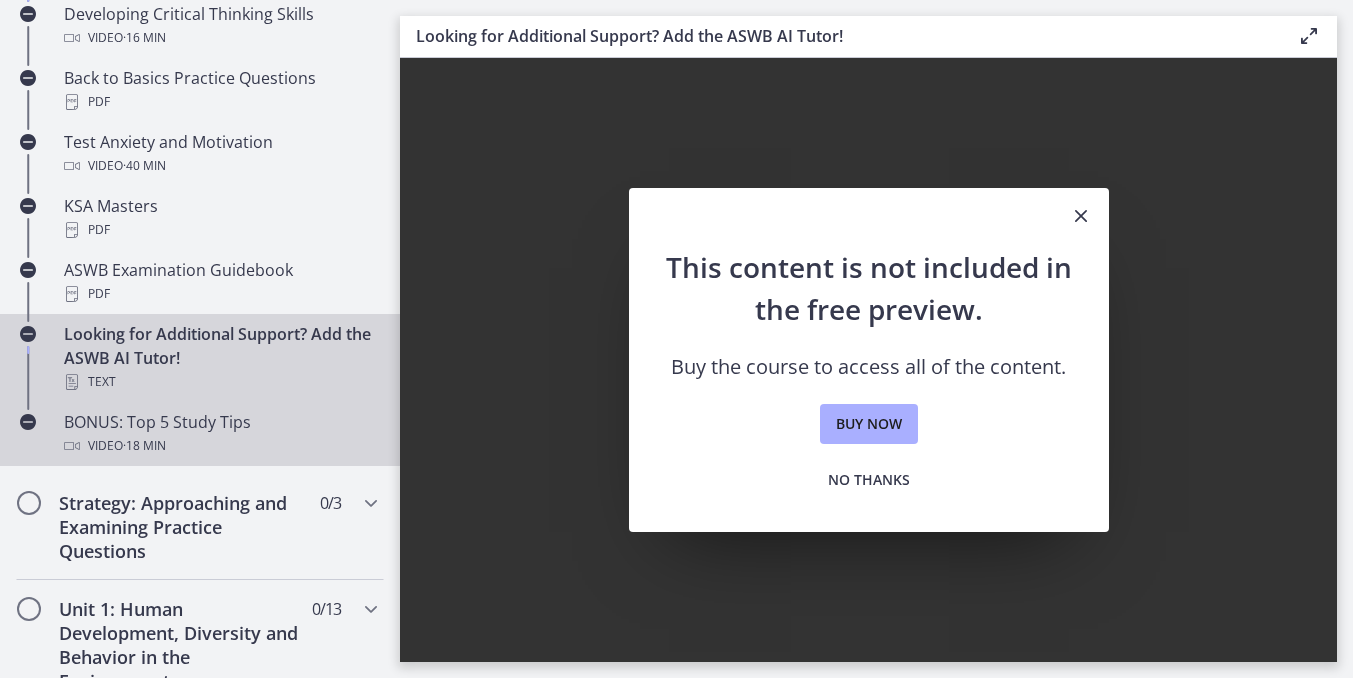 click on "BONUS: Top 5 Study Tips
Video
·  18 min" at bounding box center (220, 434) 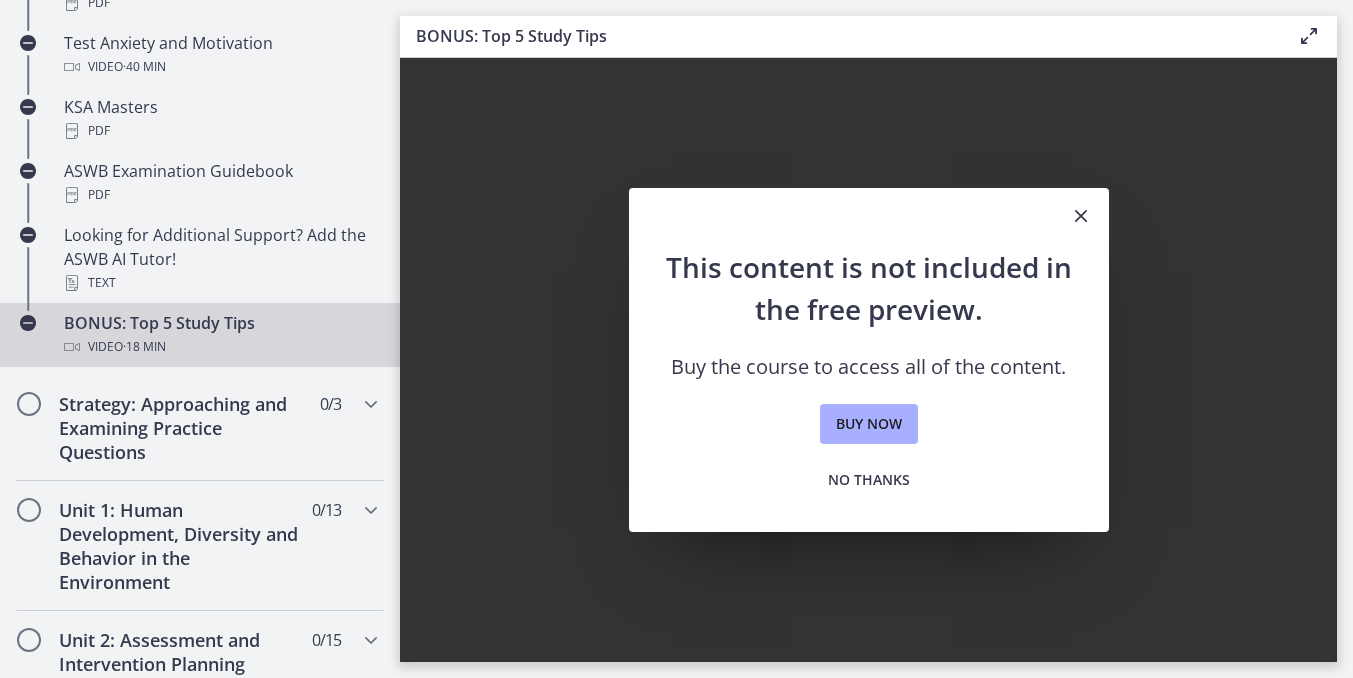 scroll, scrollTop: 957, scrollLeft: 0, axis: vertical 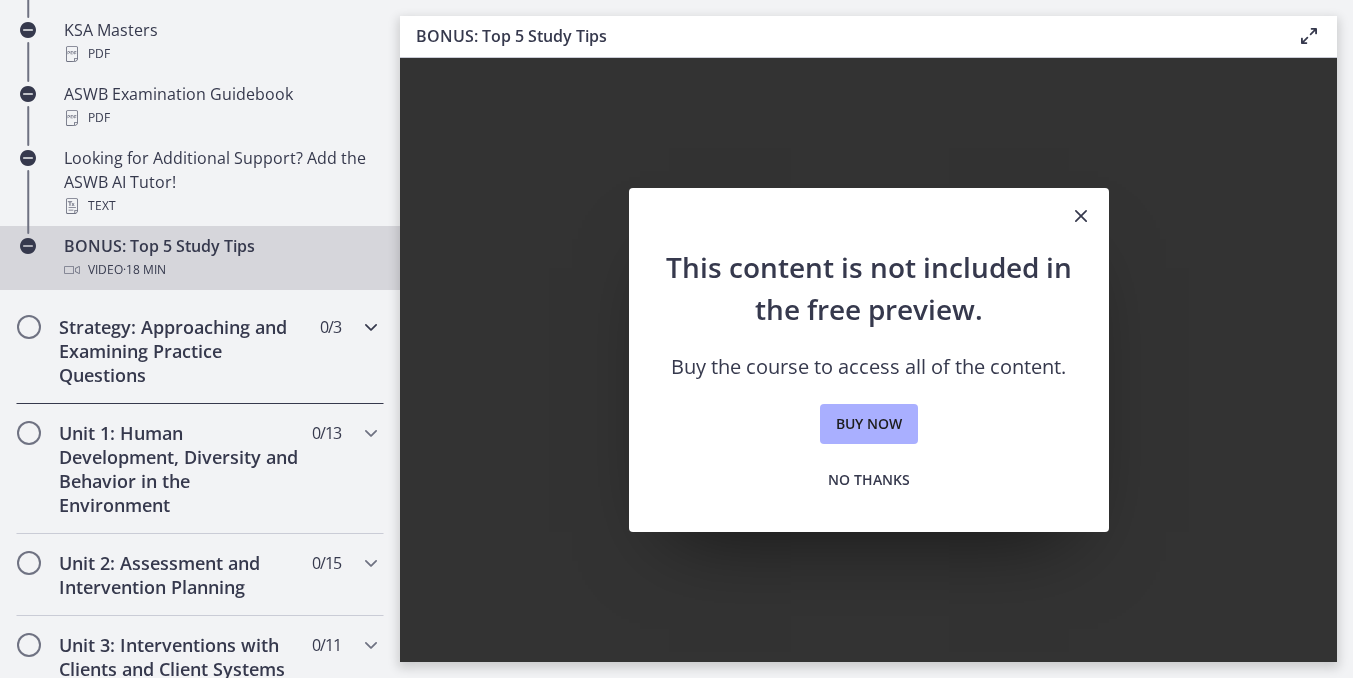 click on "Strategy: Approaching and Examining Practice Questions" at bounding box center [181, 351] 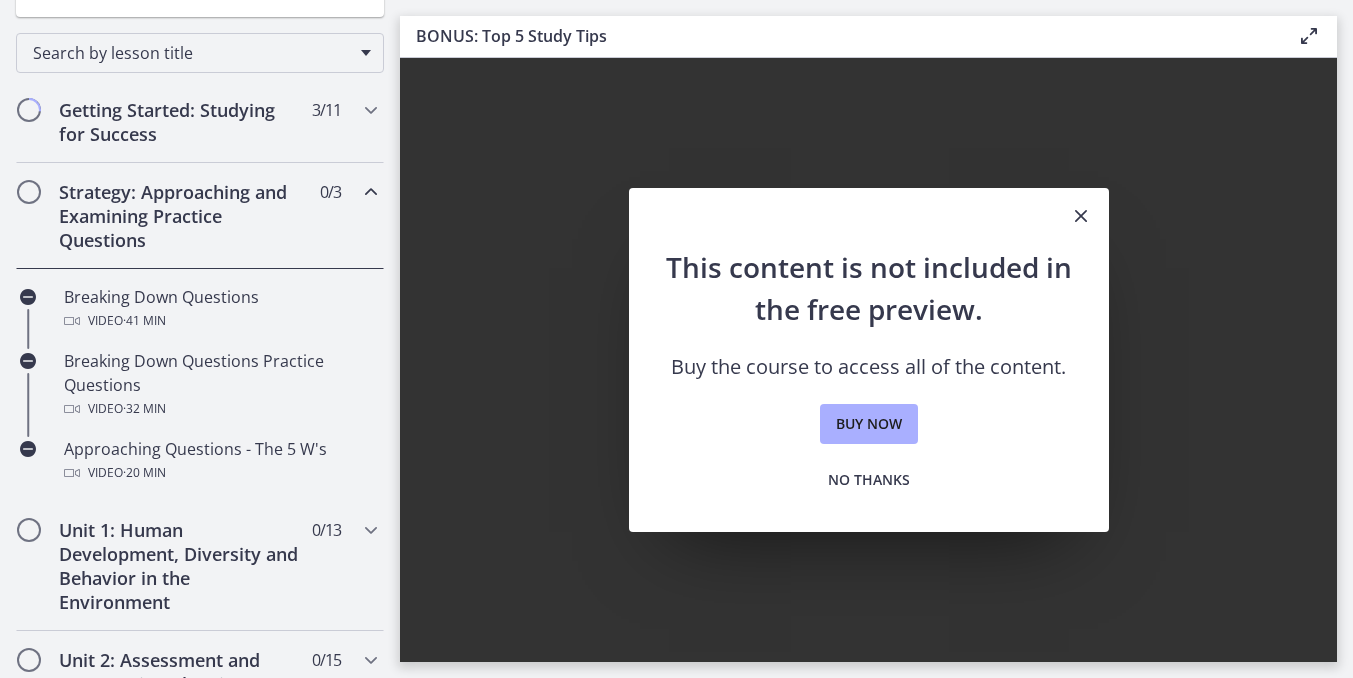 scroll, scrollTop: 309, scrollLeft: 0, axis: vertical 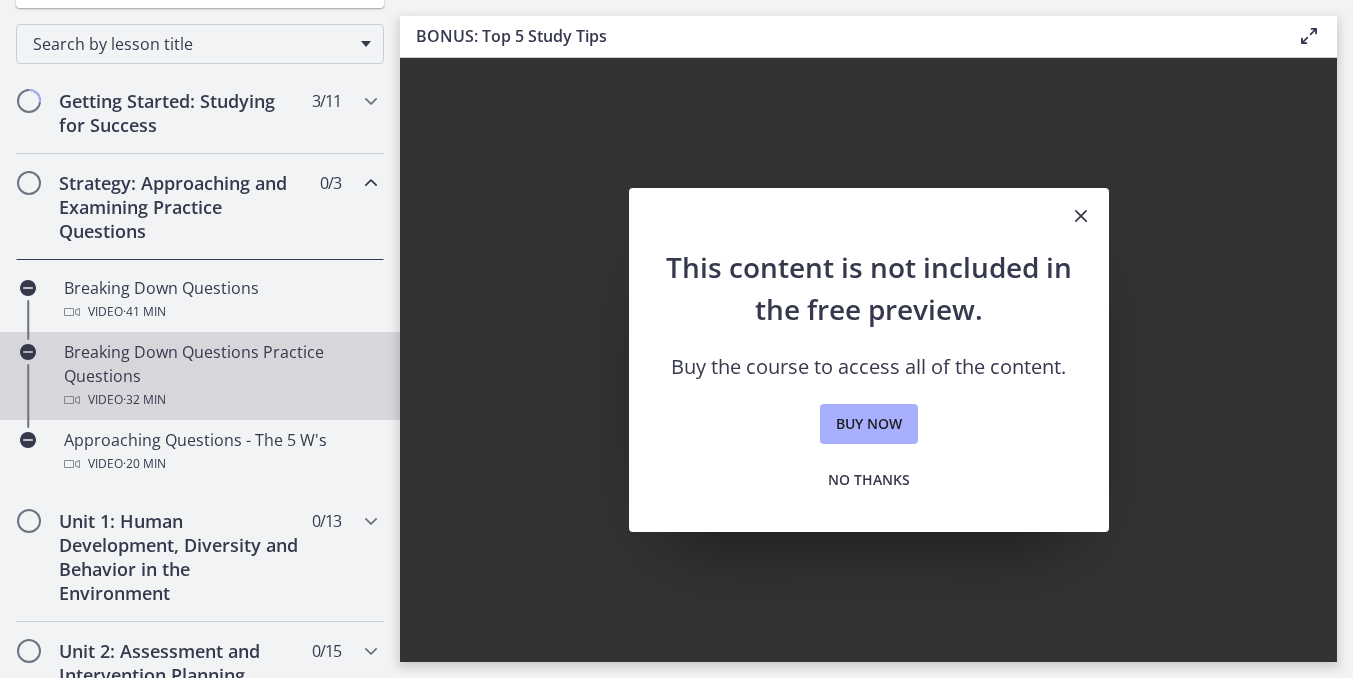 click on "Breaking Down Questions Practice Questions
Video
·  32 min" at bounding box center (220, 376) 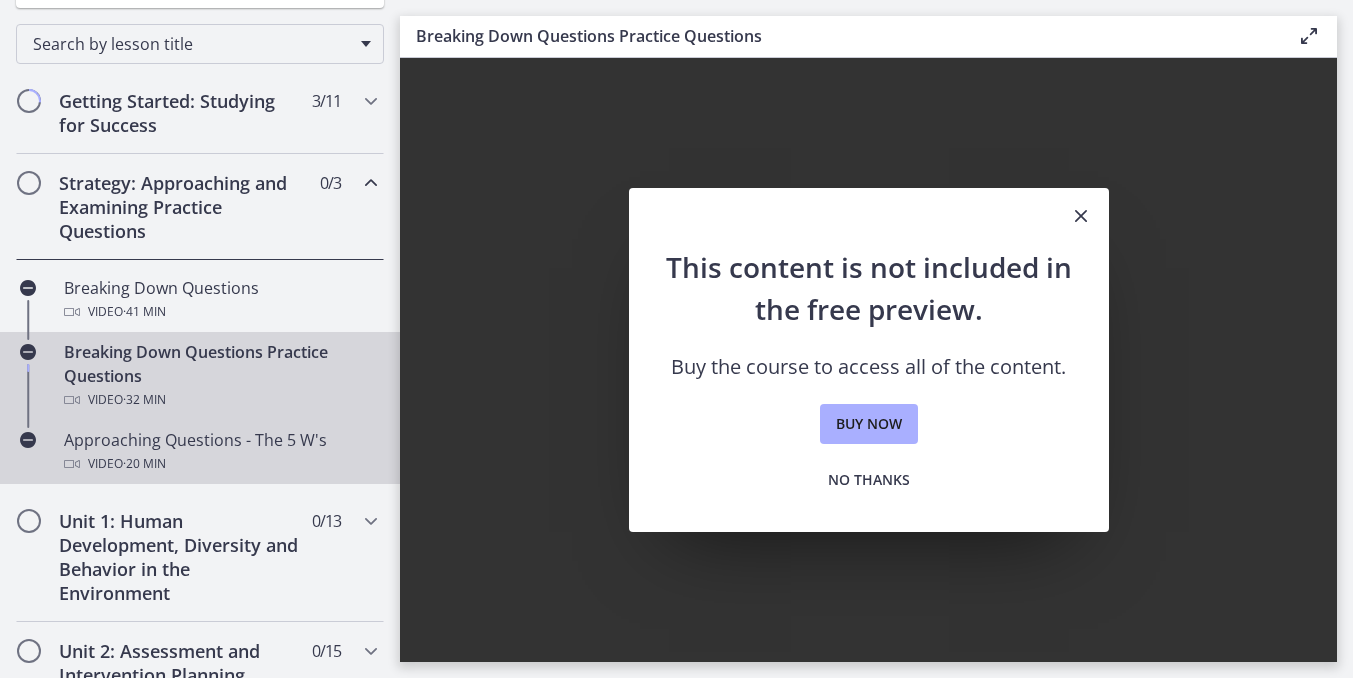 click on "·  20 min" at bounding box center (144, 464) 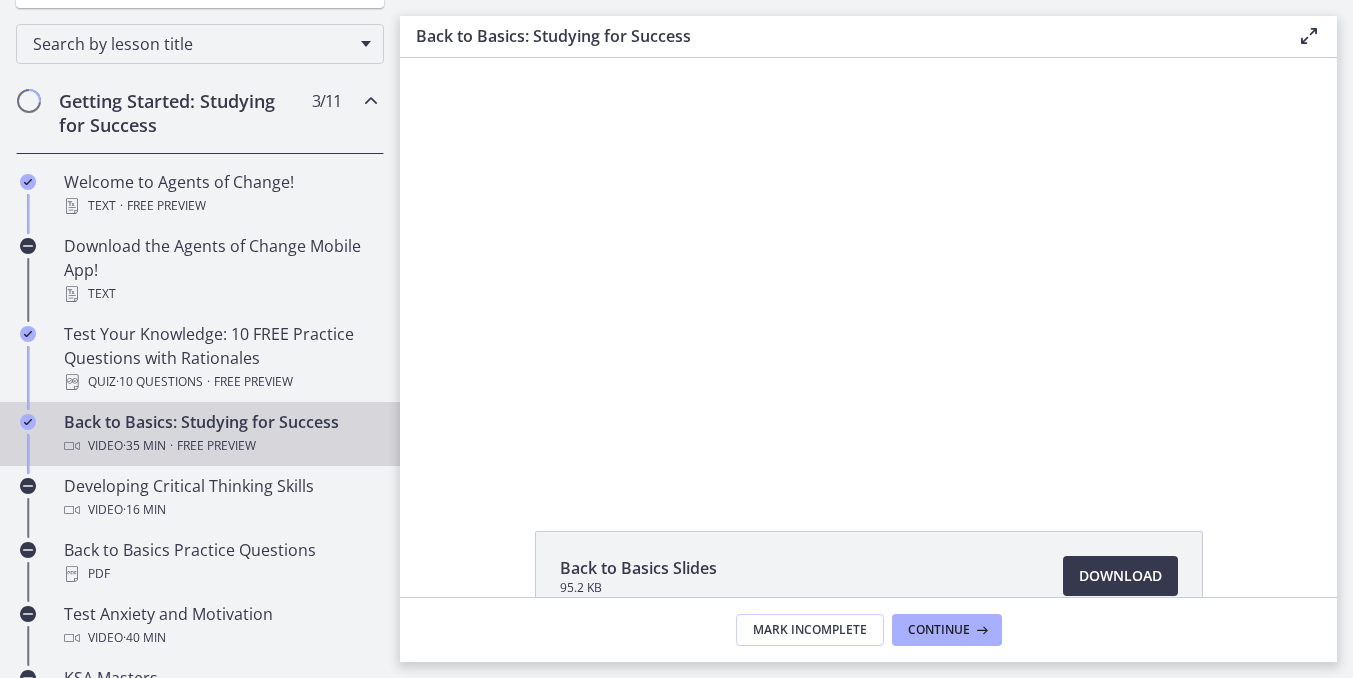 scroll, scrollTop: 0, scrollLeft: 0, axis: both 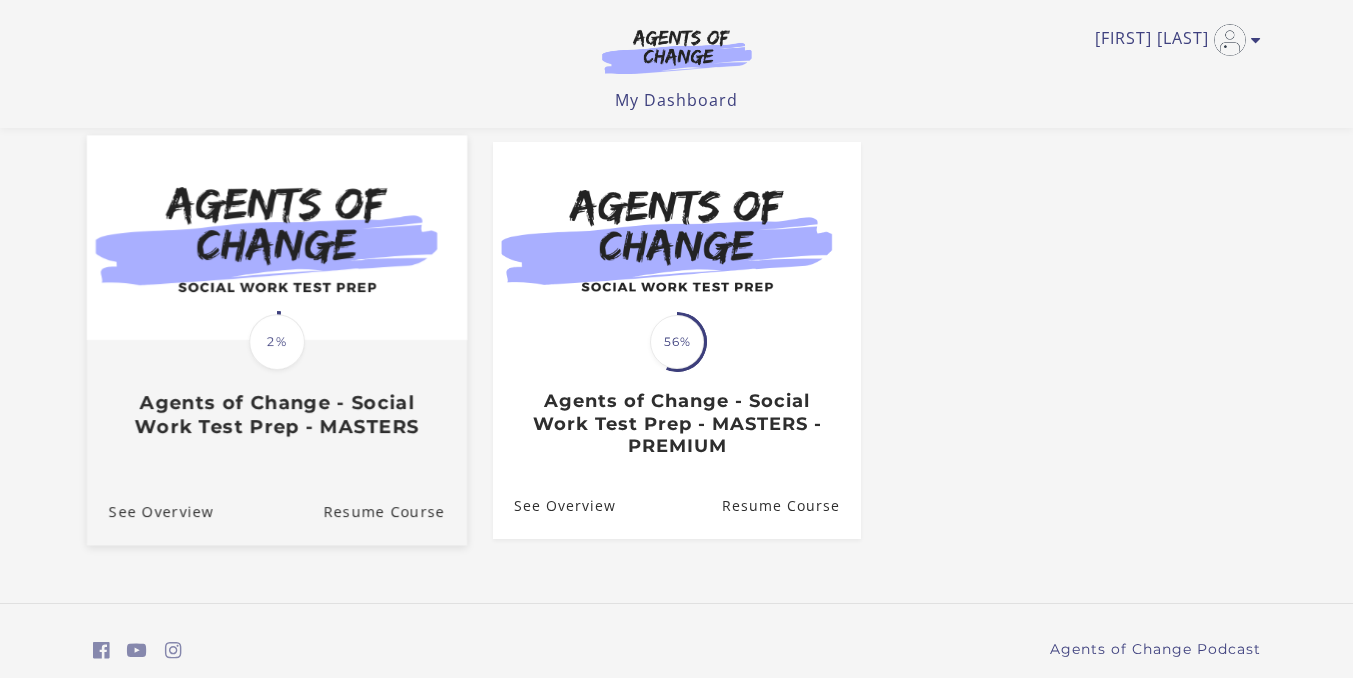 click on "2%" at bounding box center (277, 342) 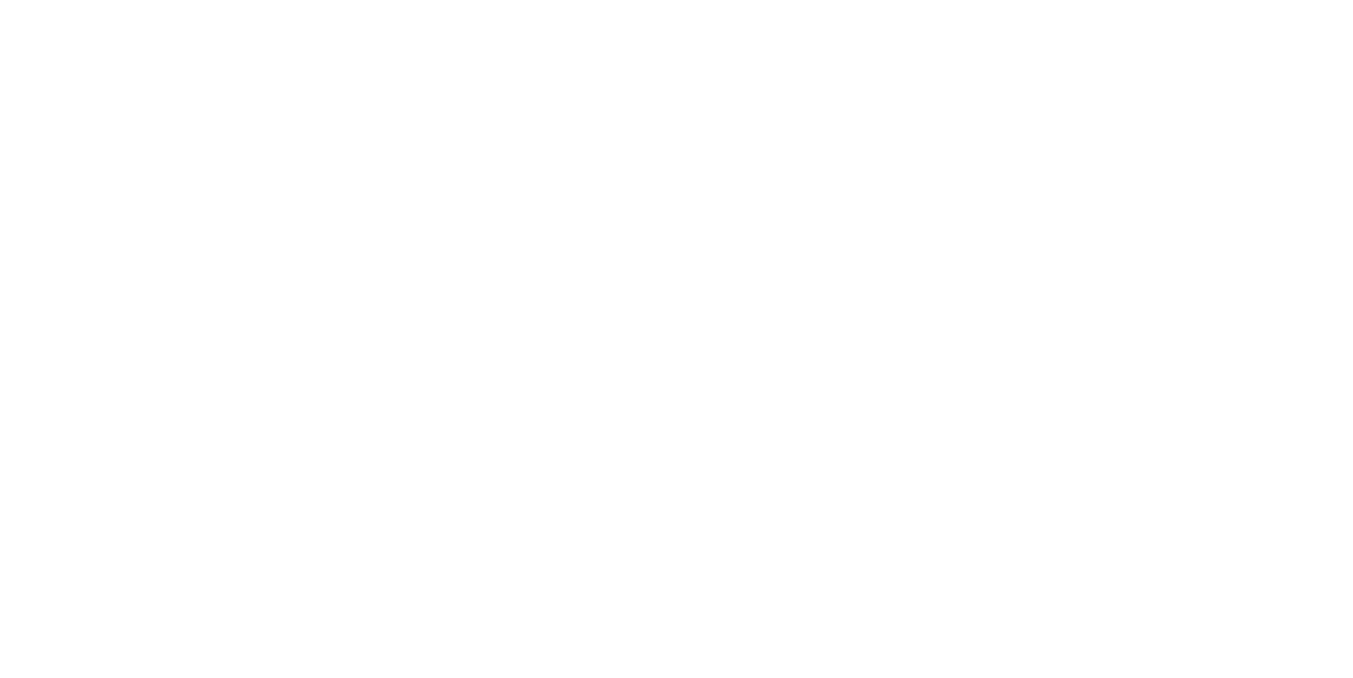 scroll, scrollTop: 0, scrollLeft: 0, axis: both 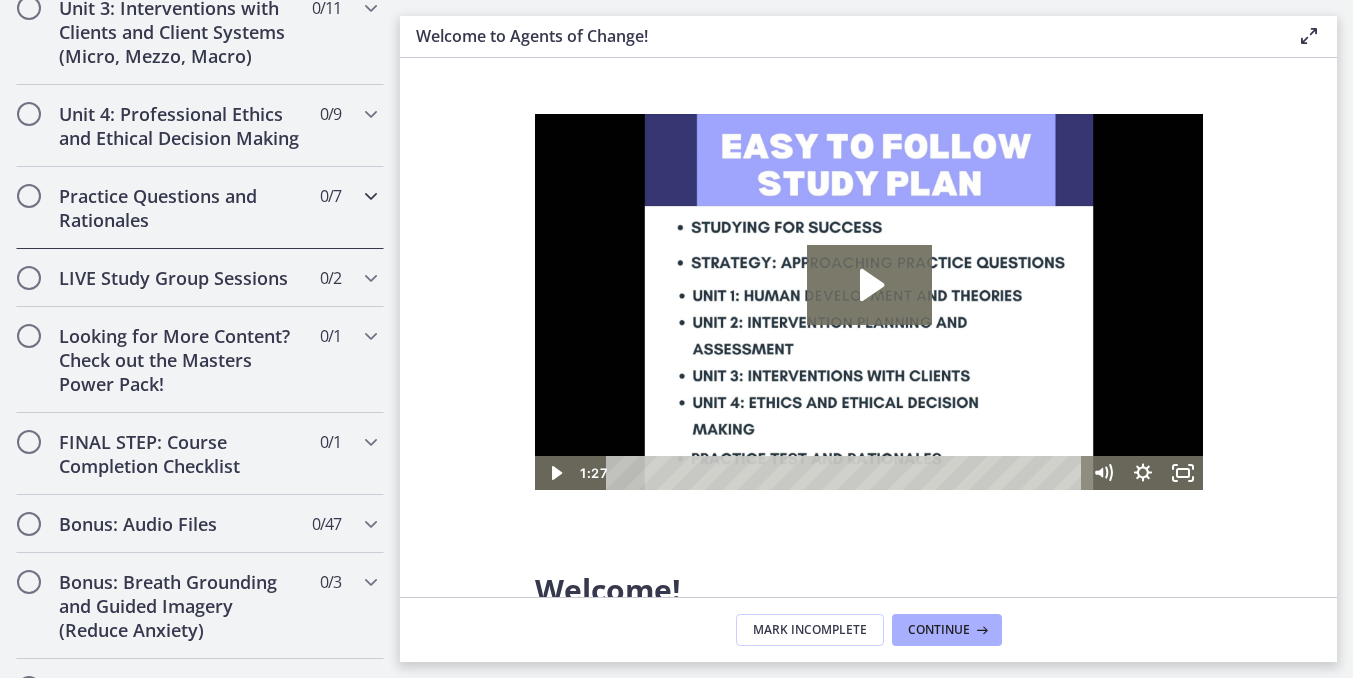 click on "Practice Questions and Rationales" at bounding box center (181, 208) 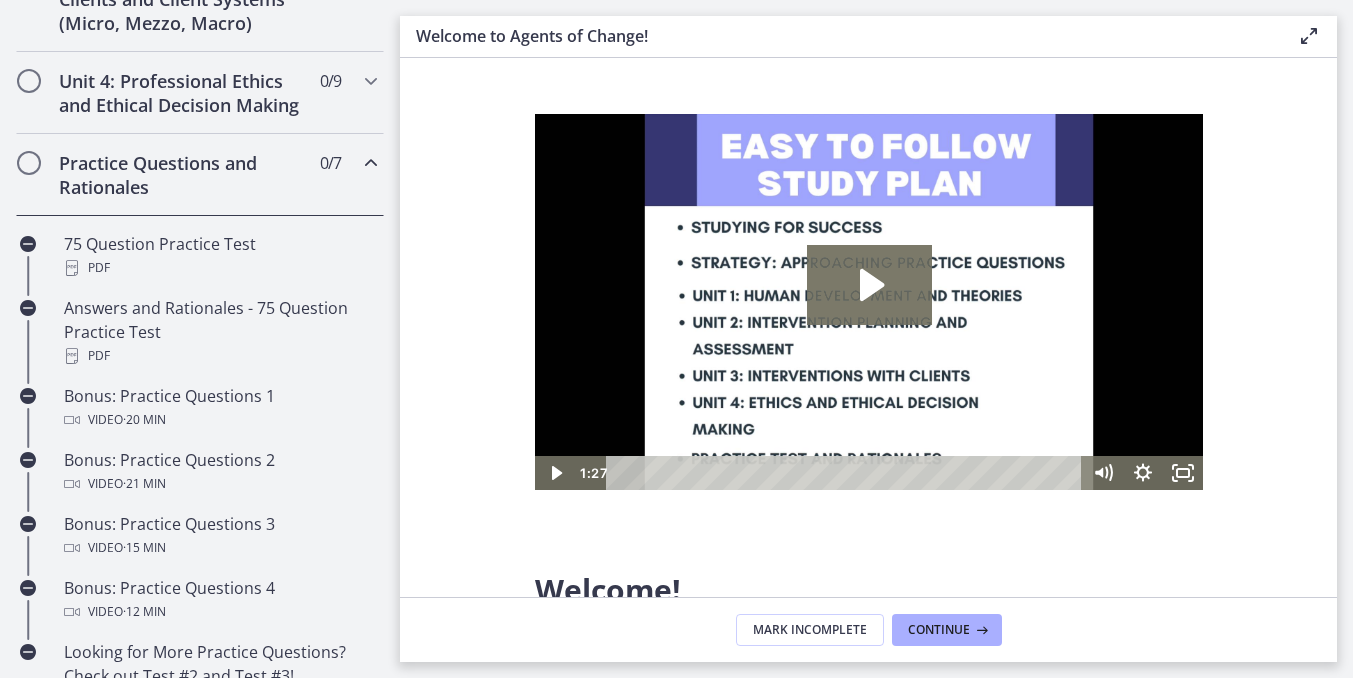 scroll, scrollTop: 840, scrollLeft: 0, axis: vertical 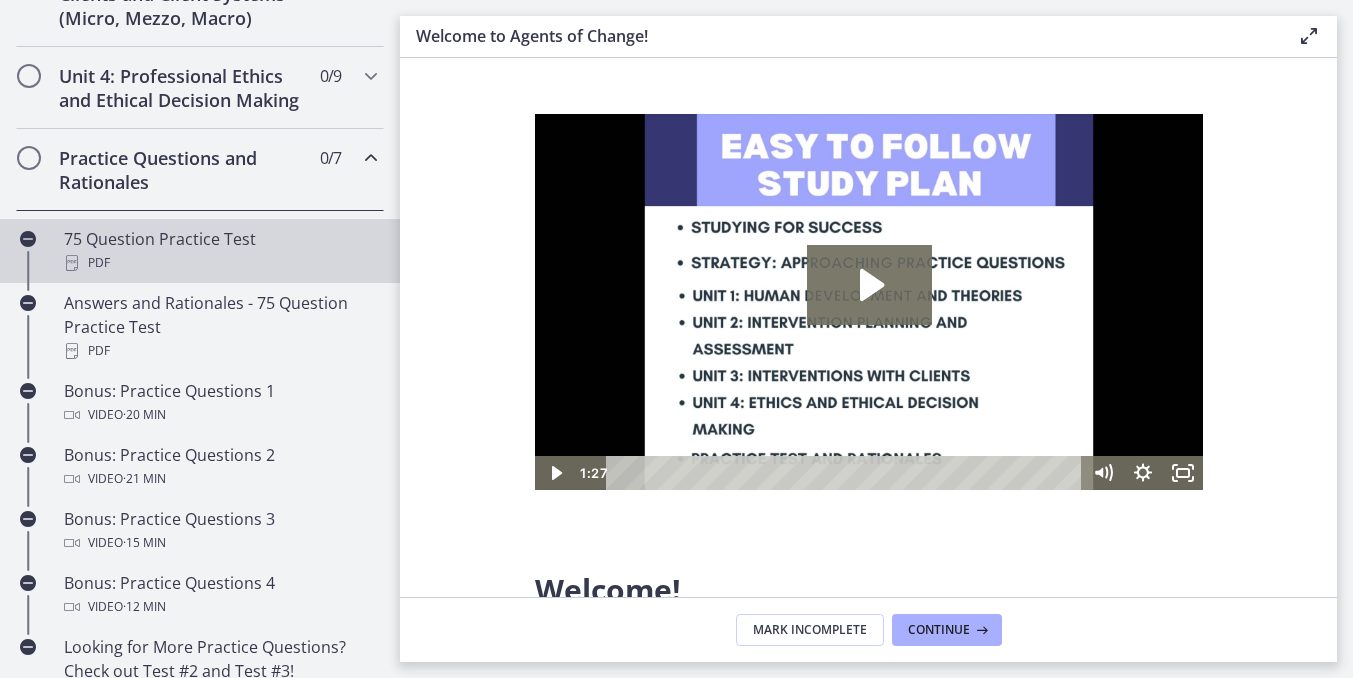 click on "75 Question Practice Test
PDF" at bounding box center (220, 251) 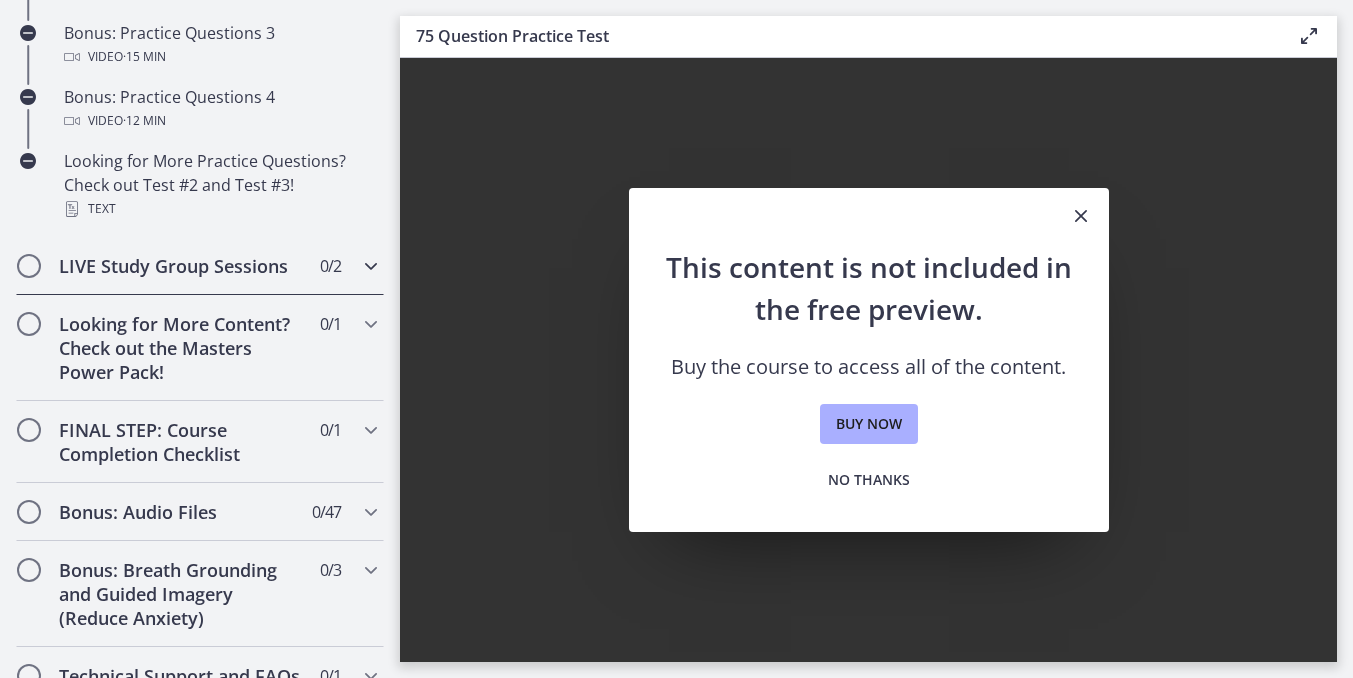 click on "LIVE Study Group Sessions" at bounding box center [181, 266] 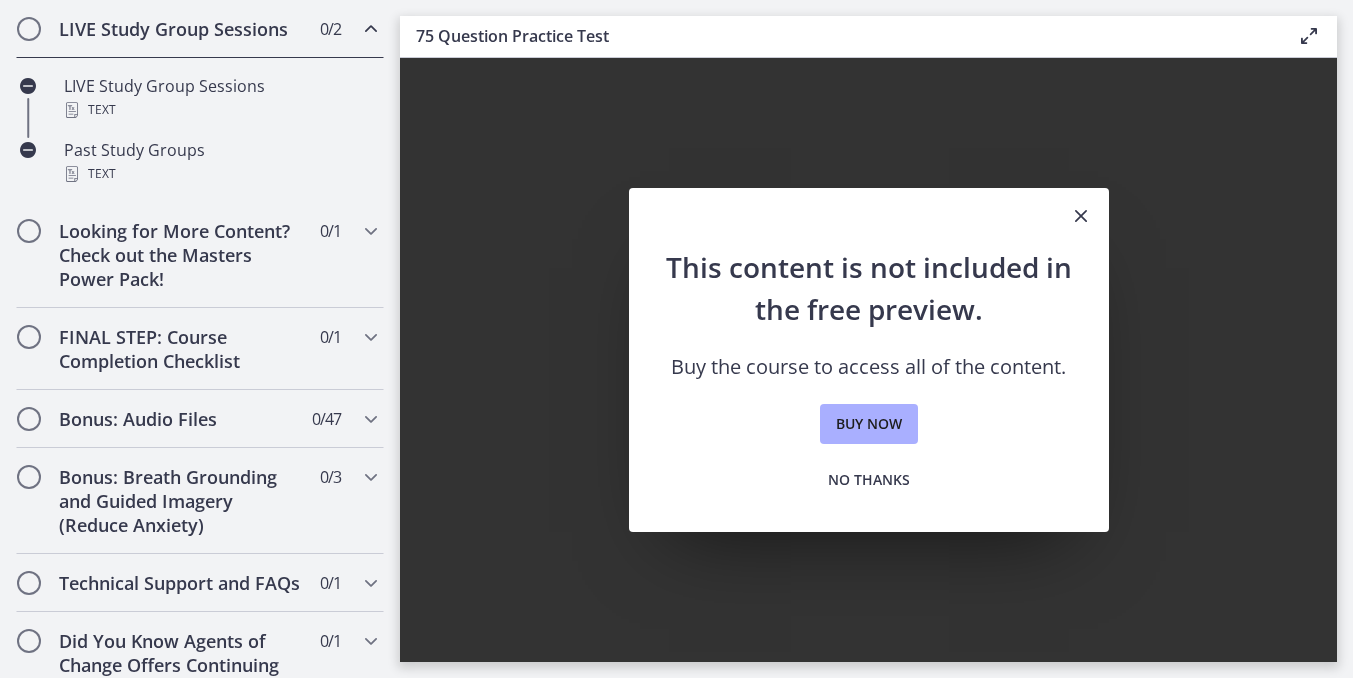 scroll, scrollTop: 1051, scrollLeft: 0, axis: vertical 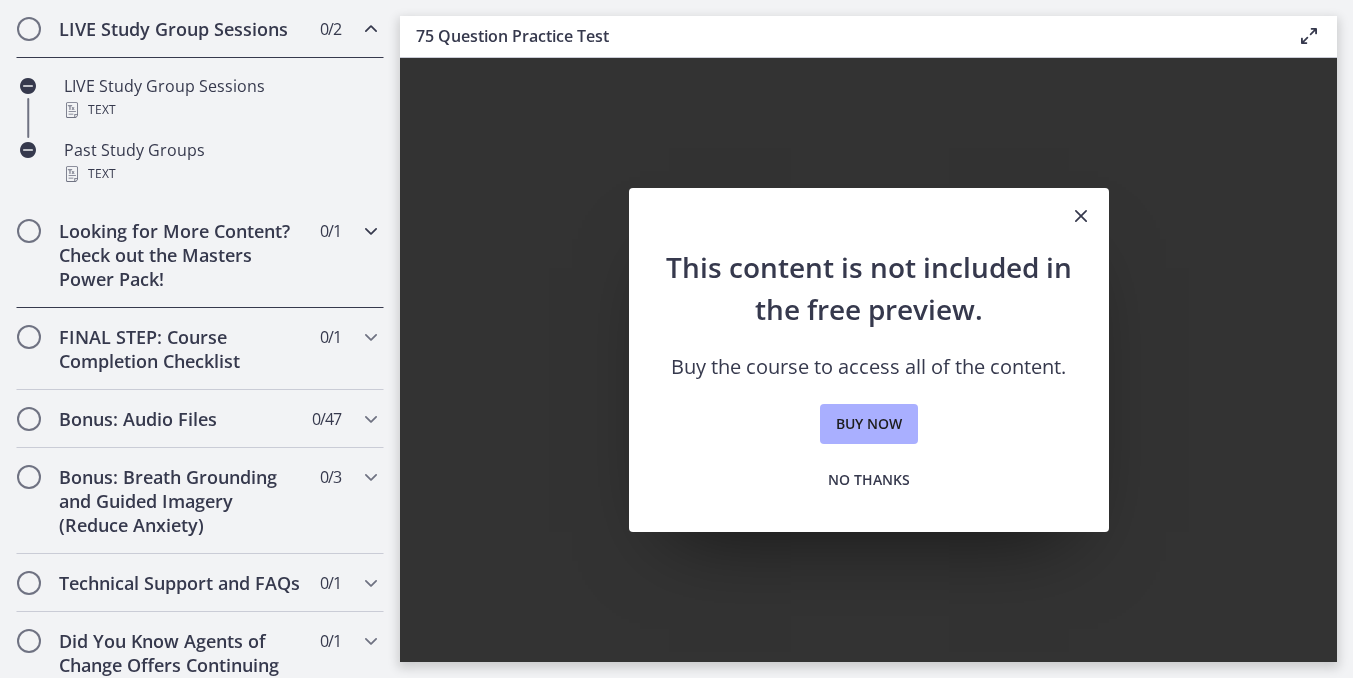 click on "Looking for More Content? Check out the Masters Power Pack!" at bounding box center [181, 255] 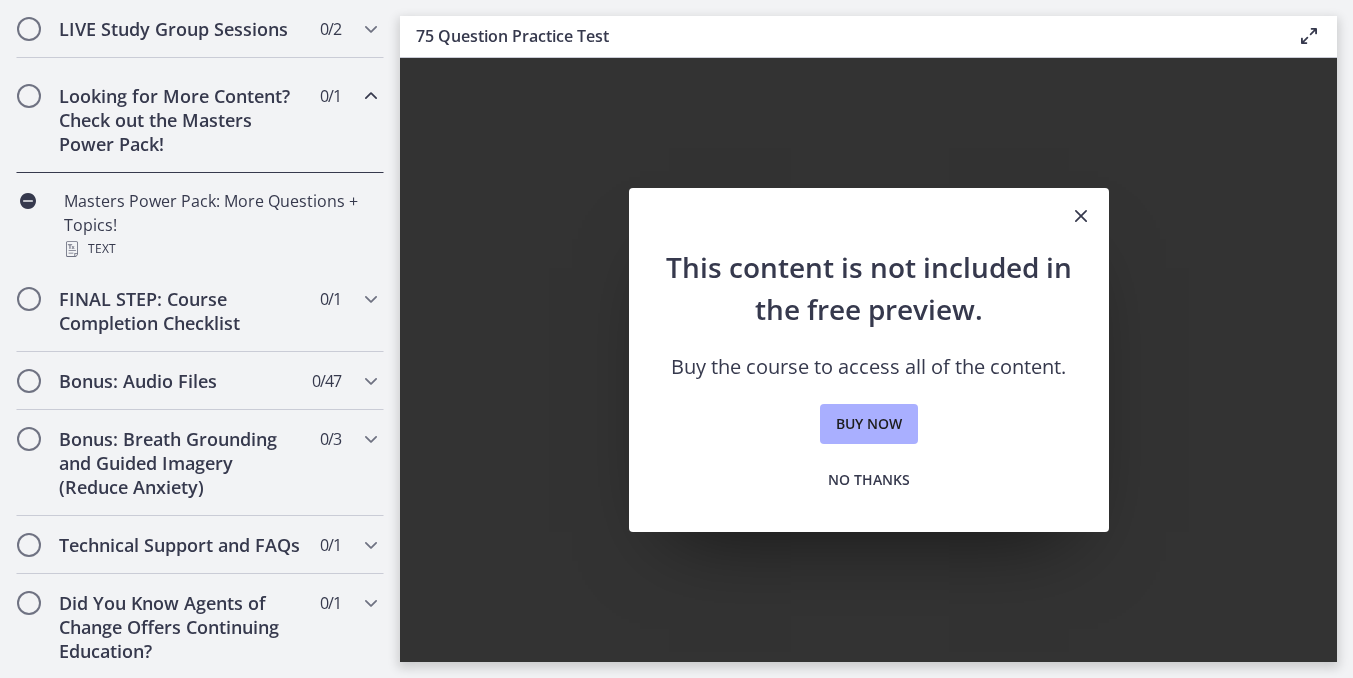 scroll, scrollTop: 1050, scrollLeft: 0, axis: vertical 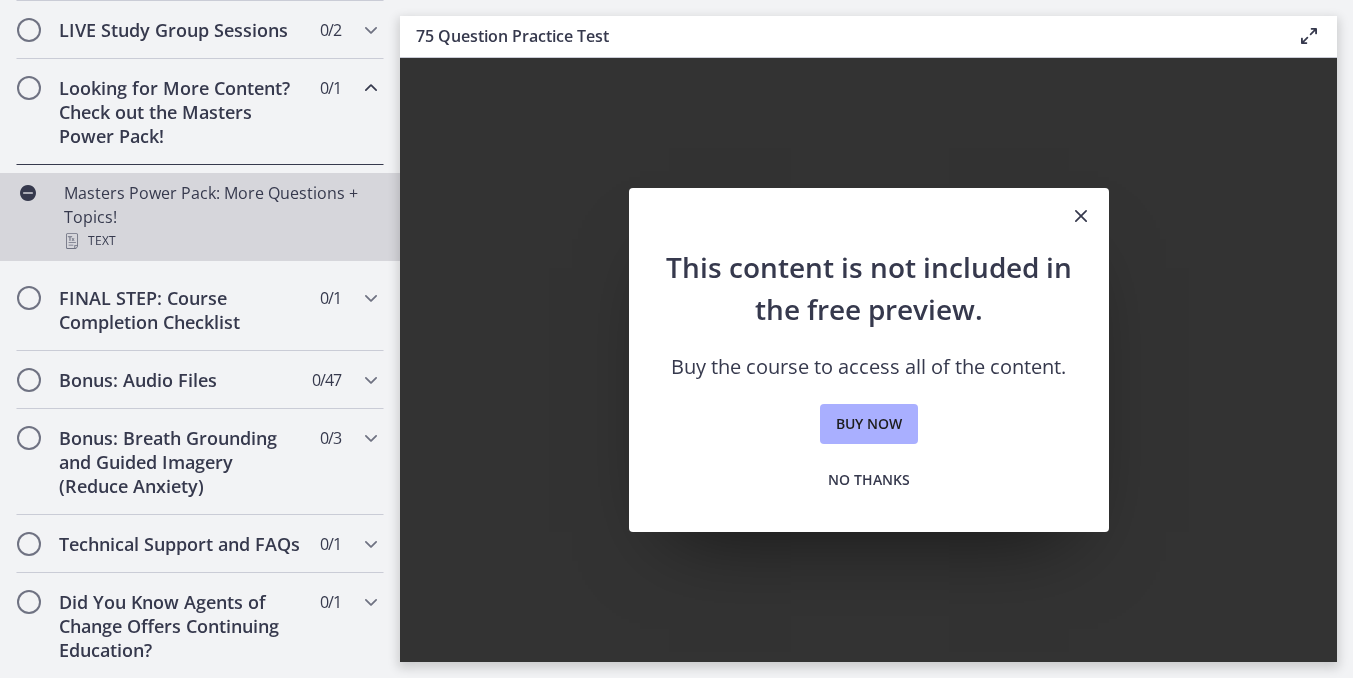 click on "Masters Power Pack: More Questions + Topics!
Text" at bounding box center (220, 217) 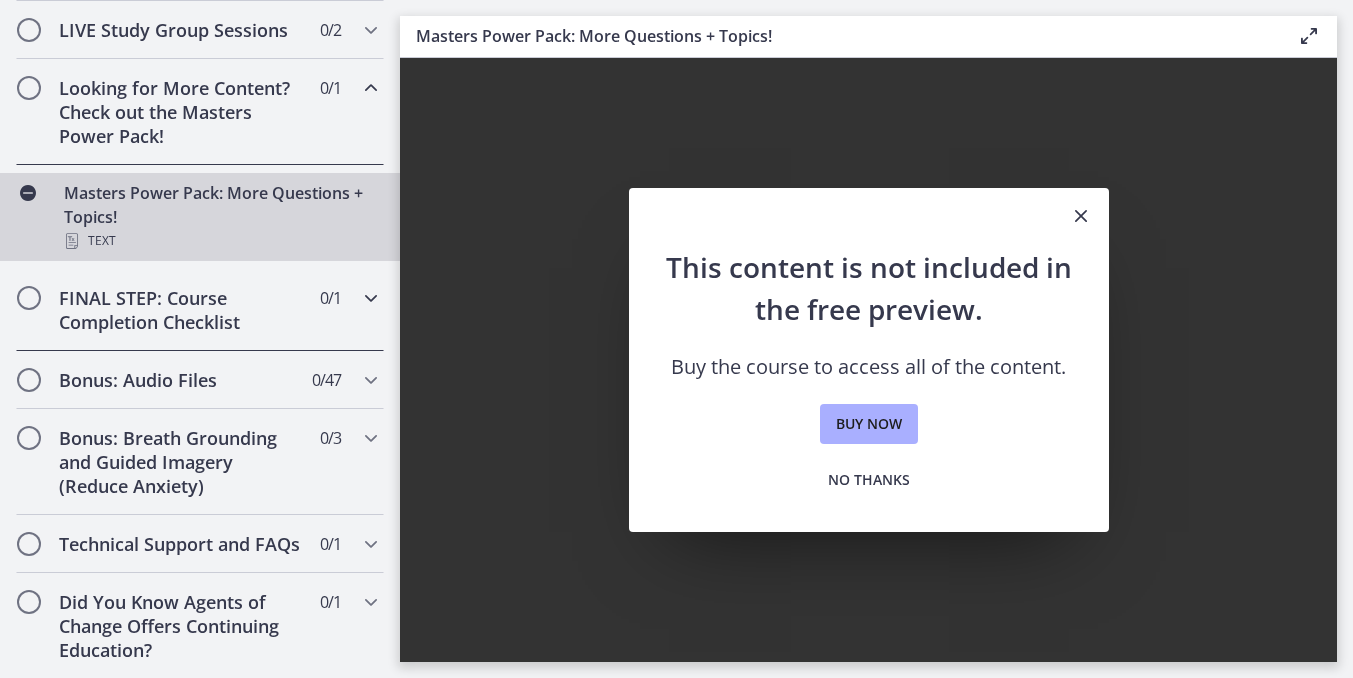 click on "FINAL STEP: Course Completion Checklist" at bounding box center [181, 310] 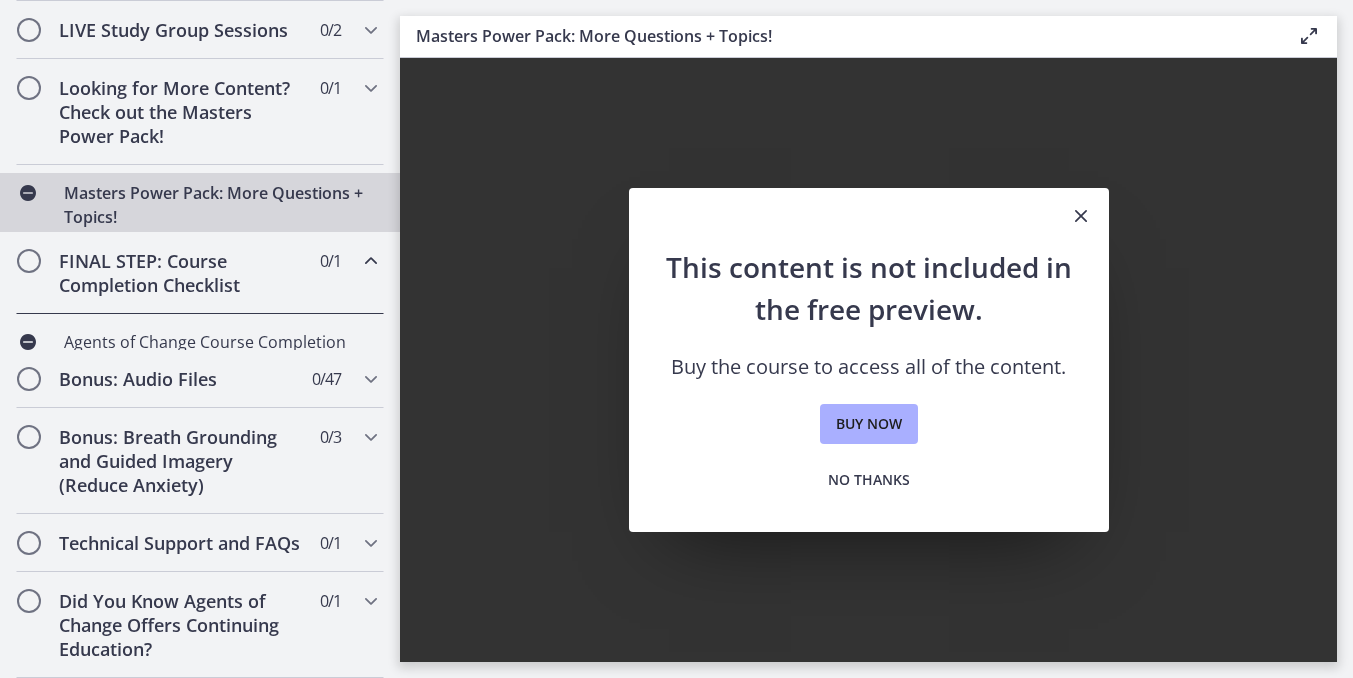 scroll, scrollTop: 1050, scrollLeft: 0, axis: vertical 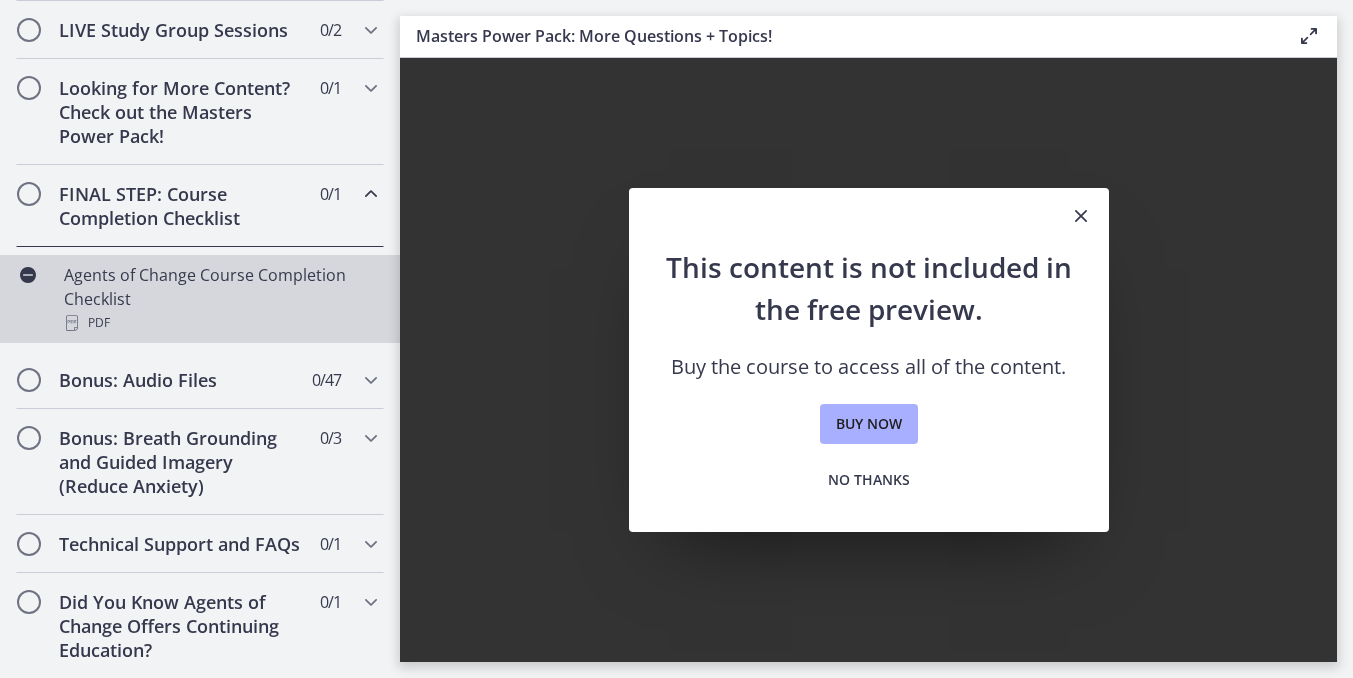 click on "Agents of Change Course Completion Checklist
PDF" at bounding box center [220, 299] 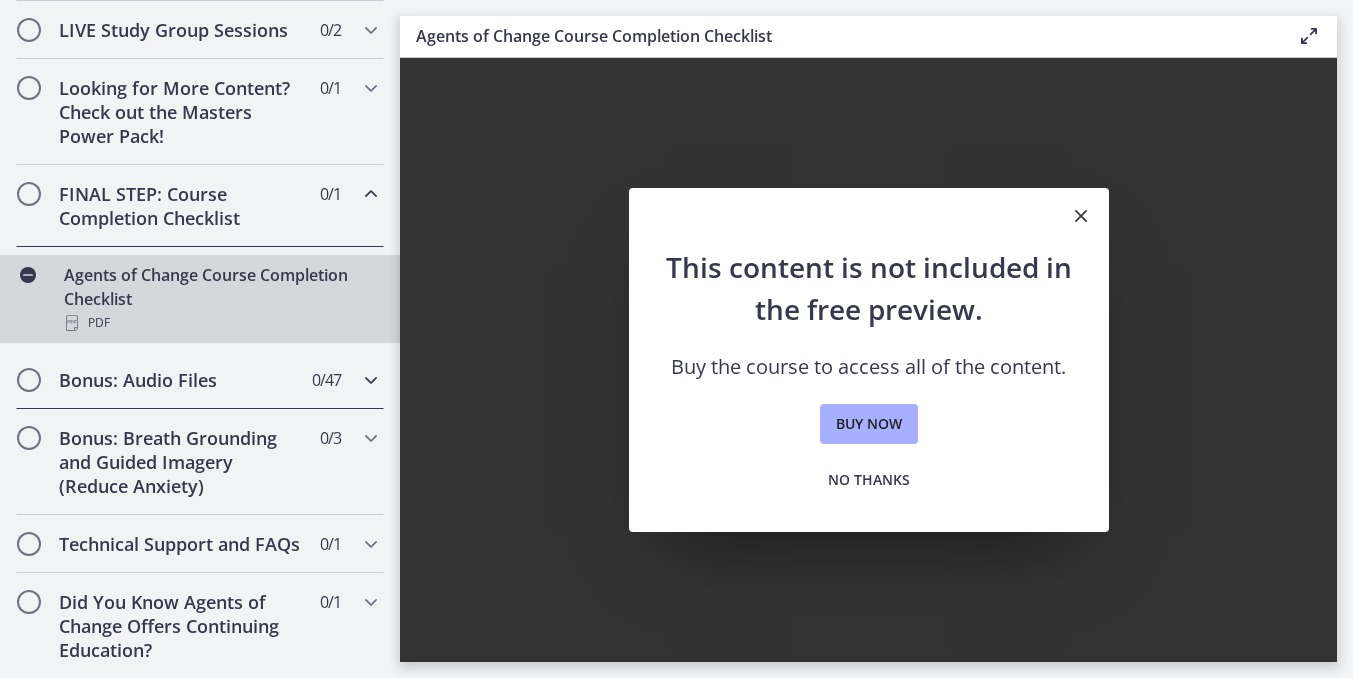 click on "Bonus: Audio Files" at bounding box center (181, 380) 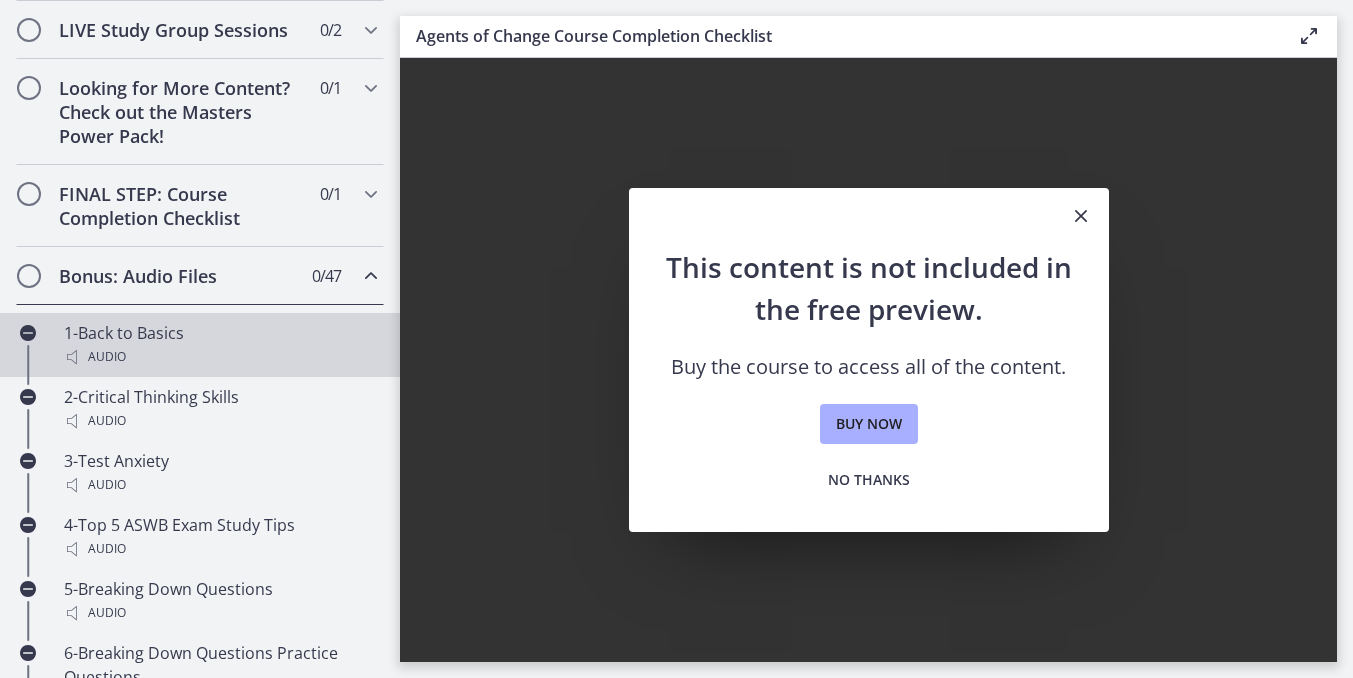 click on "1-Back to Basics
Audio" at bounding box center [220, 345] 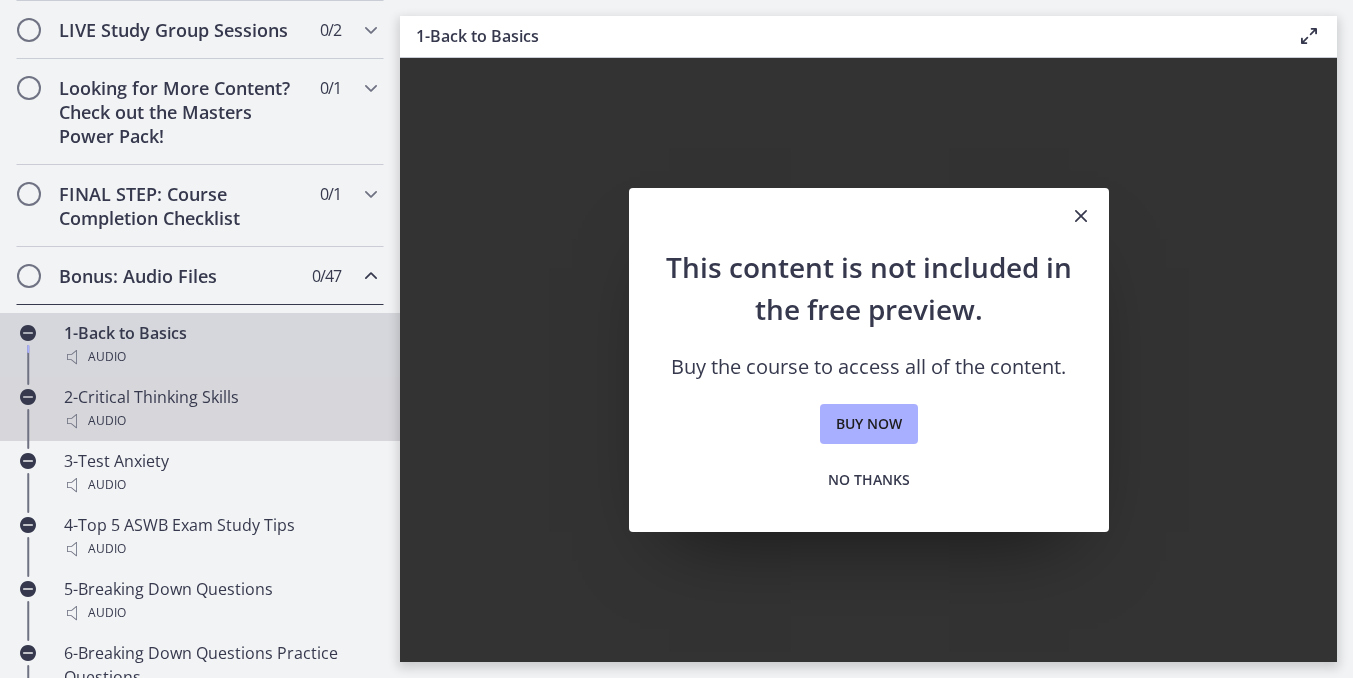 click on "2-Critical Thinking Skills
Audio" at bounding box center (220, 409) 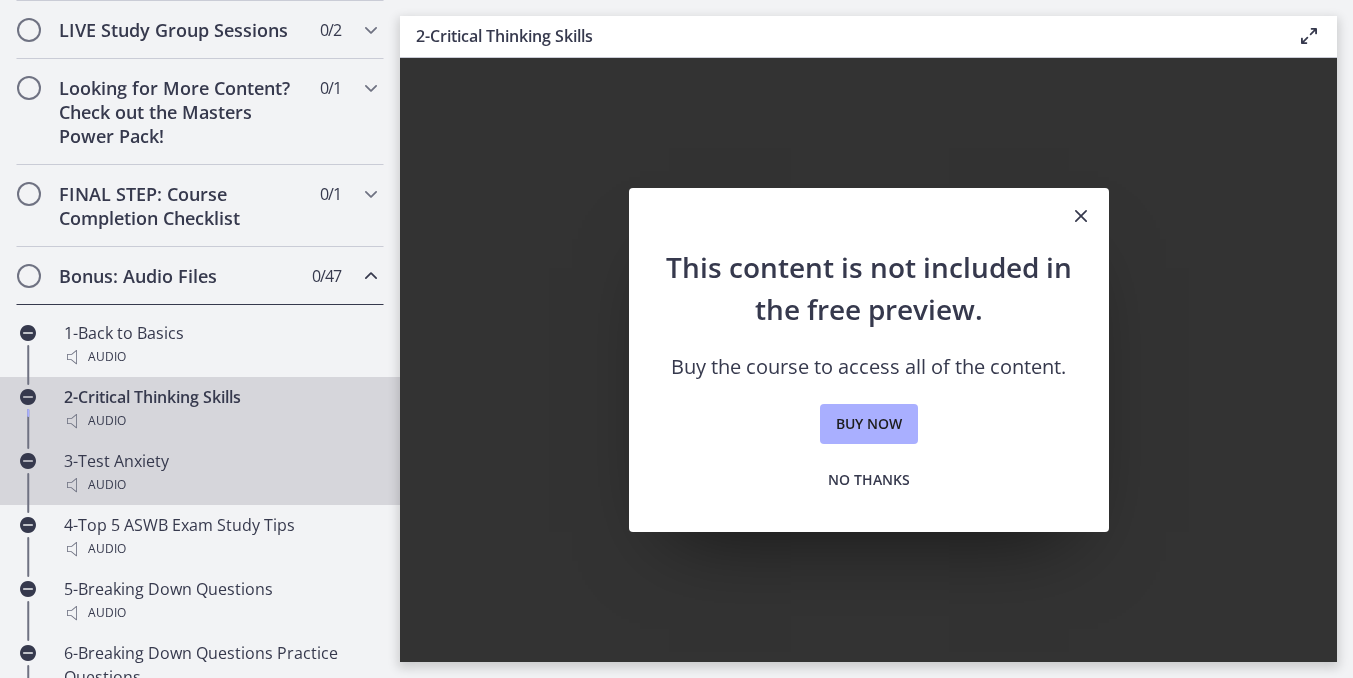 click on "3-Test Anxiety
Audio" at bounding box center [220, 473] 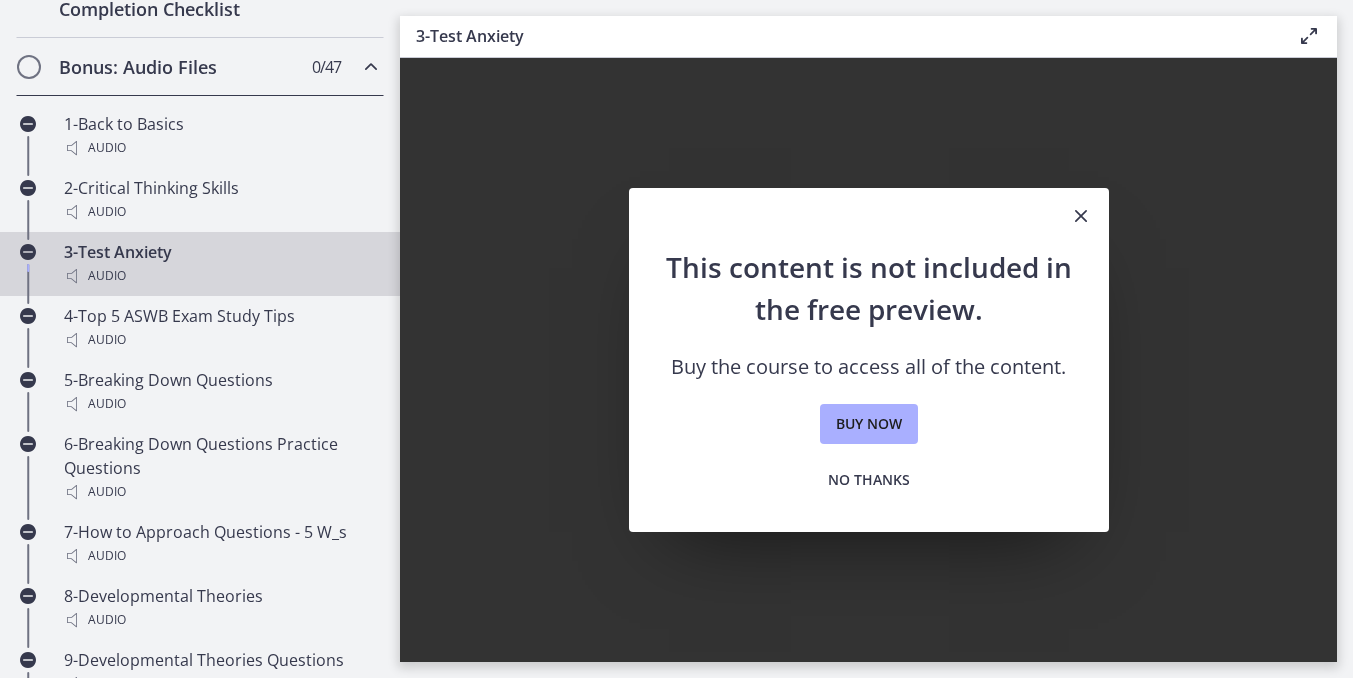scroll, scrollTop: 1430, scrollLeft: 0, axis: vertical 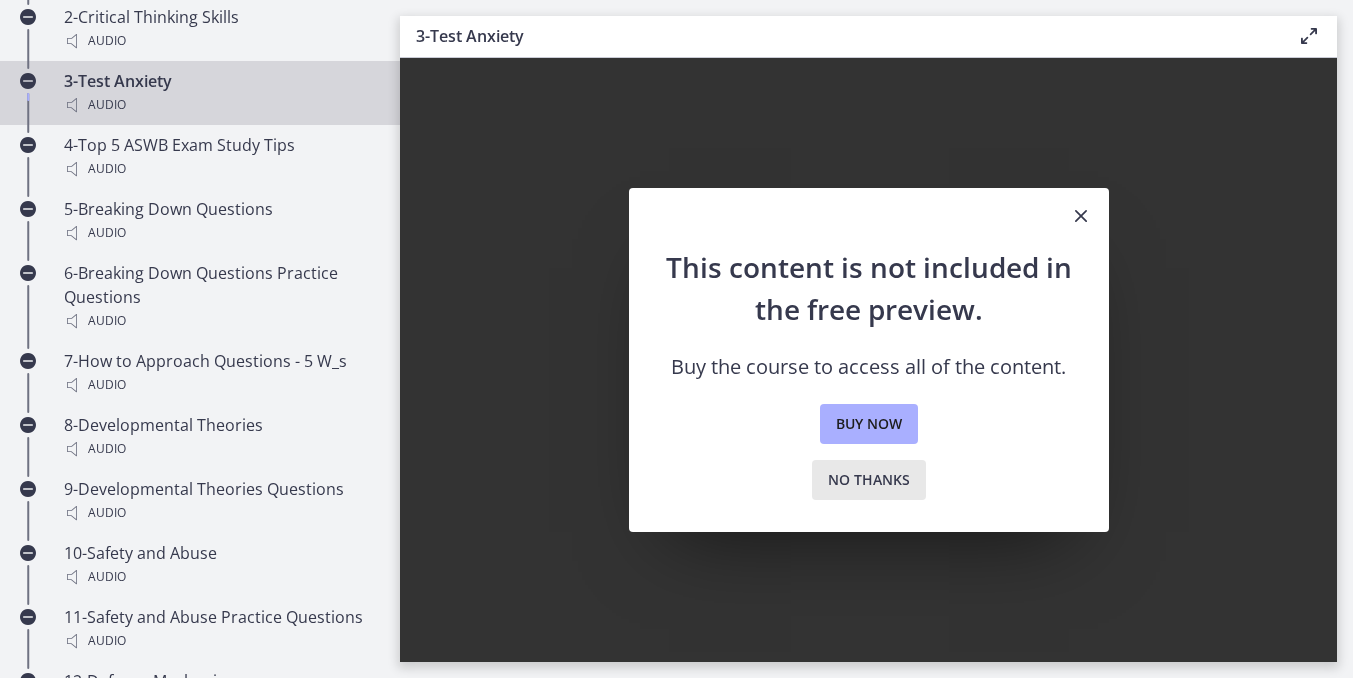 click on "No thanks" at bounding box center [869, 480] 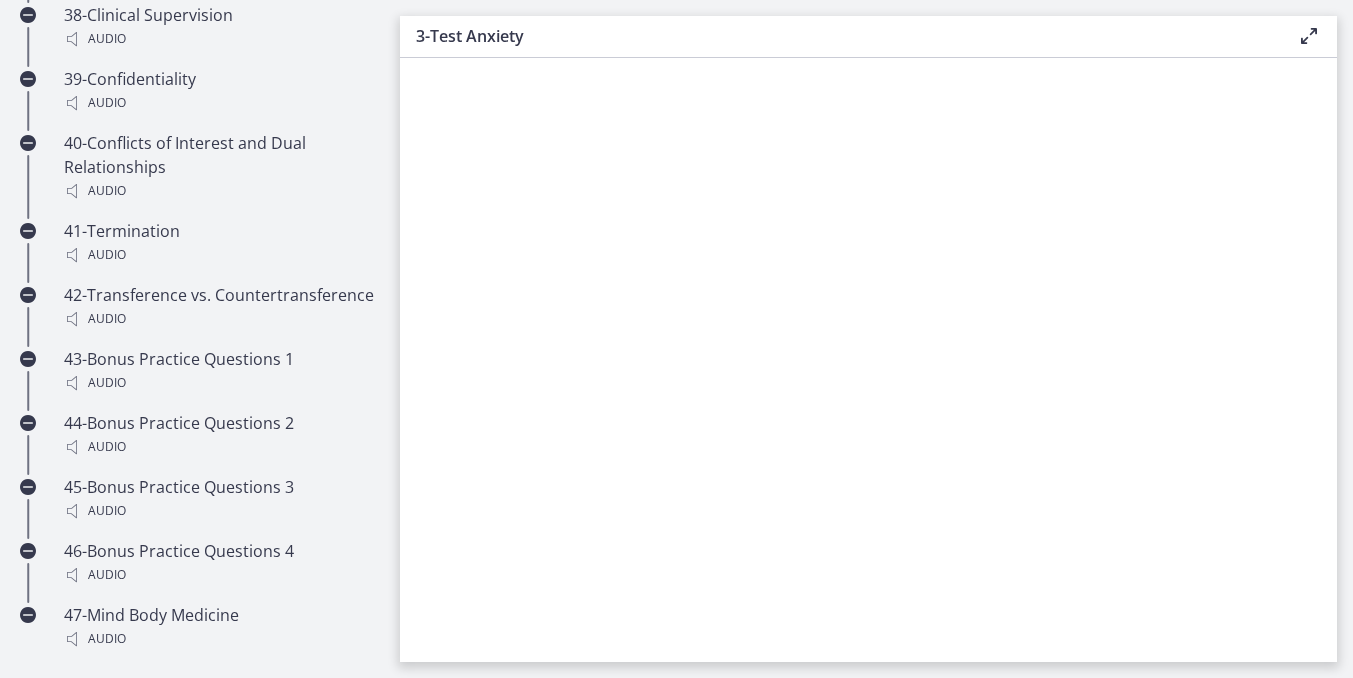 scroll, scrollTop: 4042, scrollLeft: 0, axis: vertical 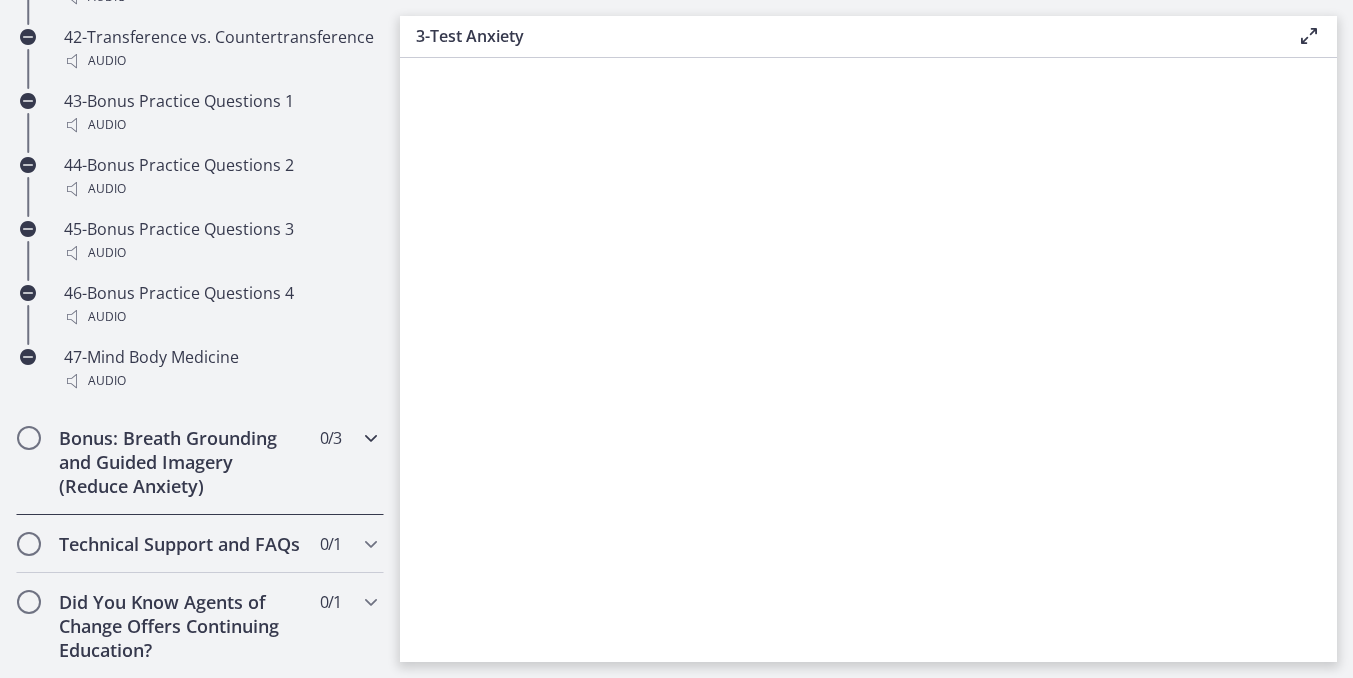 click on "Bonus: Breath Grounding and Guided Imagery (Reduce Anxiety)" at bounding box center [181, 462] 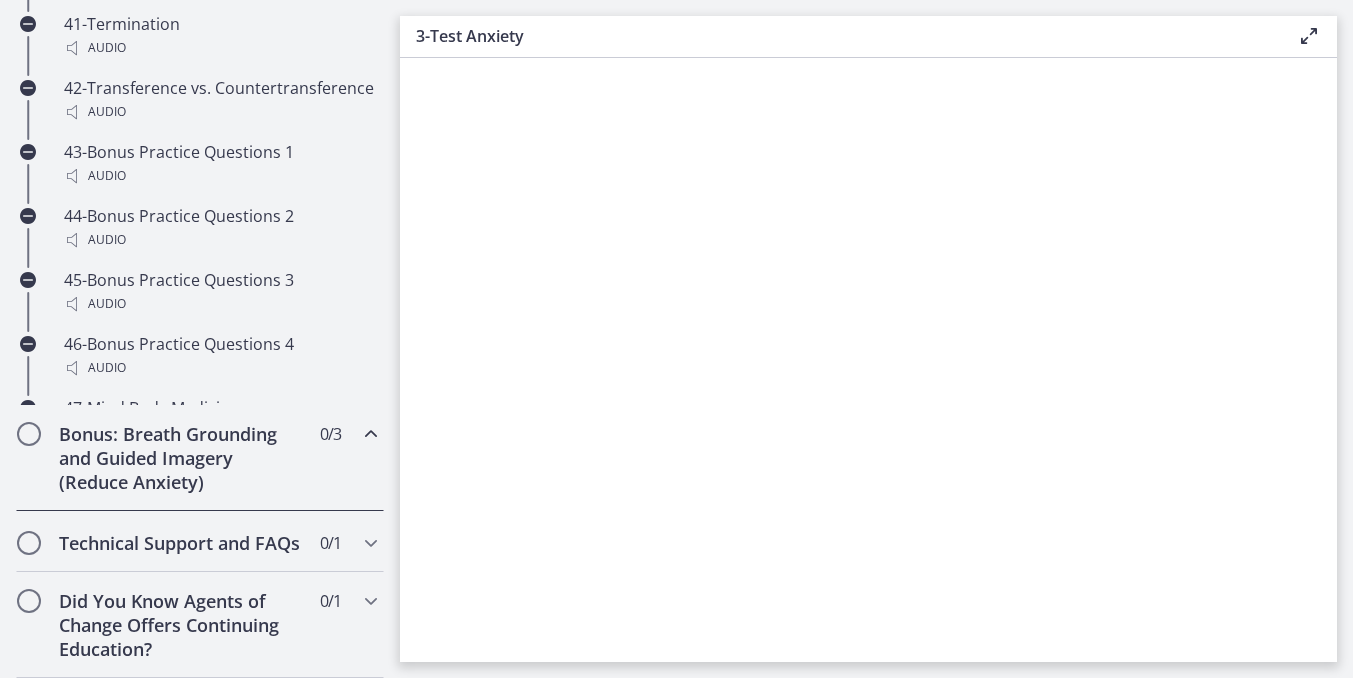 scroll, scrollTop: 1154, scrollLeft: 0, axis: vertical 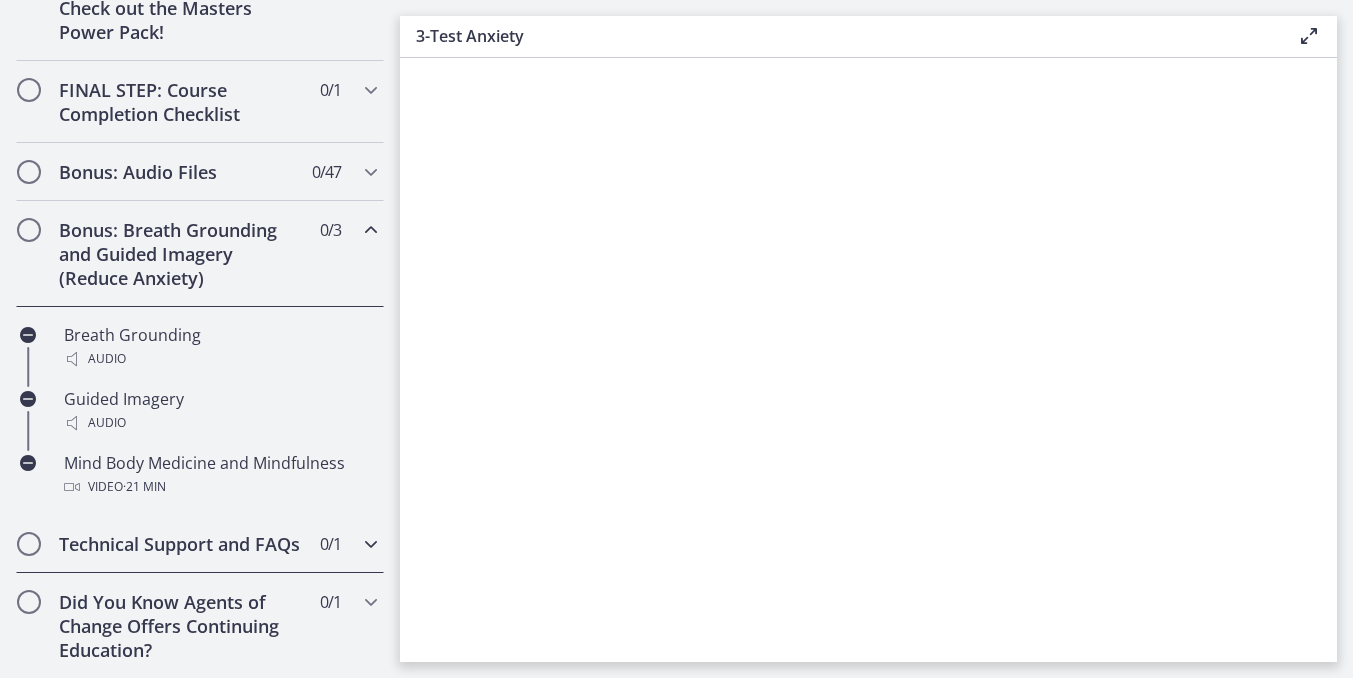 click on "Technical Support and FAQs" at bounding box center [181, 544] 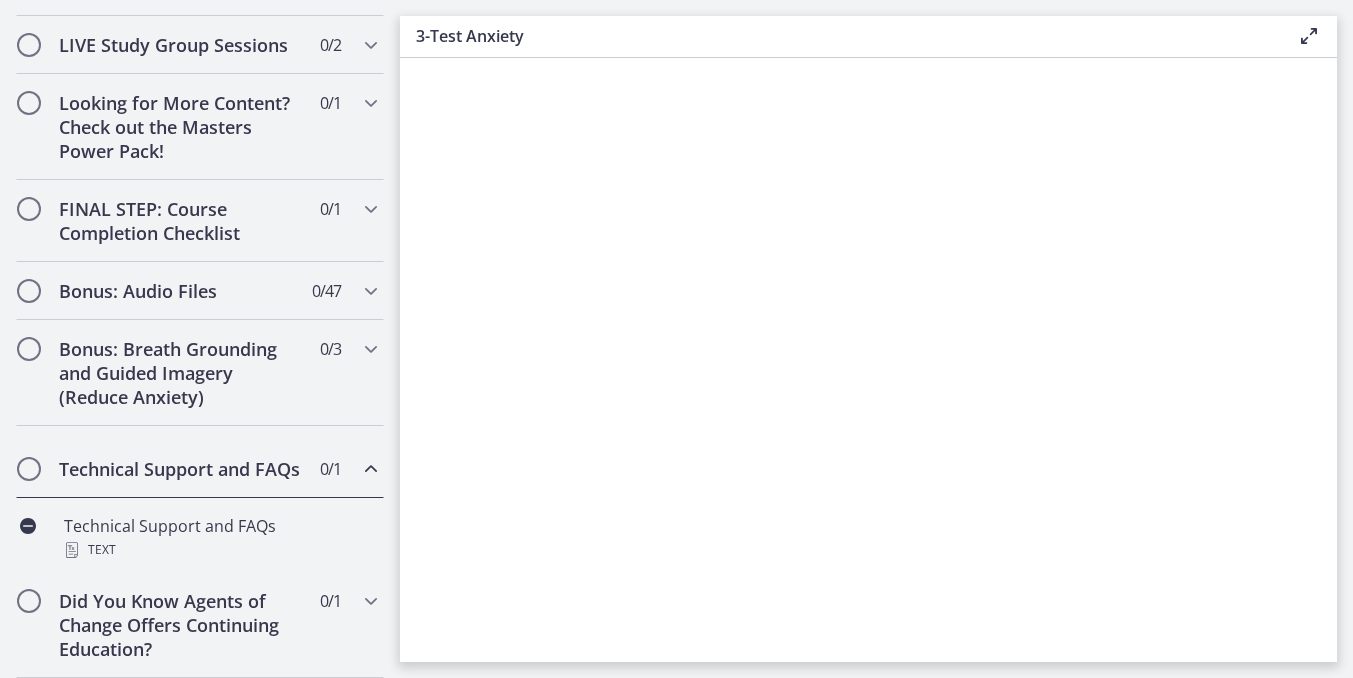 scroll, scrollTop: 1026, scrollLeft: 0, axis: vertical 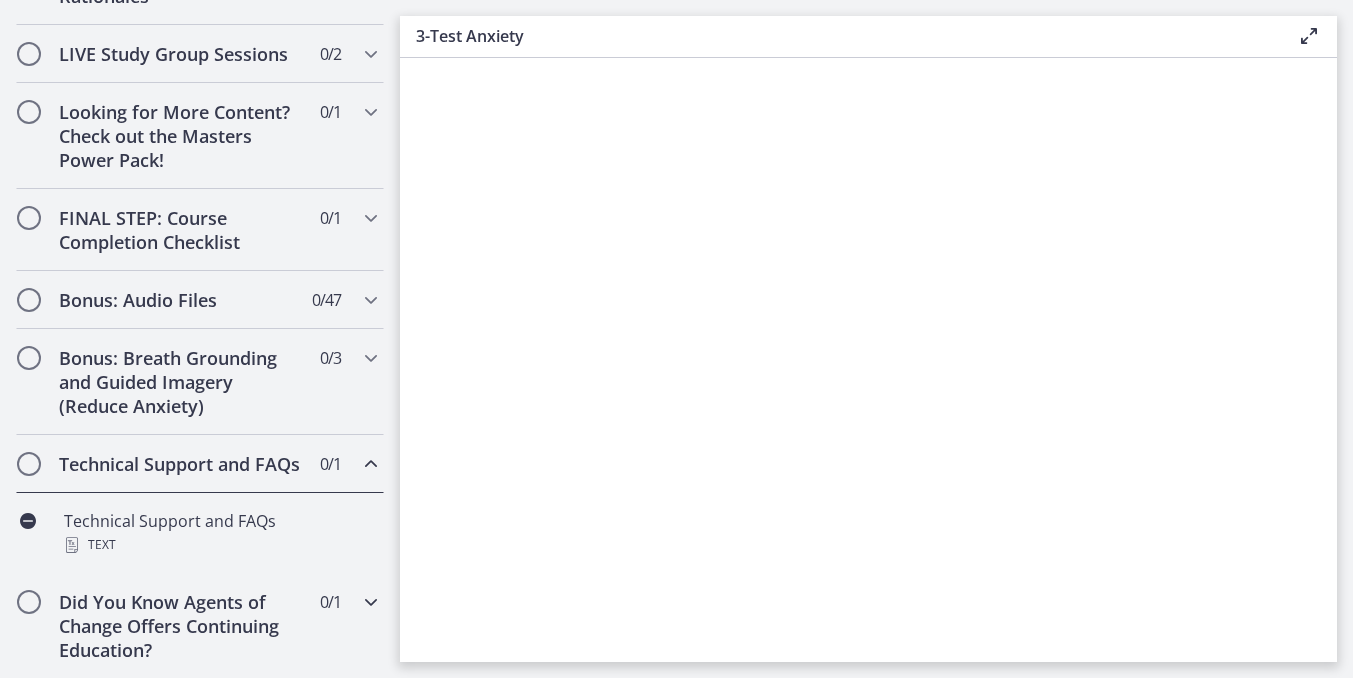 click on "Did You Know Agents of Change Offers Continuing Education?" at bounding box center (181, 626) 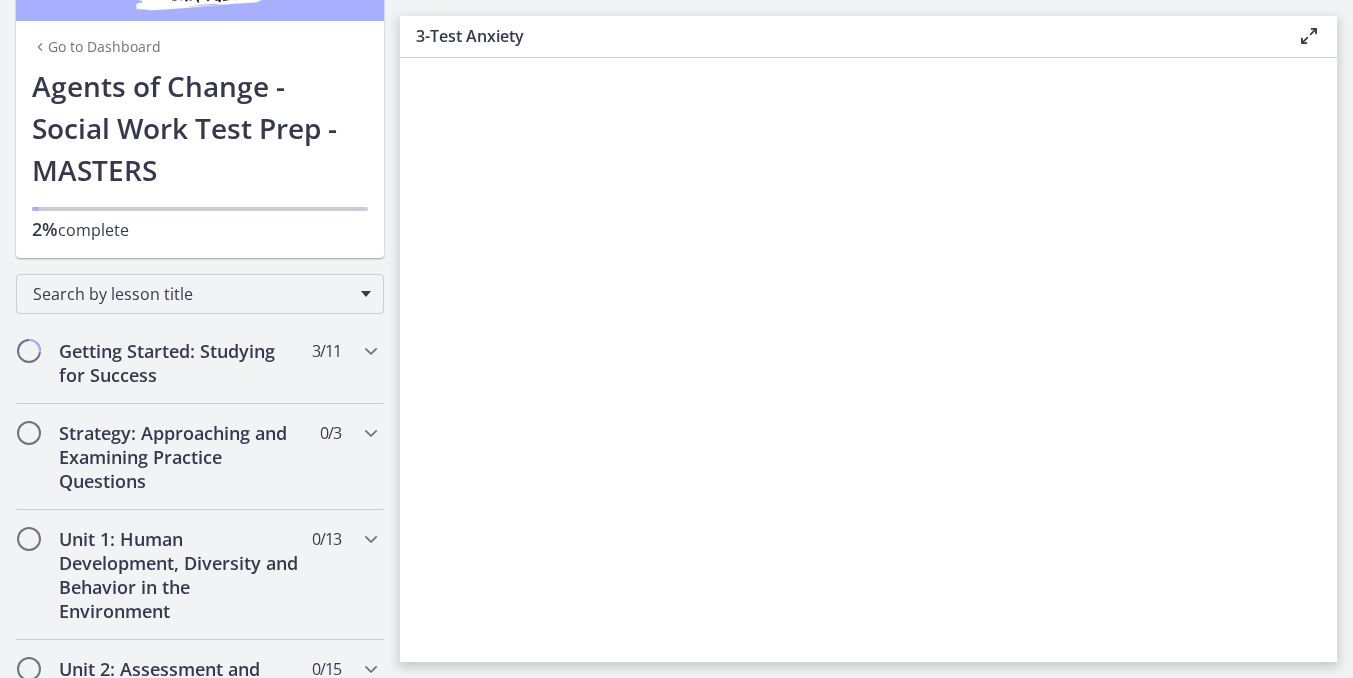 scroll, scrollTop: 63, scrollLeft: 0, axis: vertical 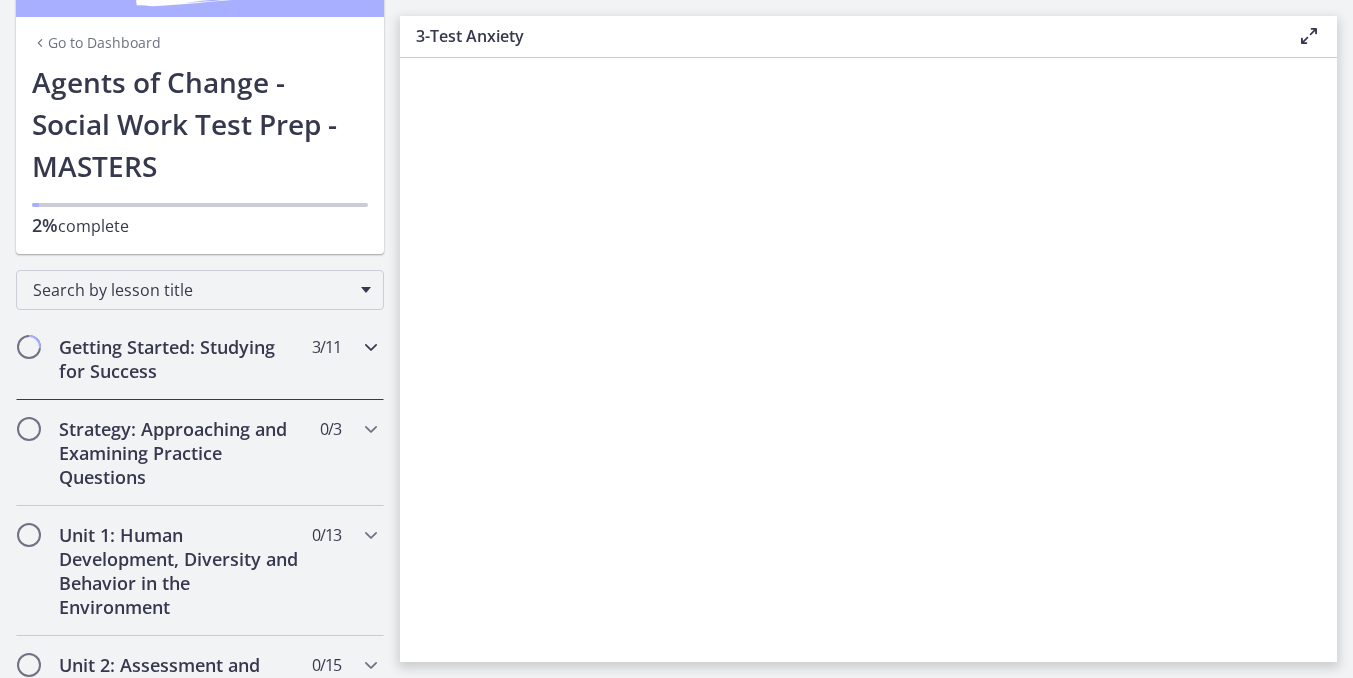 click on "Getting Started: Studying for Success" at bounding box center (181, 359) 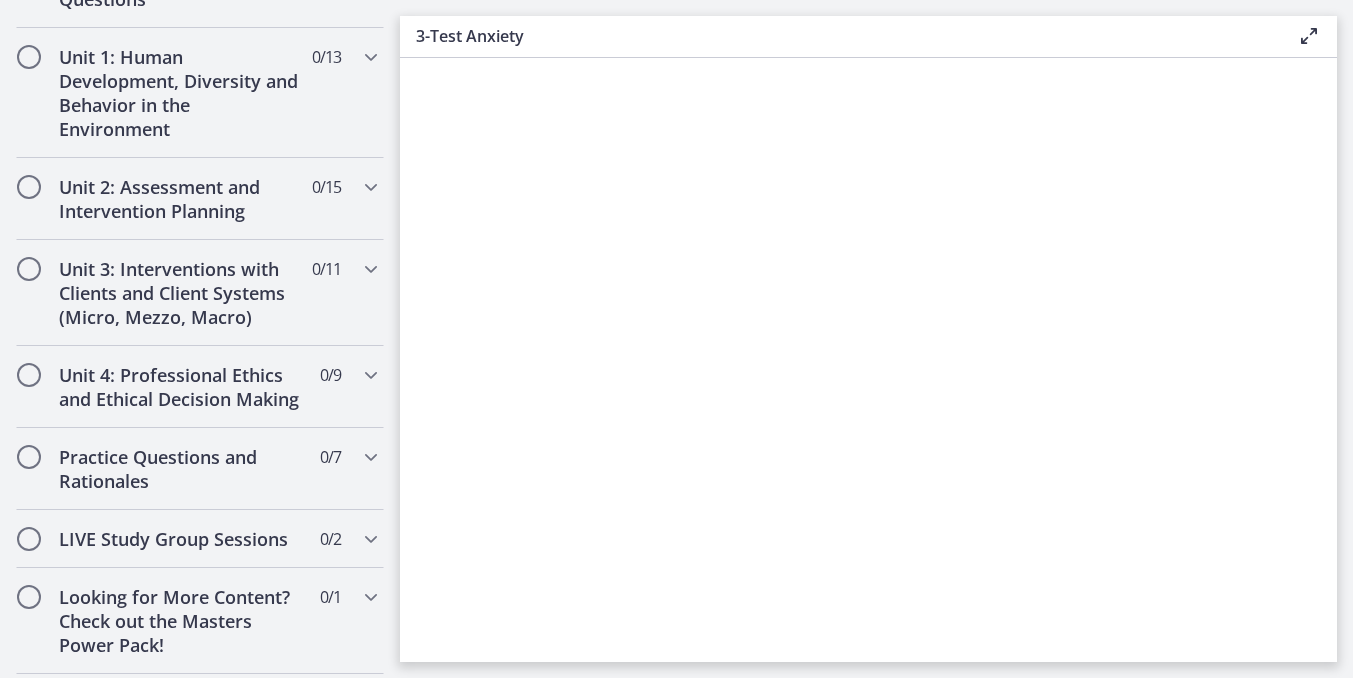 scroll, scrollTop: 1339, scrollLeft: 0, axis: vertical 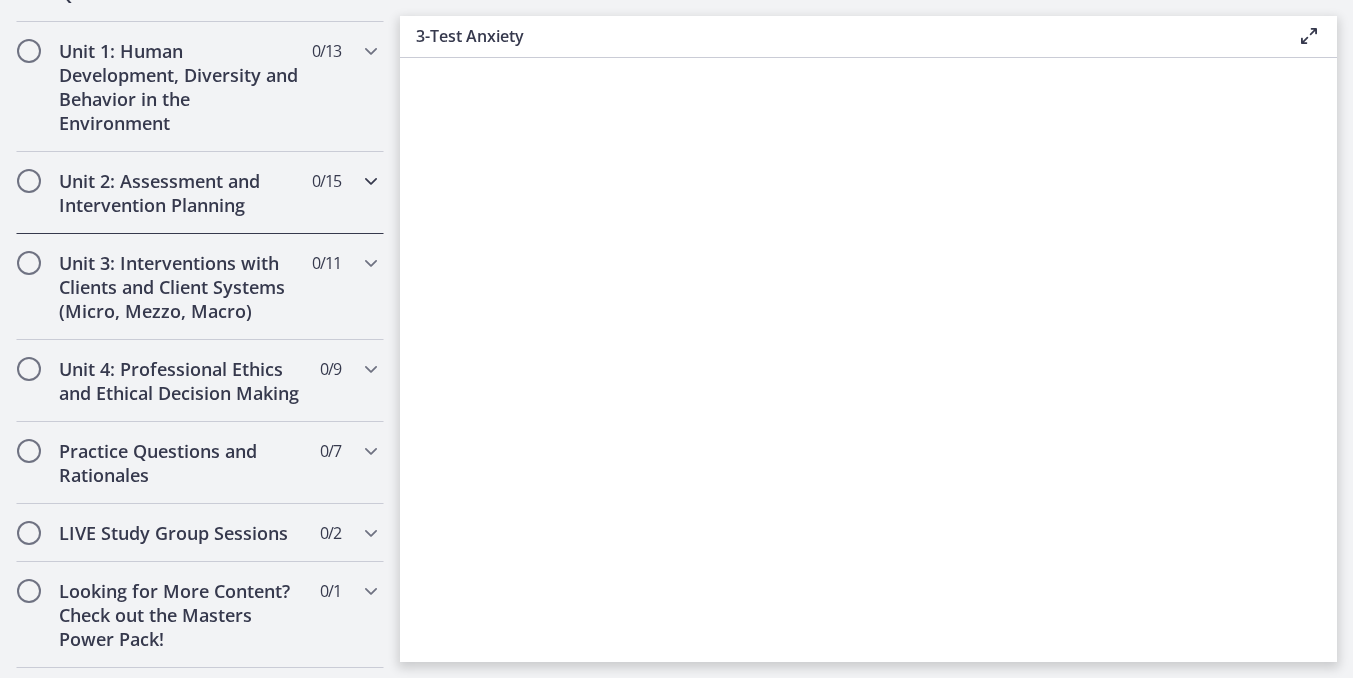 click on "Unit 2: Assessment and Intervention Planning" at bounding box center [181, 193] 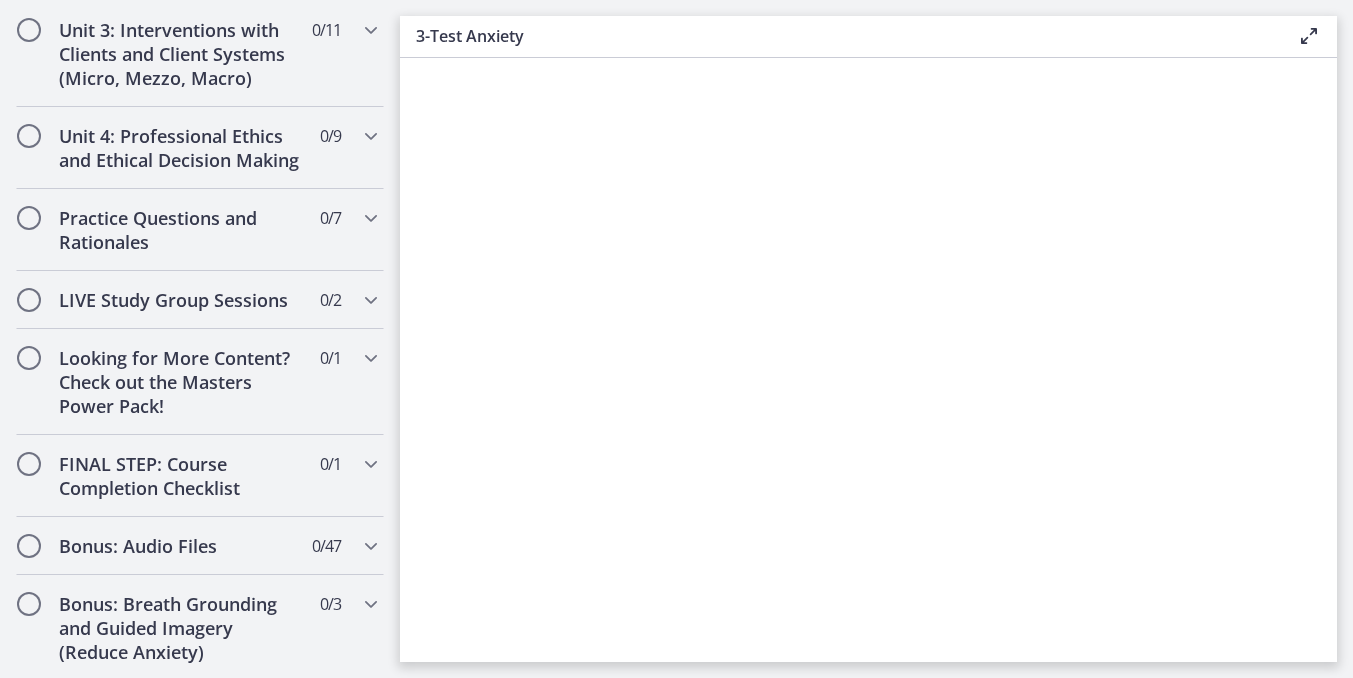 scroll, scrollTop: 1992, scrollLeft: 0, axis: vertical 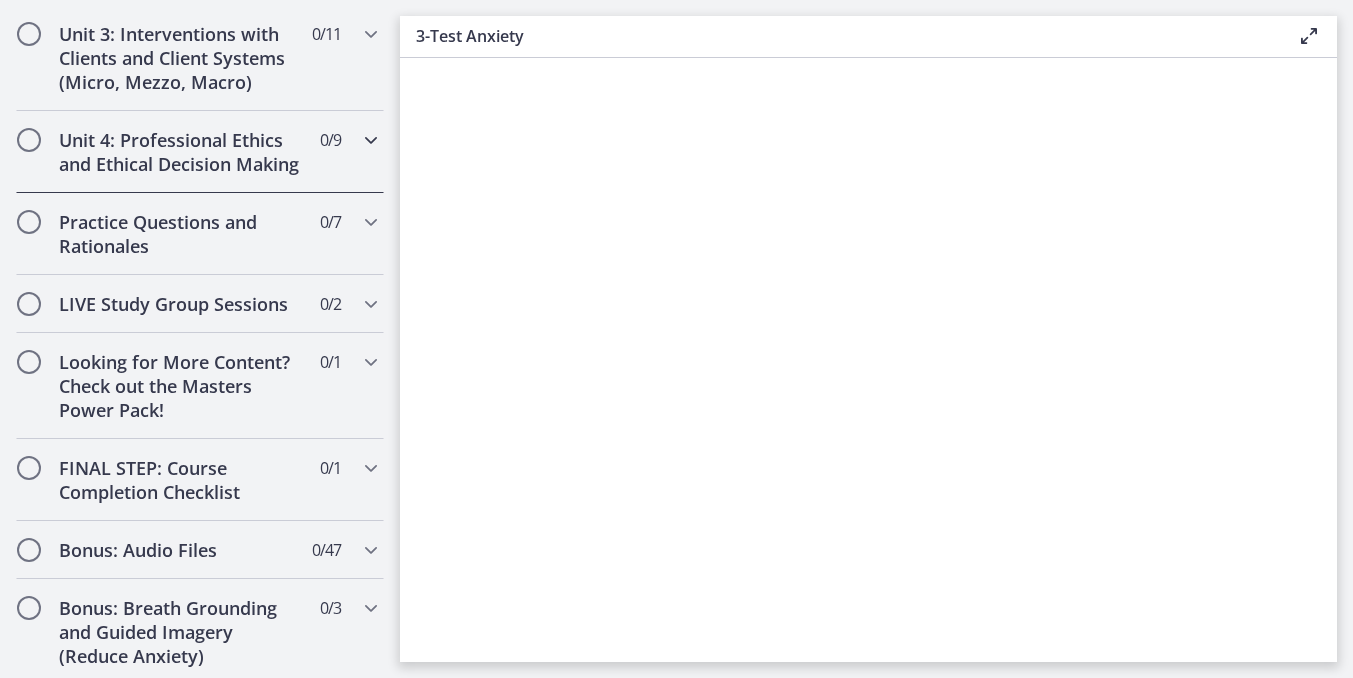 click on "Unit 4: Professional Ethics and Ethical Decision Making" at bounding box center [181, 152] 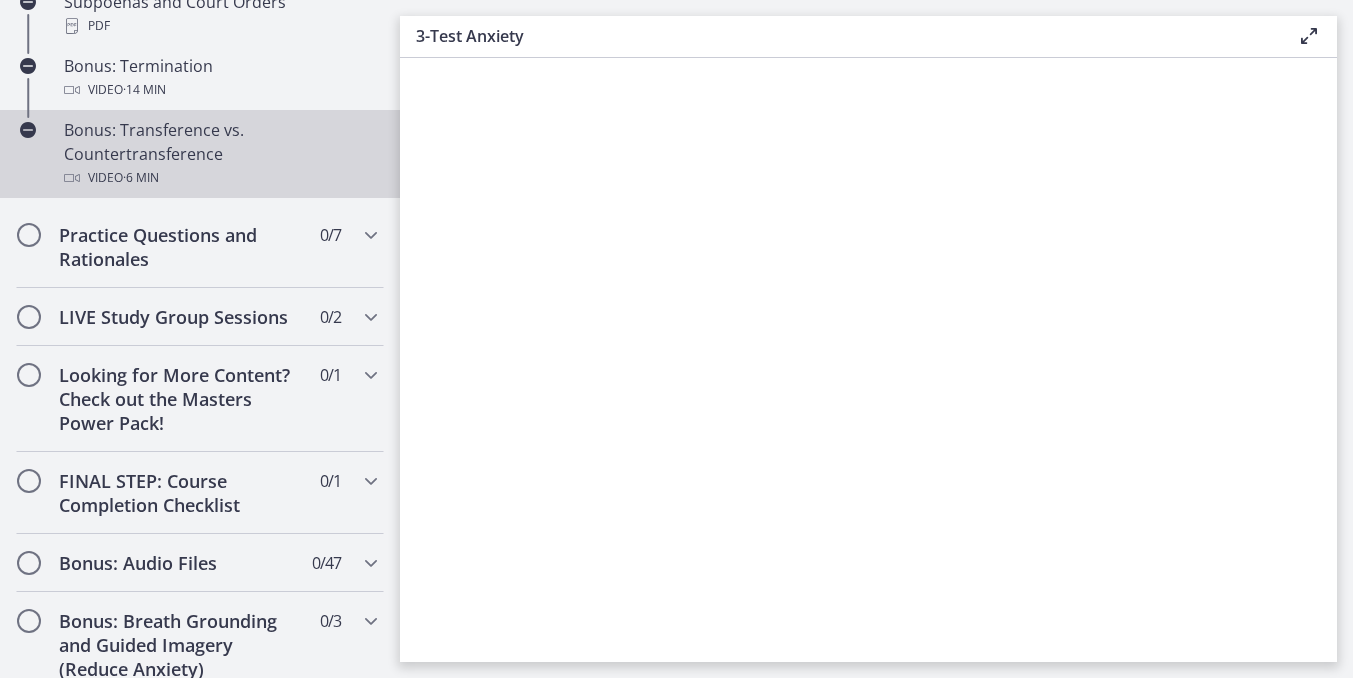 scroll, scrollTop: 1407, scrollLeft: 0, axis: vertical 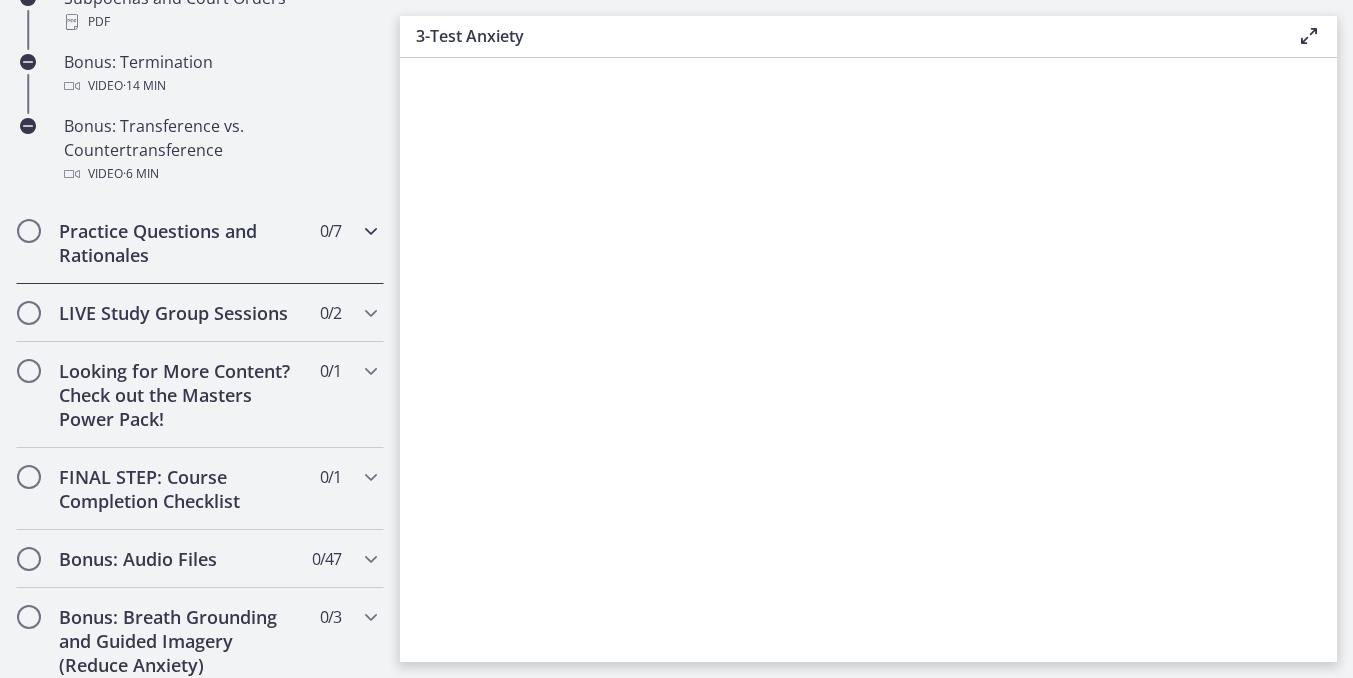 click on "Practice Questions and Rationales" at bounding box center (181, 243) 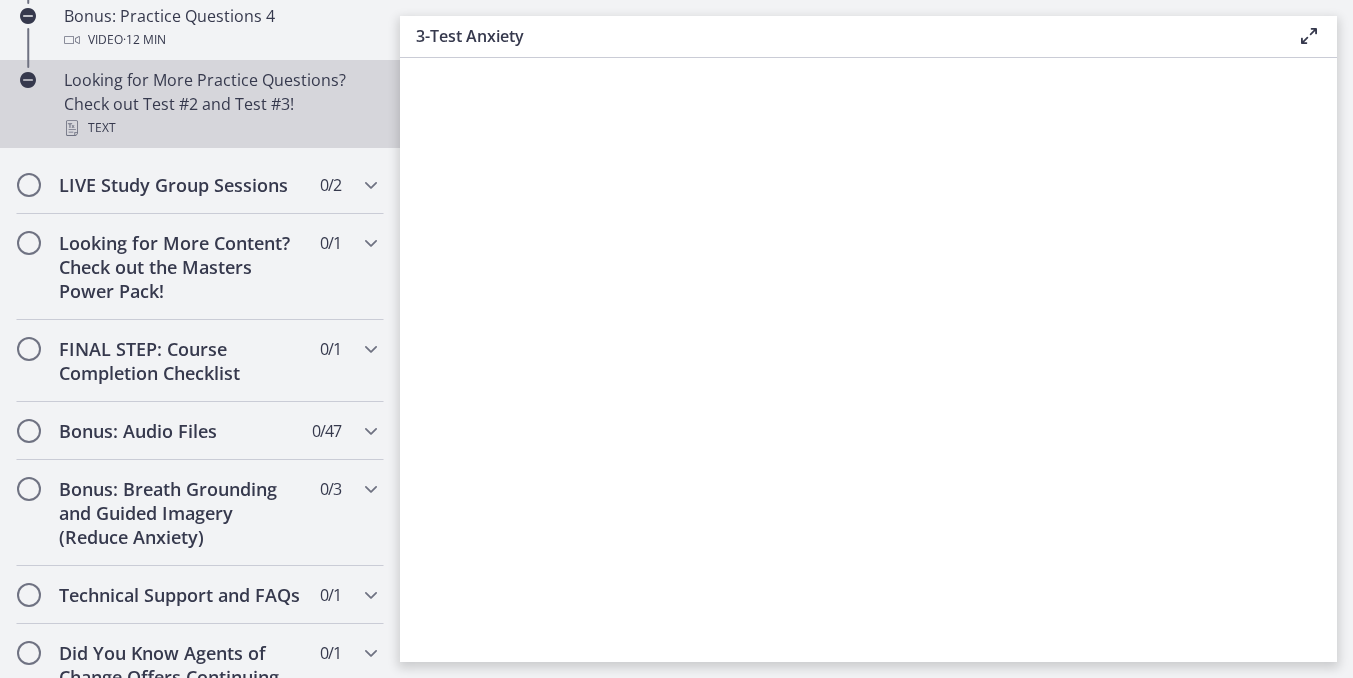 click on "Text" at bounding box center (220, 128) 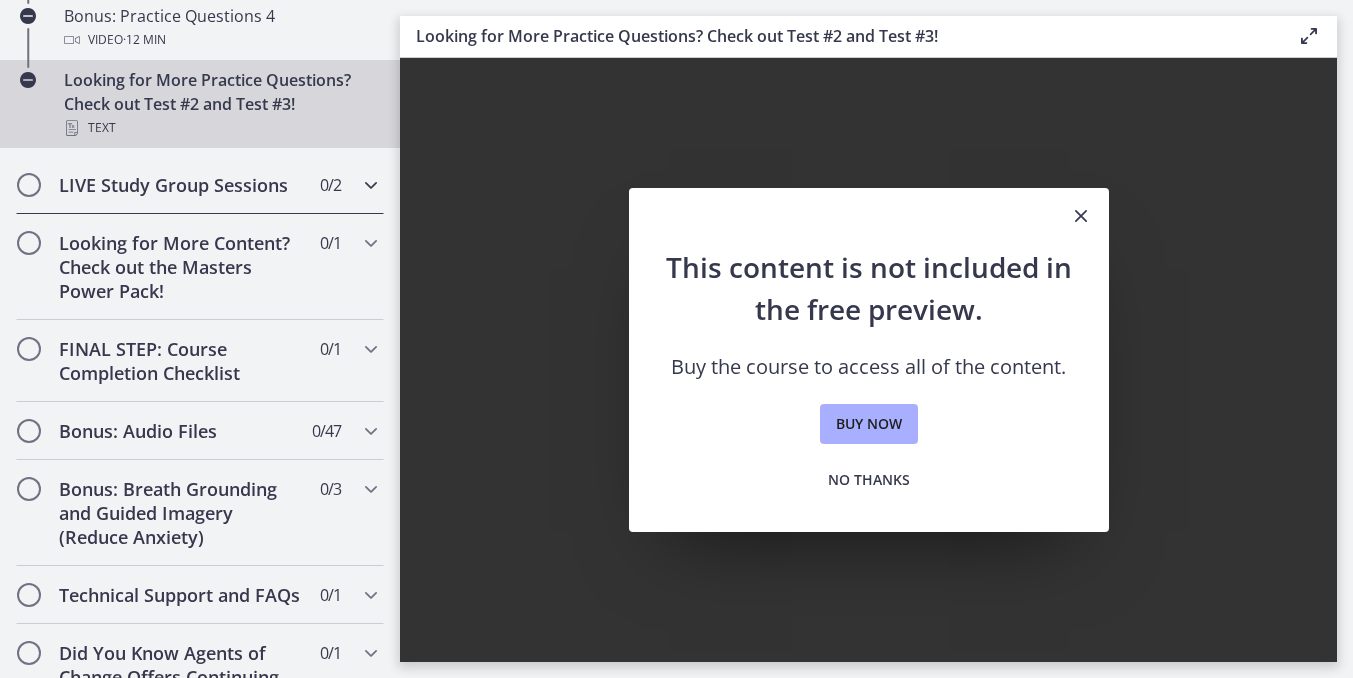 click on "LIVE Study Group Sessions" at bounding box center [181, 185] 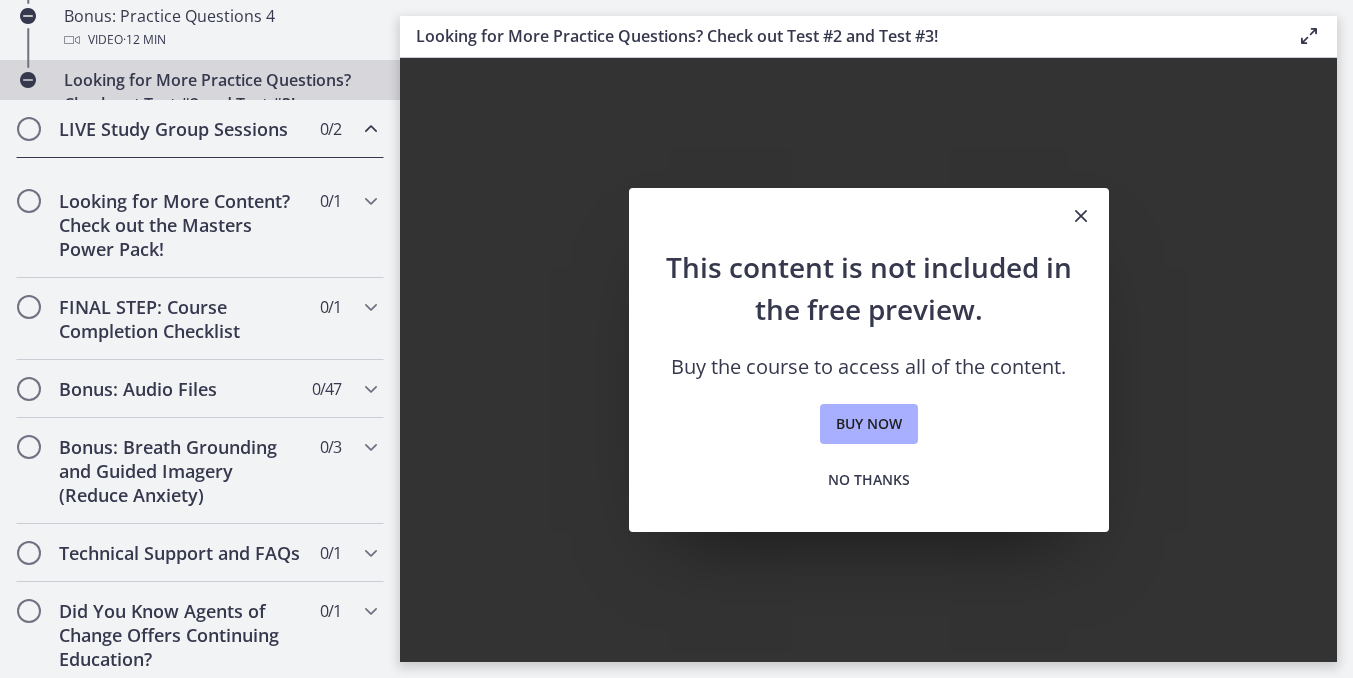 scroll, scrollTop: 1061, scrollLeft: 0, axis: vertical 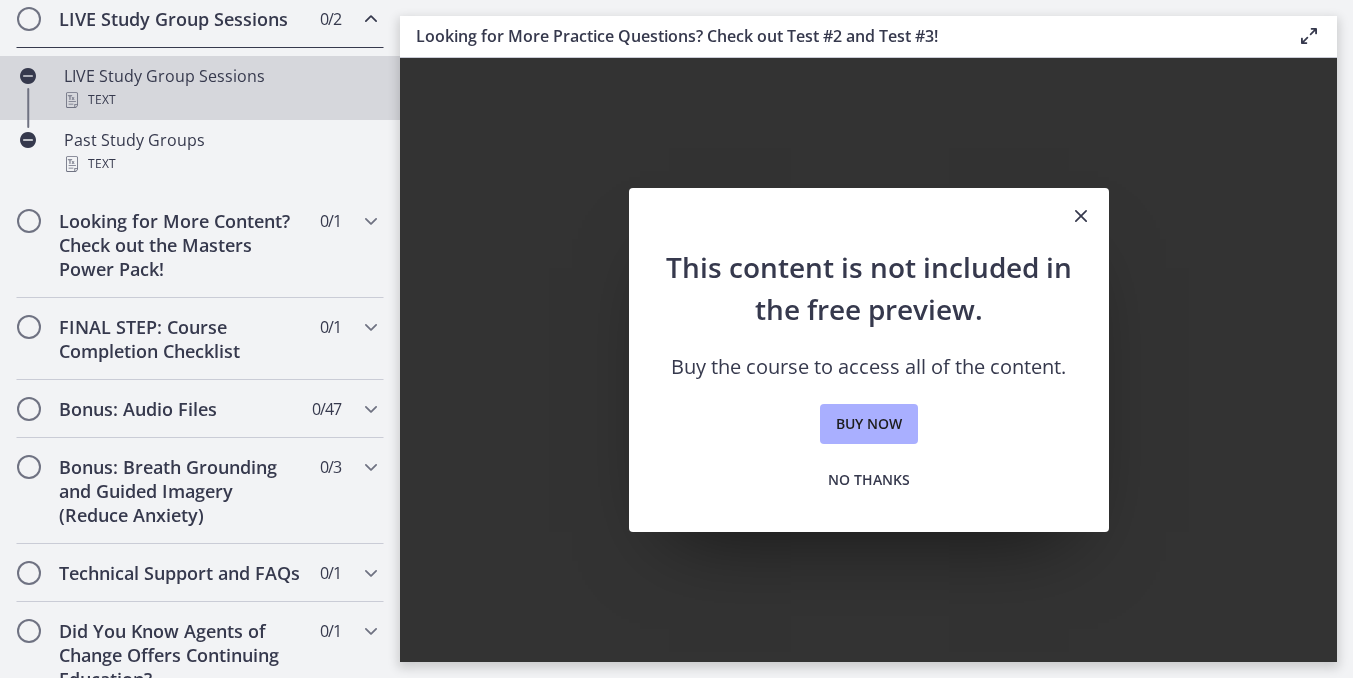 click on "Text" at bounding box center [220, 100] 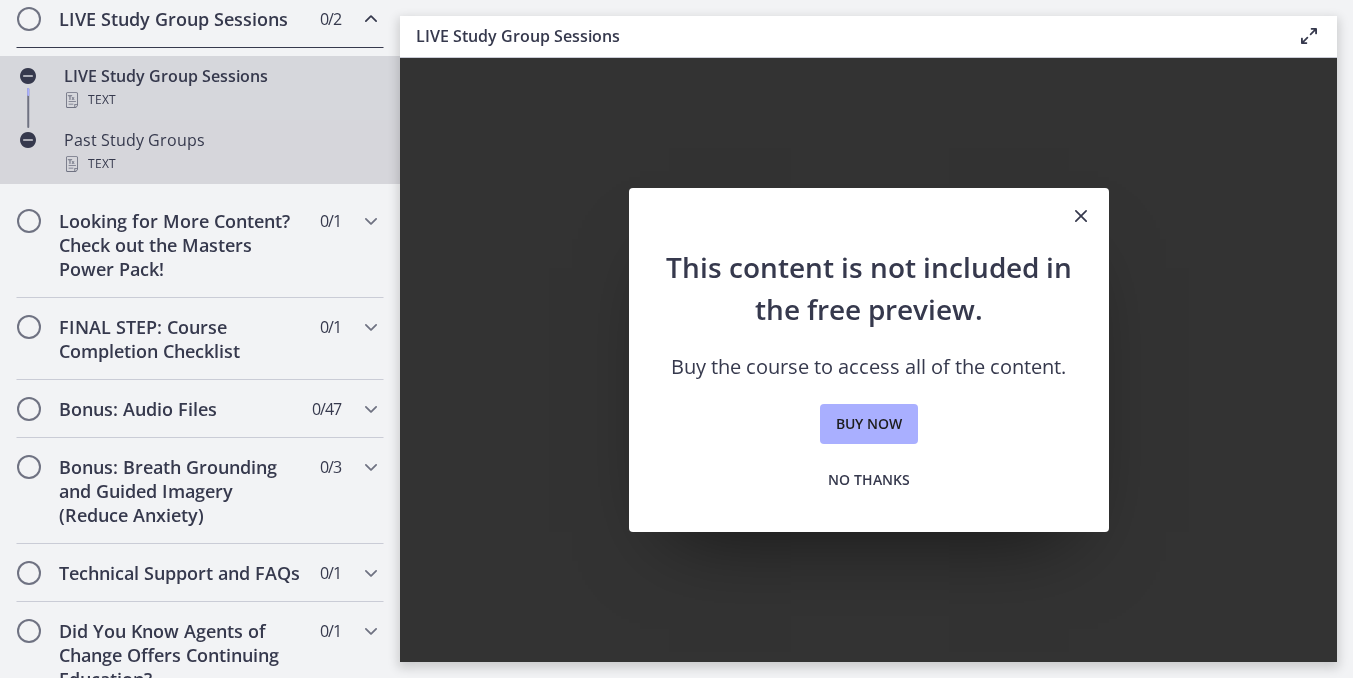 click on "Past Study Groups
Text" at bounding box center (220, 152) 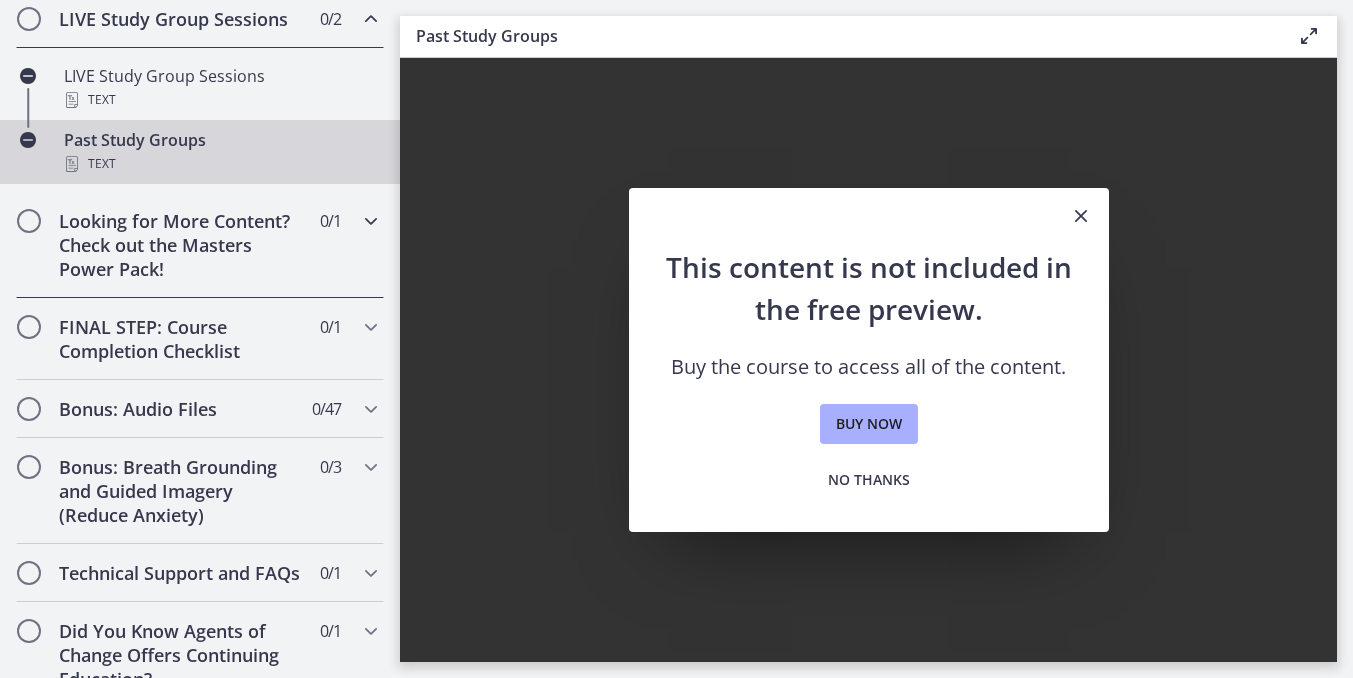click on "Looking for More Content? Check out the Masters Power Pack!" at bounding box center (181, 245) 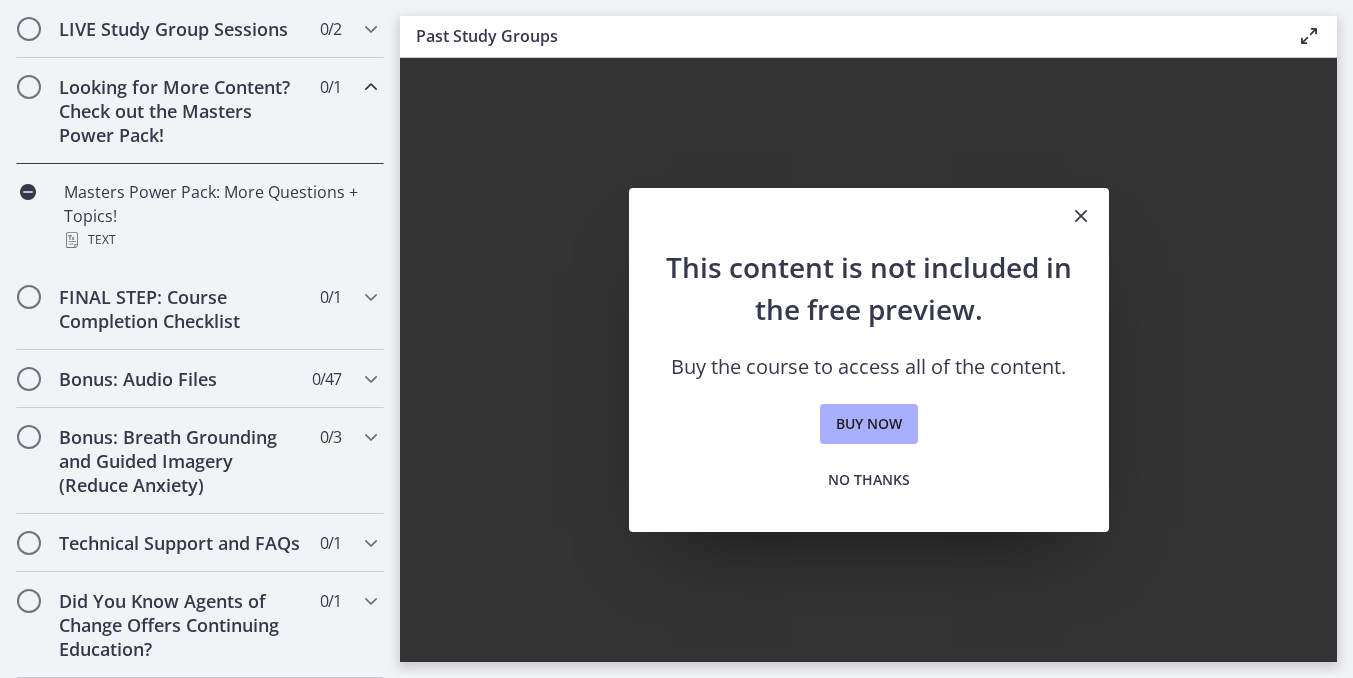 scroll, scrollTop: 1050, scrollLeft: 0, axis: vertical 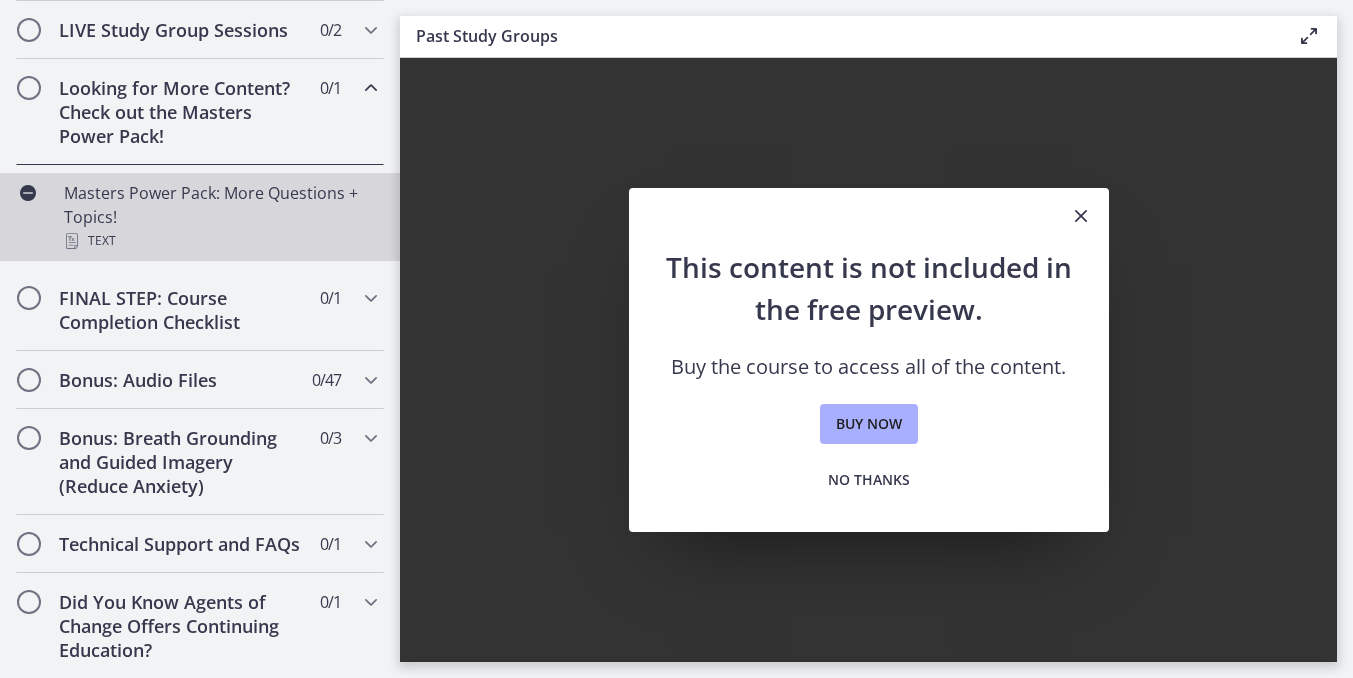 click on "Masters Power Pack: More Questions + Topics!
Text" at bounding box center [220, 217] 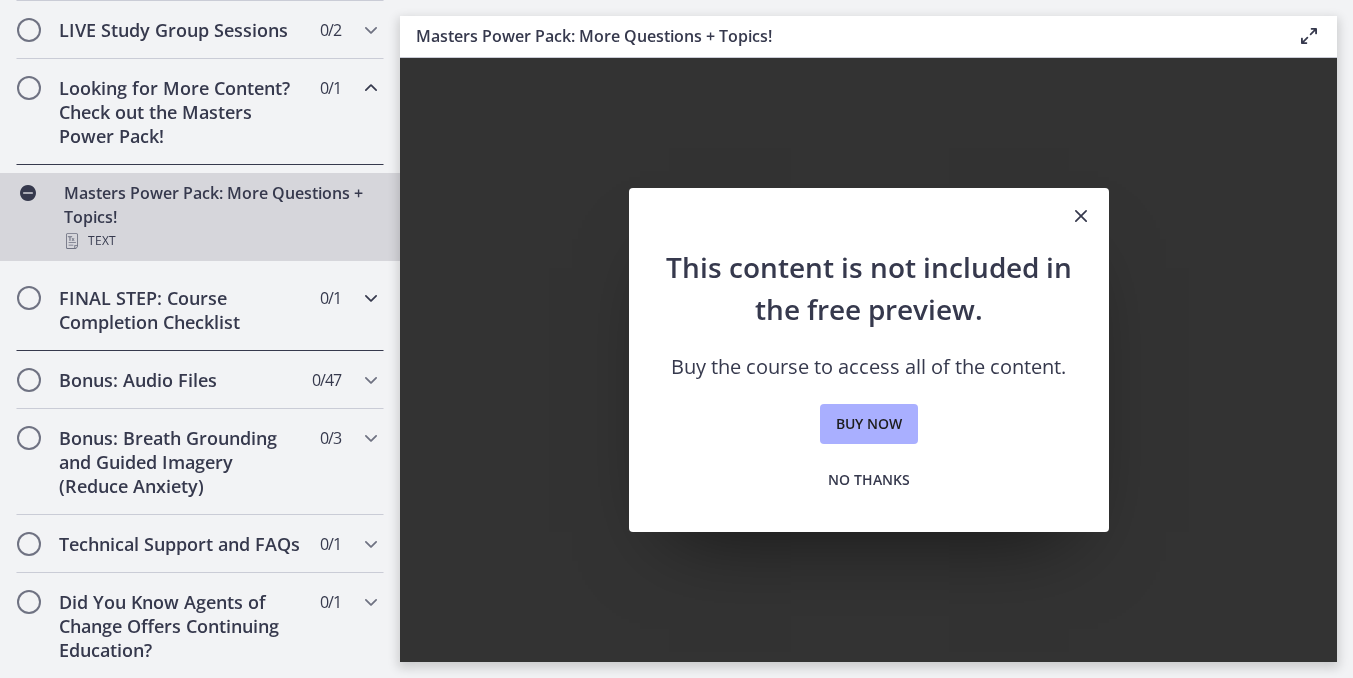click on "FINAL STEP: Course Completion Checklist" at bounding box center [181, 310] 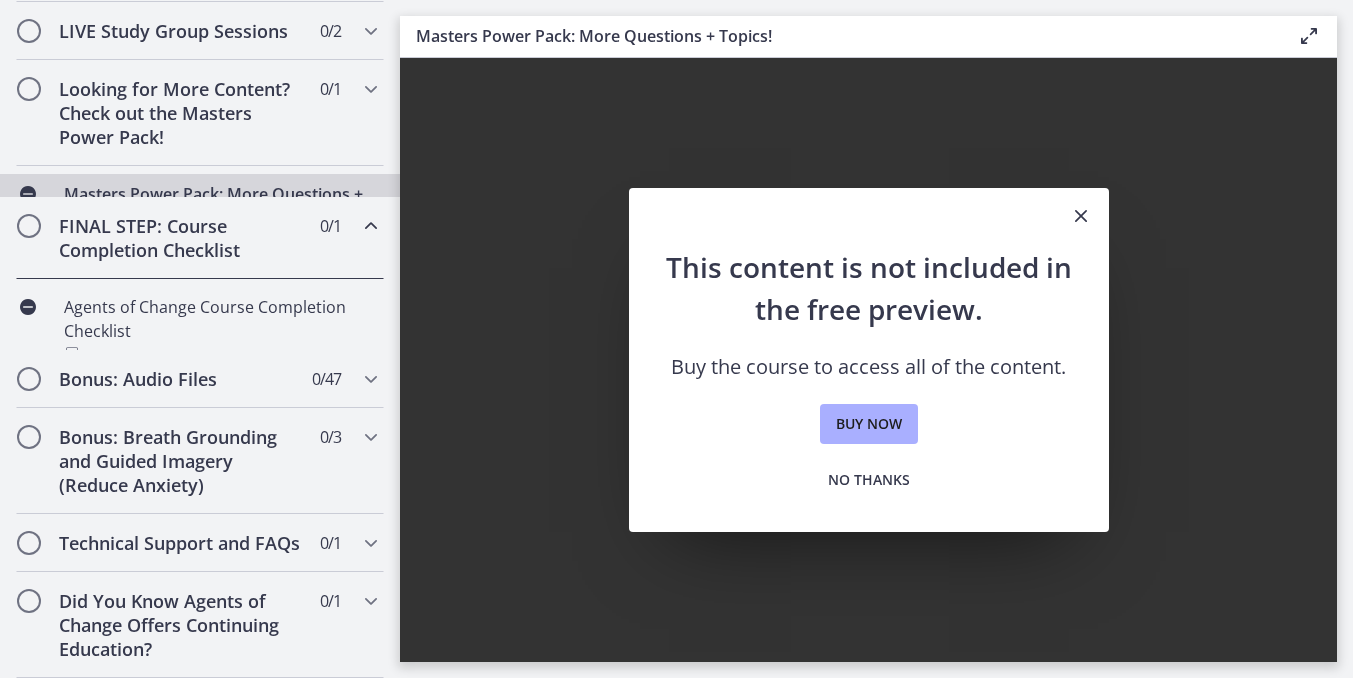 scroll, scrollTop: 1050, scrollLeft: 0, axis: vertical 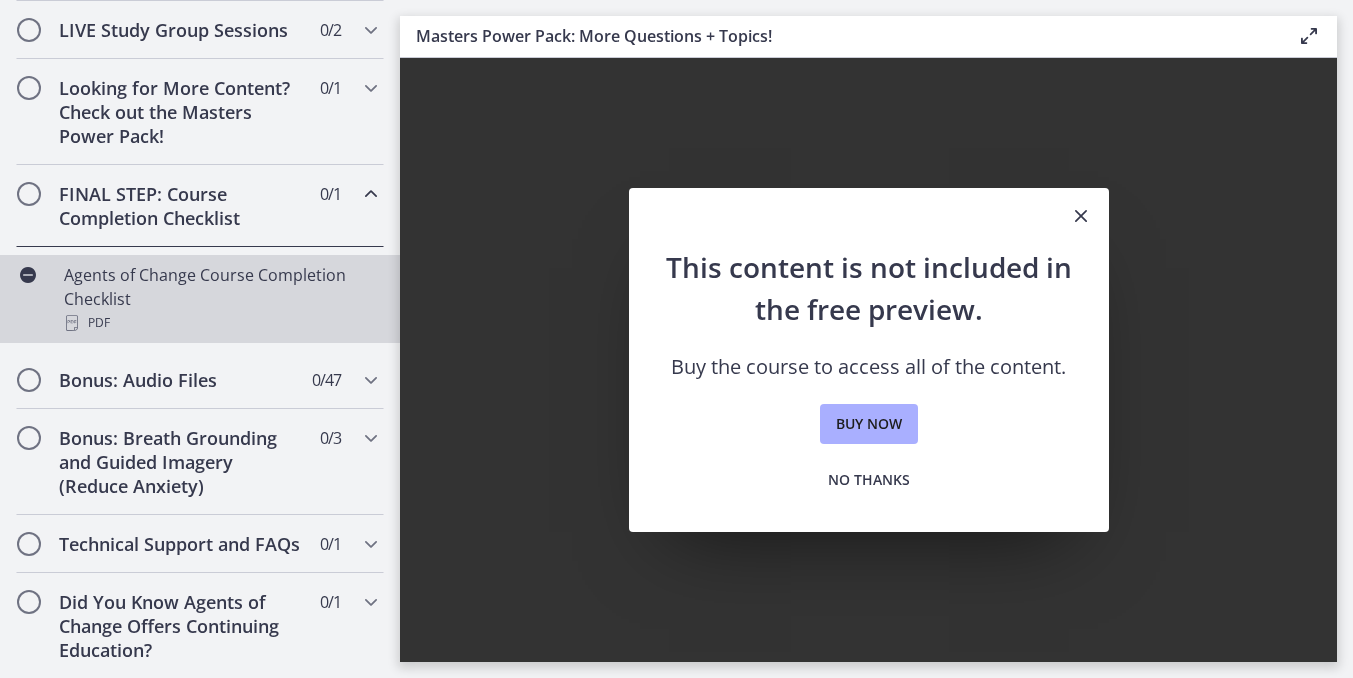 click on "Agents of Change Course Completion Checklist
PDF" at bounding box center (220, 299) 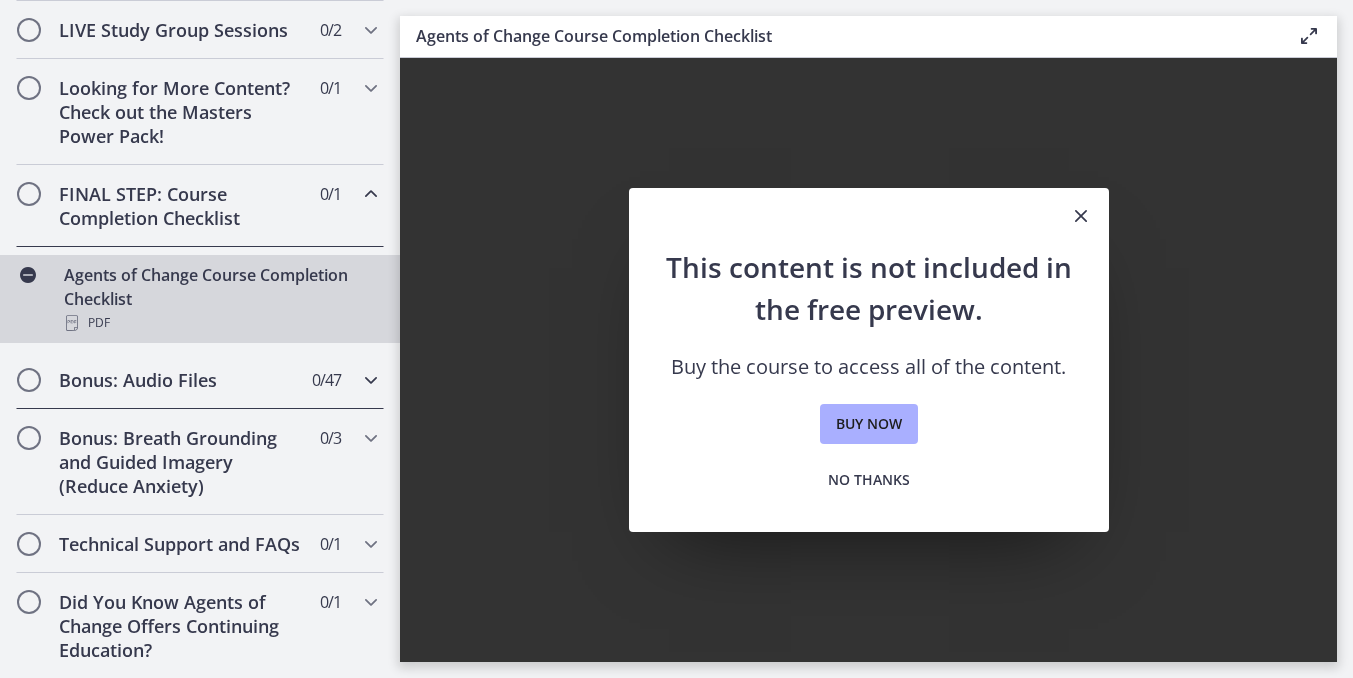 click on "Bonus: Audio Files" at bounding box center (181, 380) 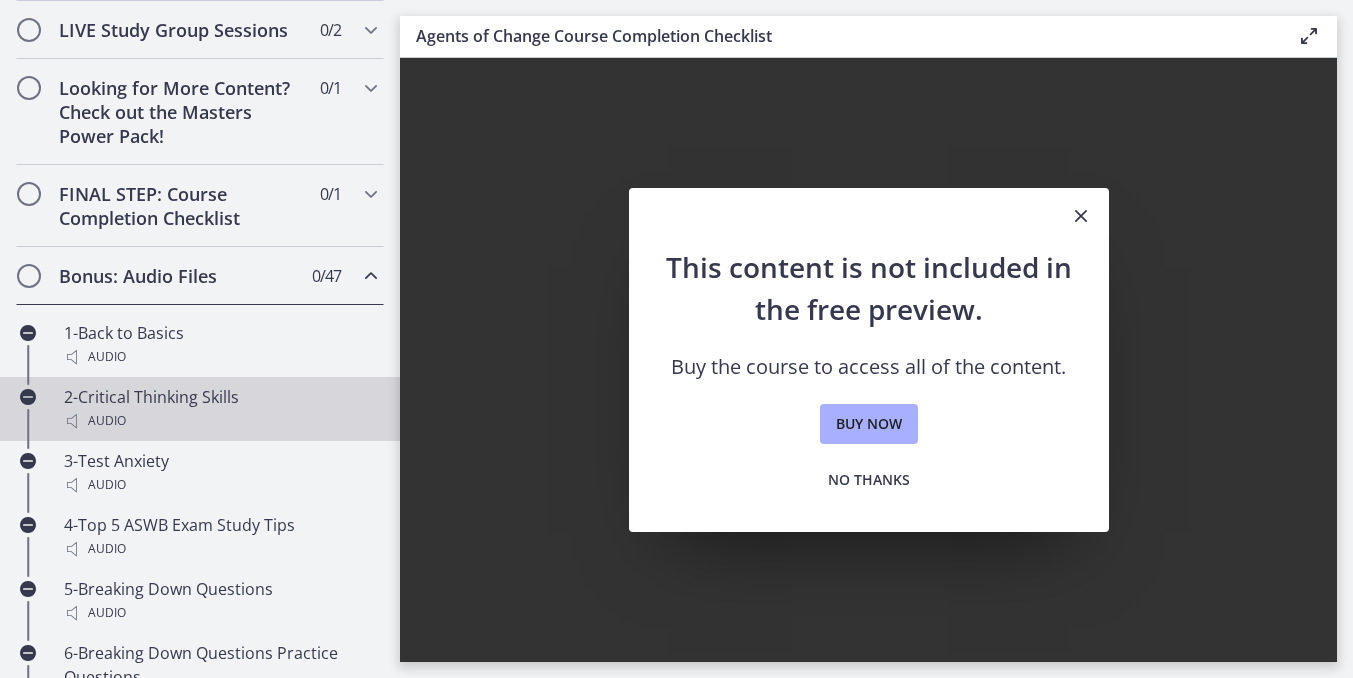 click on "2-Critical Thinking Skills
Audio" at bounding box center (220, 409) 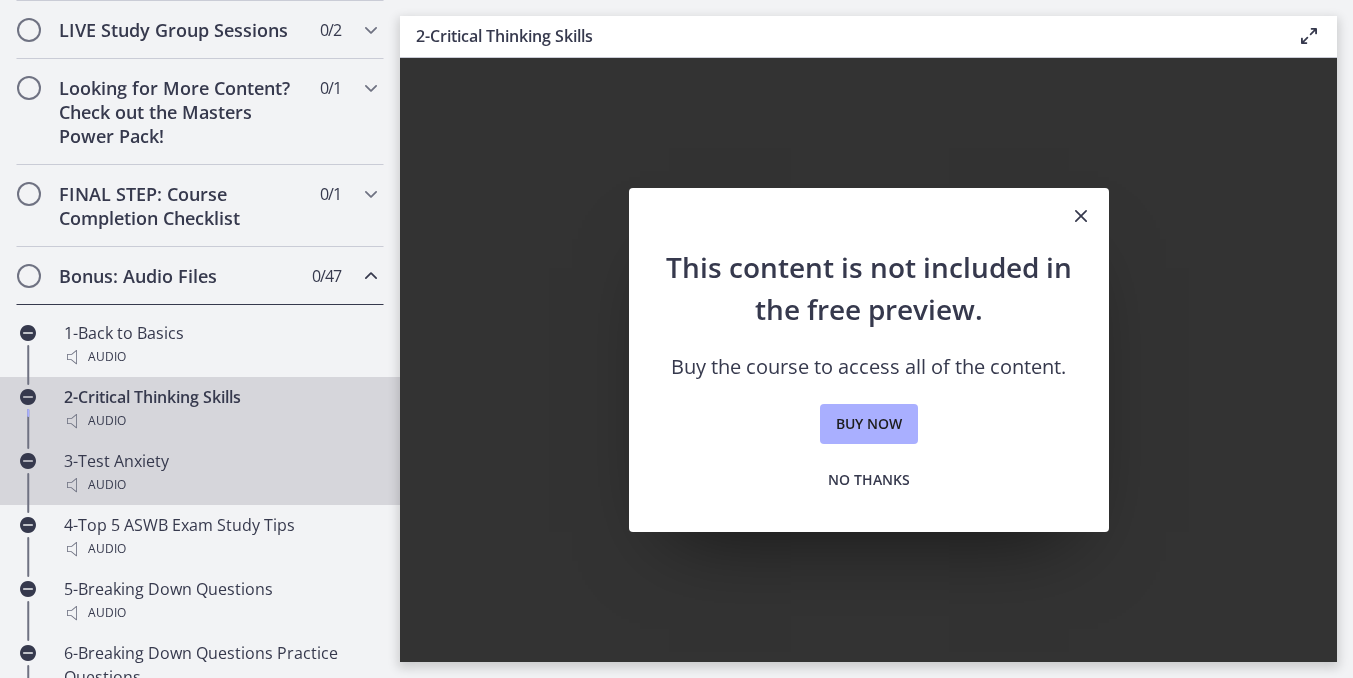 click on "3-Test Anxiety
Audio" at bounding box center [220, 473] 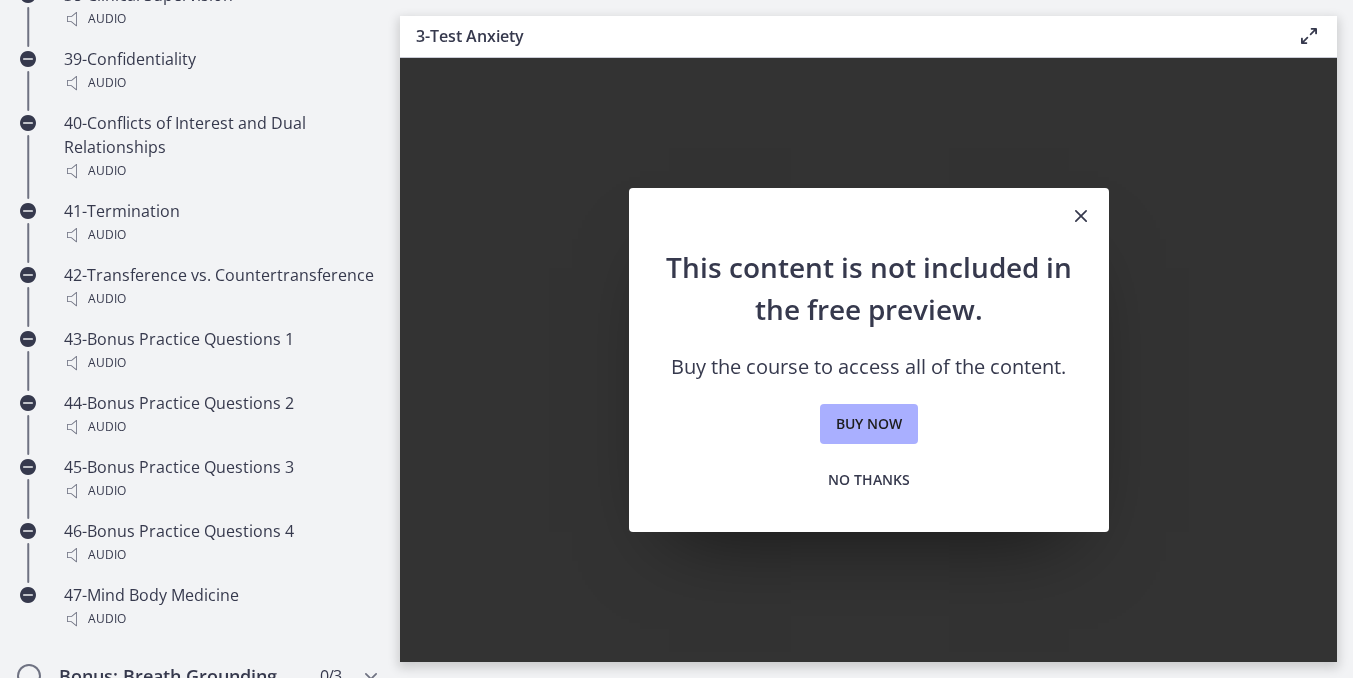 scroll, scrollTop: 4042, scrollLeft: 0, axis: vertical 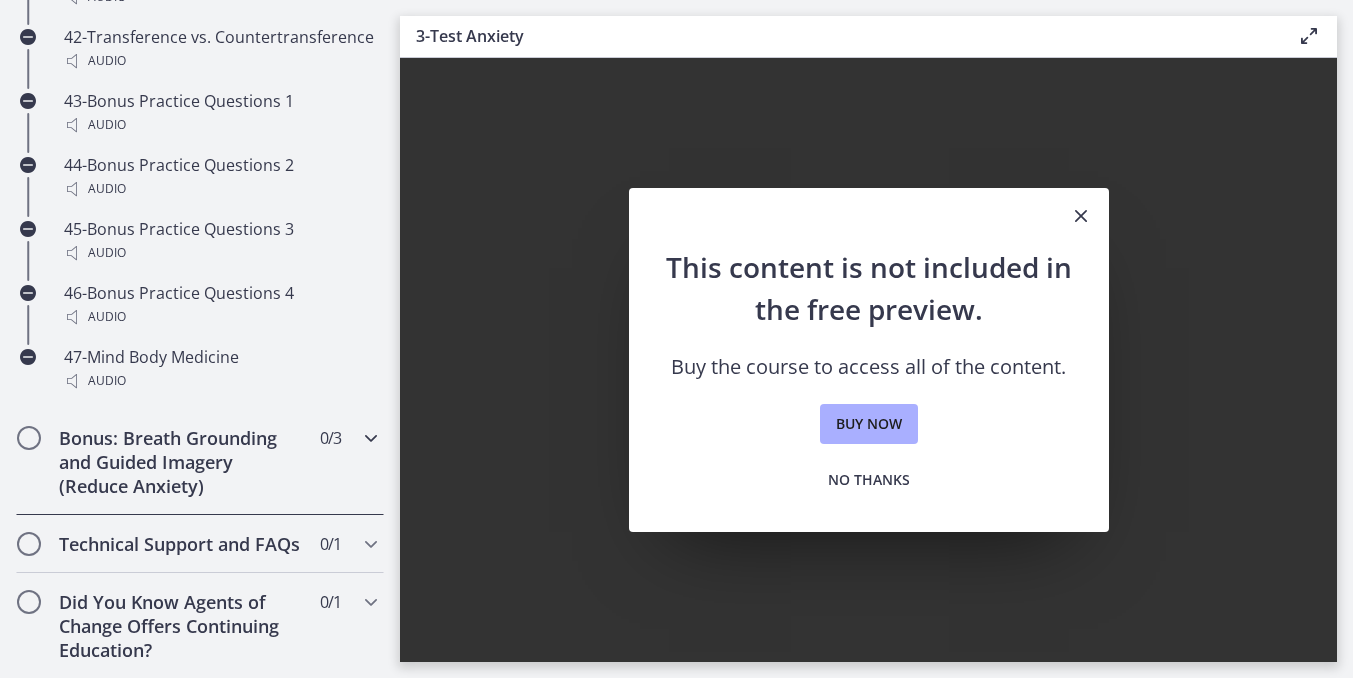 click on "Bonus: Breath Grounding and Guided Imagery (Reduce Anxiety)
0  /  3
Completed" at bounding box center (200, 462) 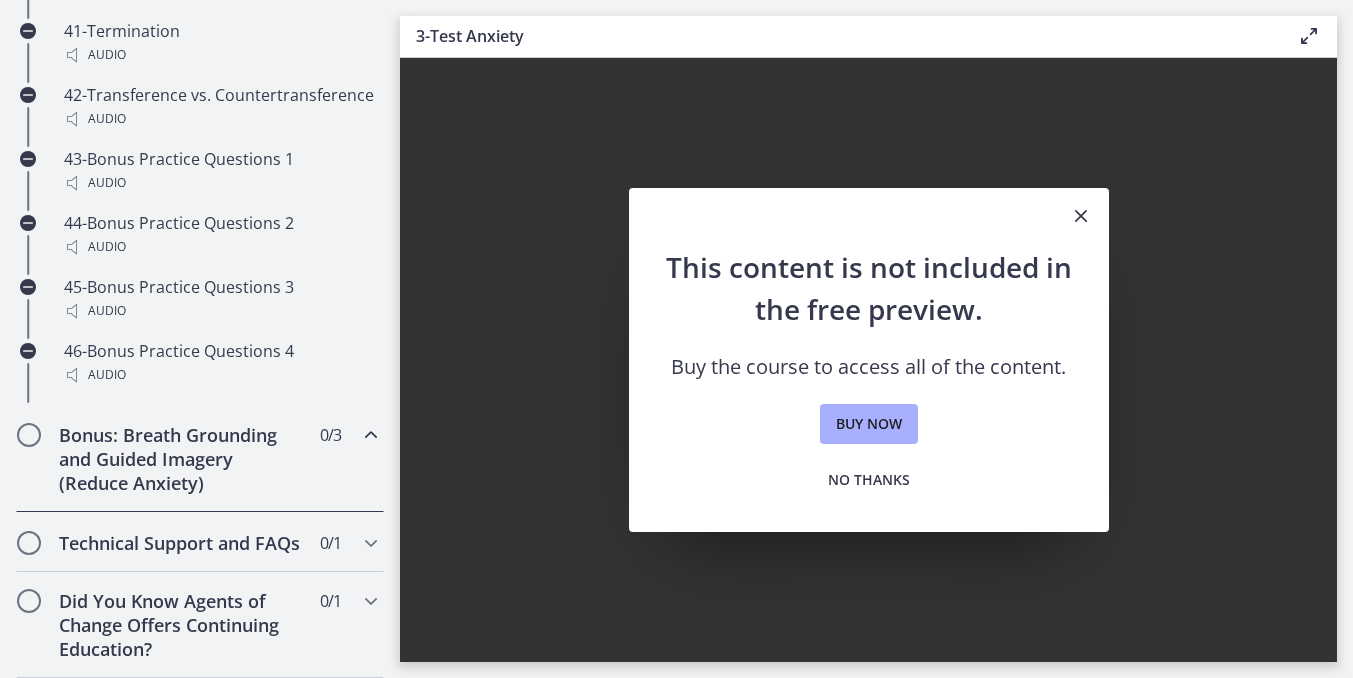 scroll, scrollTop: 1154, scrollLeft: 0, axis: vertical 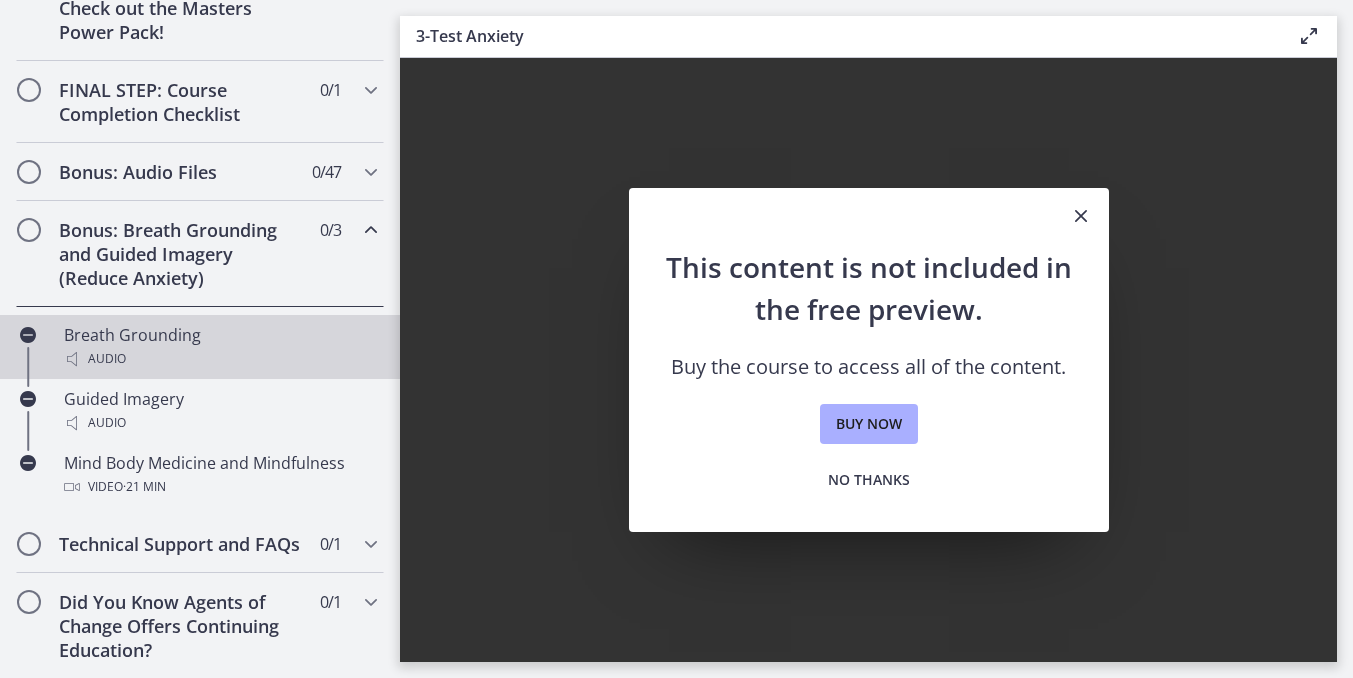 click on "Audio" at bounding box center (220, 359) 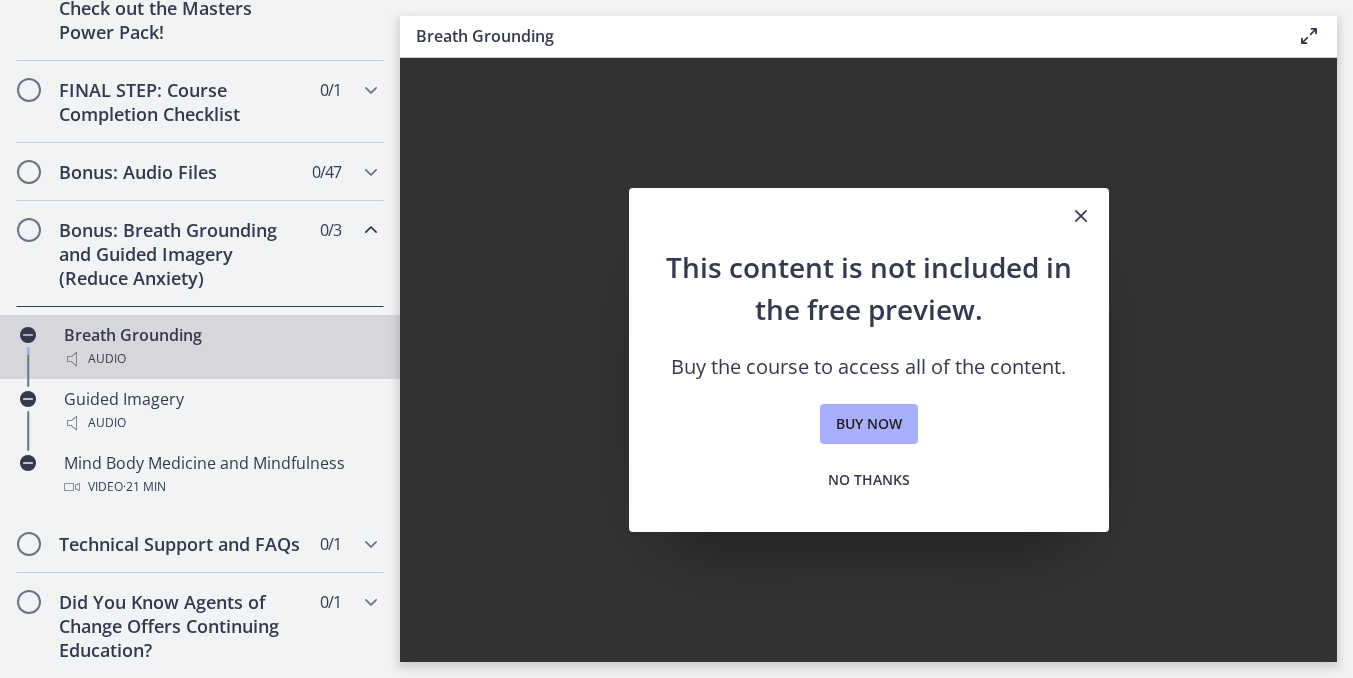 scroll, scrollTop: 0, scrollLeft: 0, axis: both 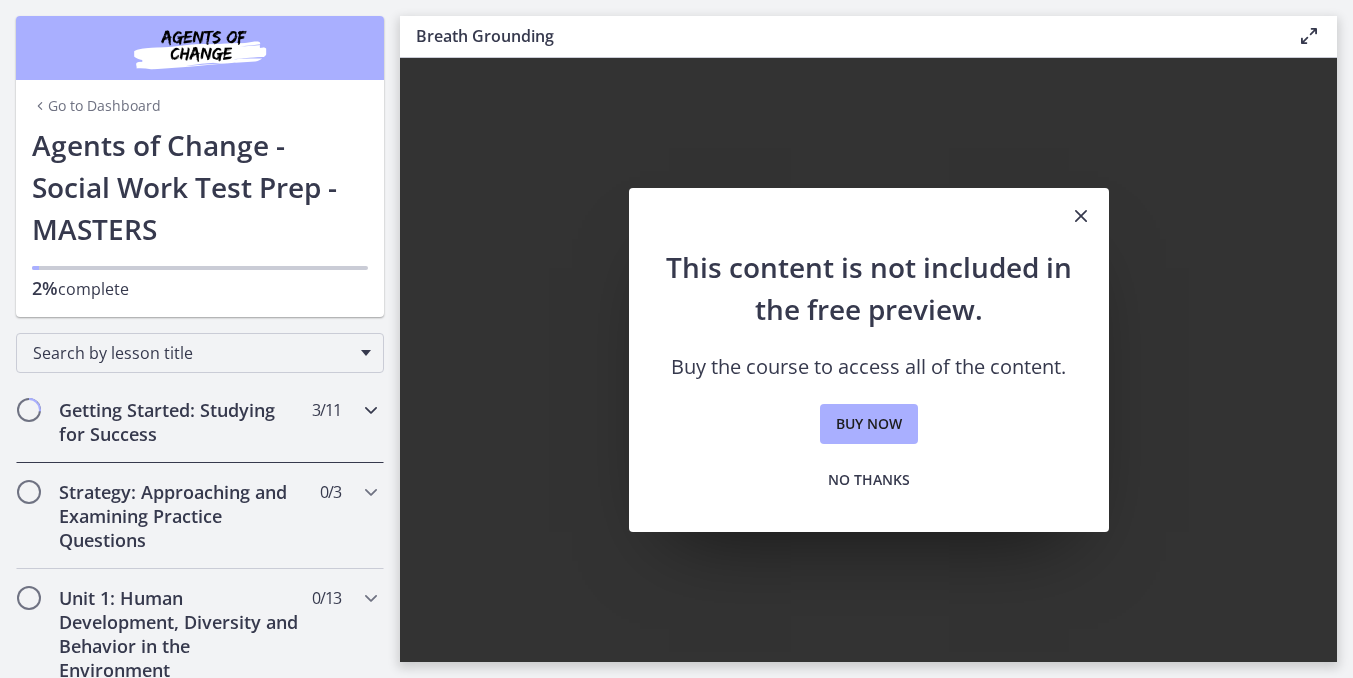click on "Getting Started: Studying for Success" at bounding box center (181, 422) 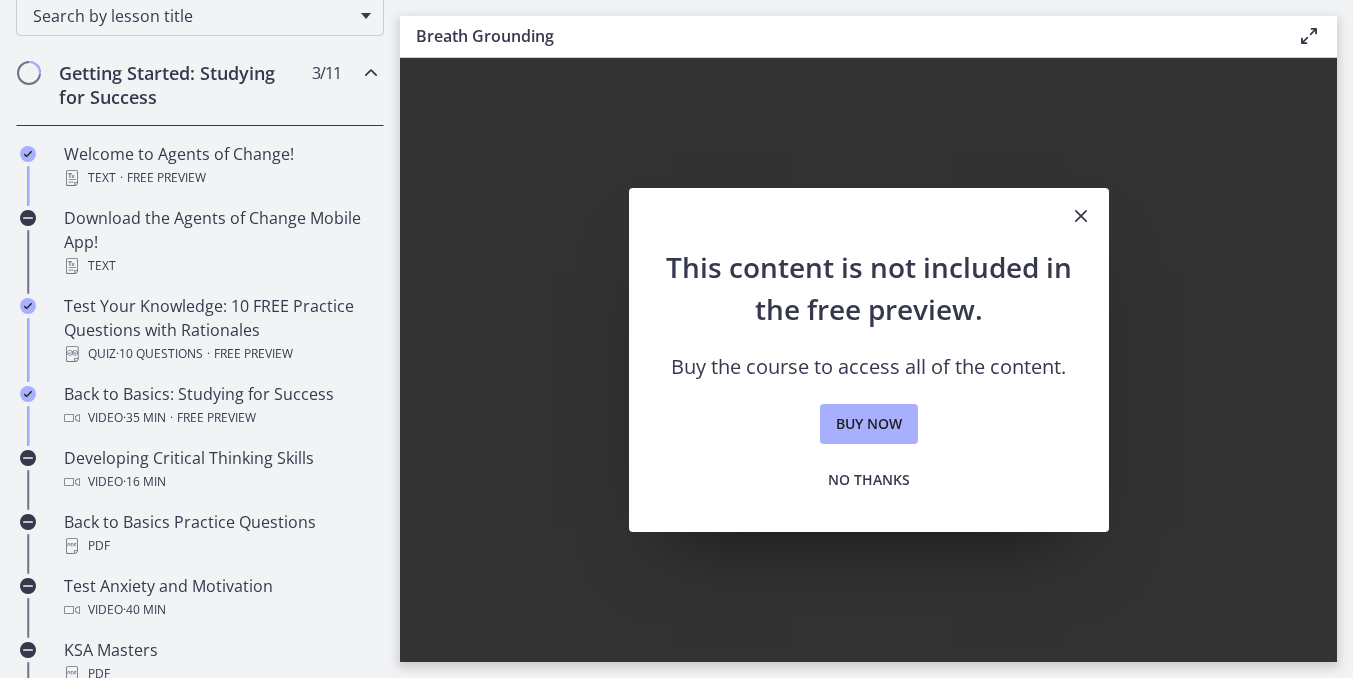 scroll, scrollTop: 586, scrollLeft: 0, axis: vertical 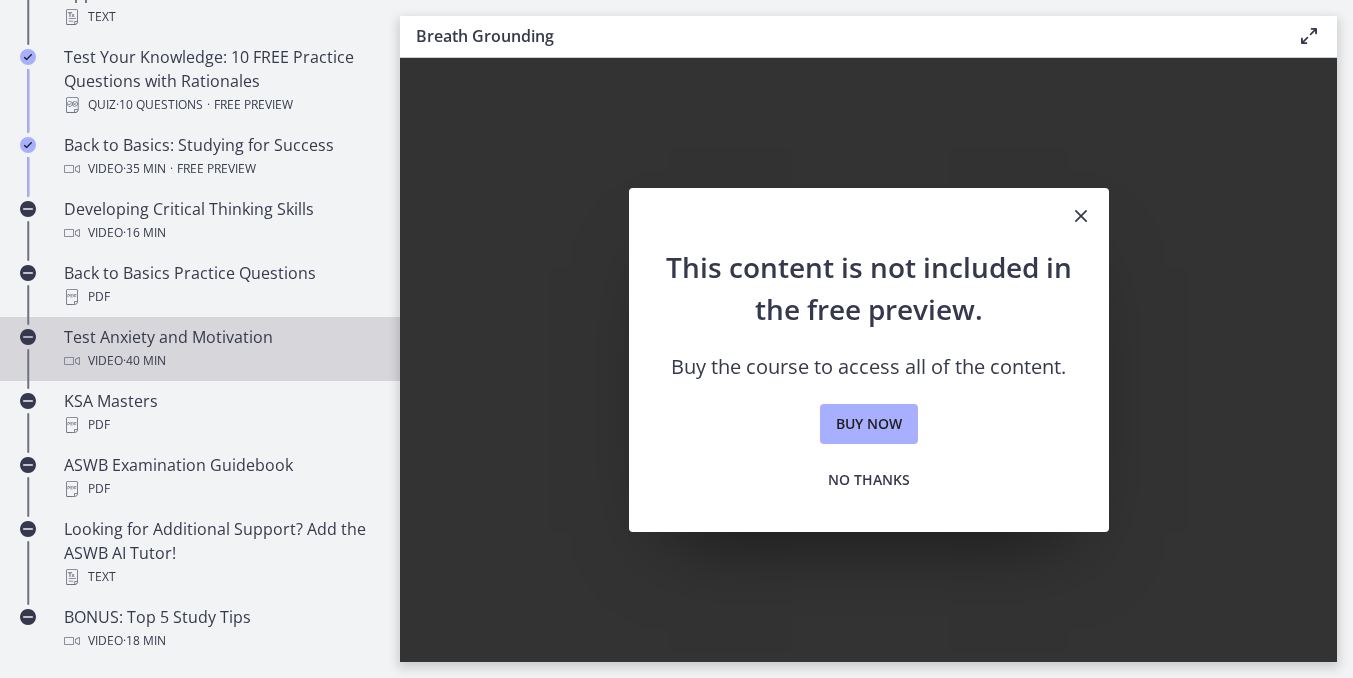 click on "·  40 min" at bounding box center (144, 361) 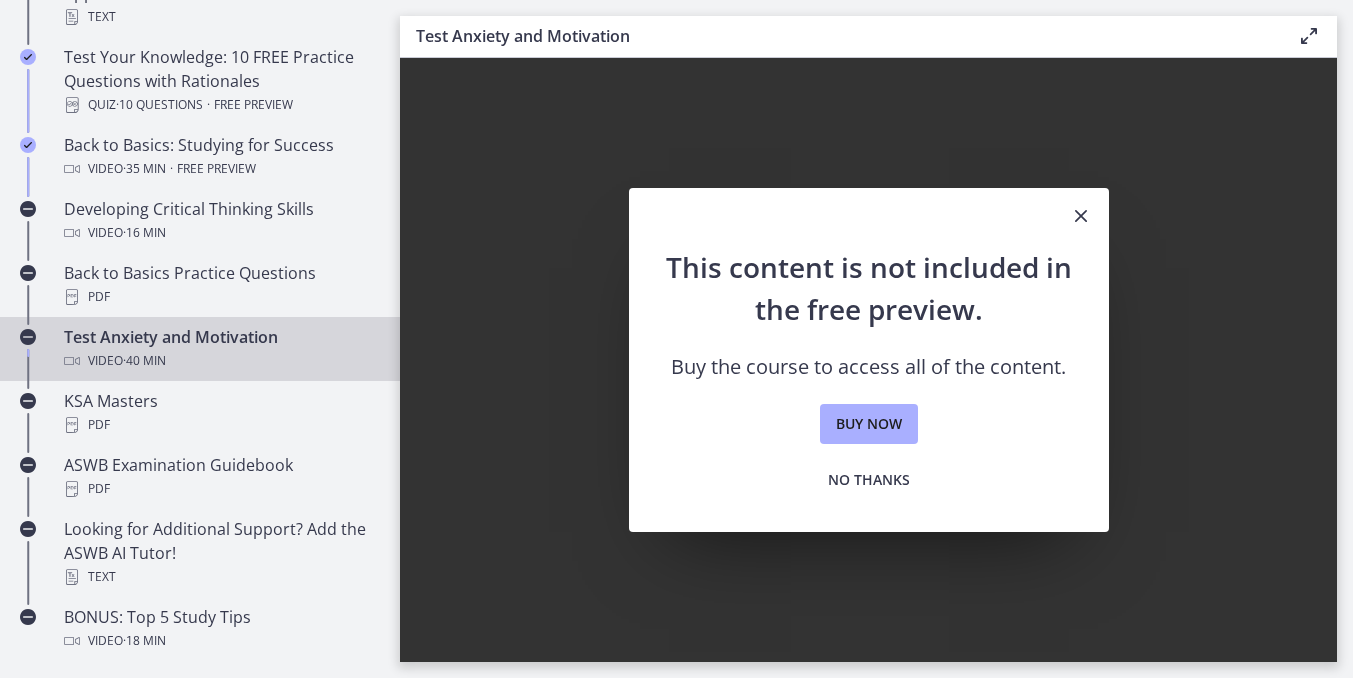 scroll, scrollTop: 0, scrollLeft: 0, axis: both 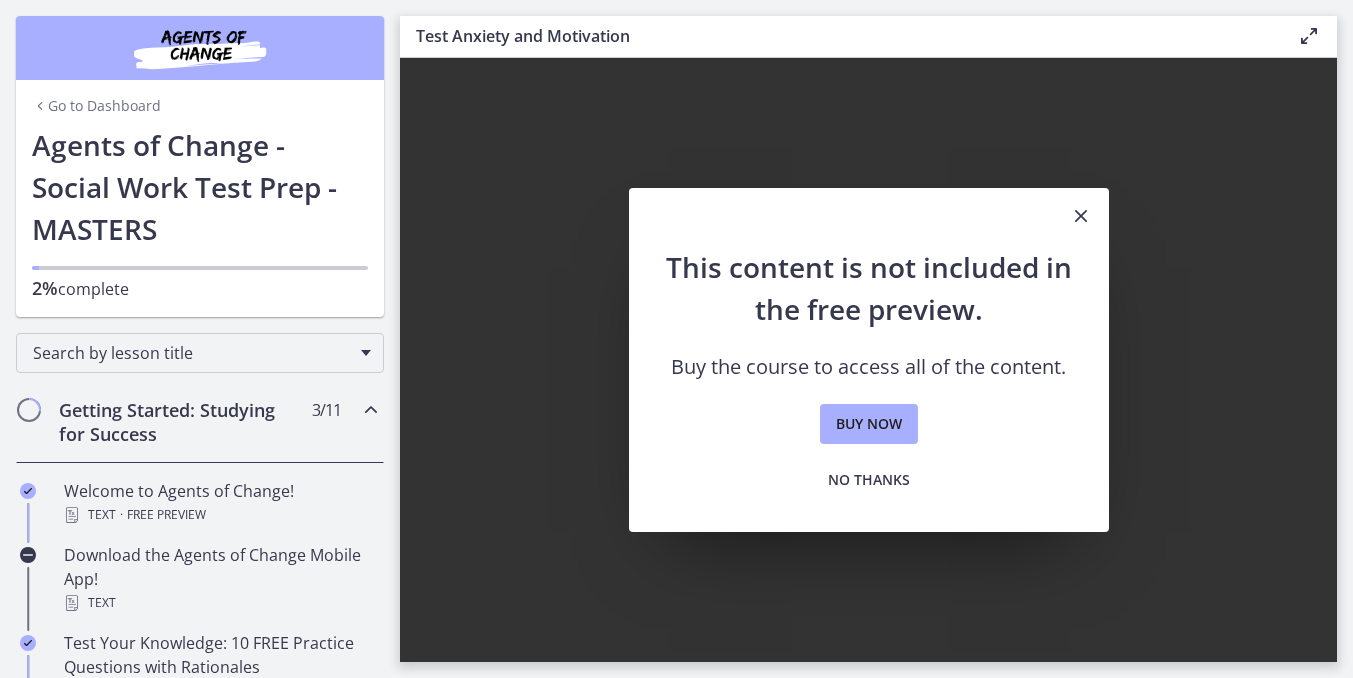 click on "Getting Started: Studying for Success" at bounding box center (181, 422) 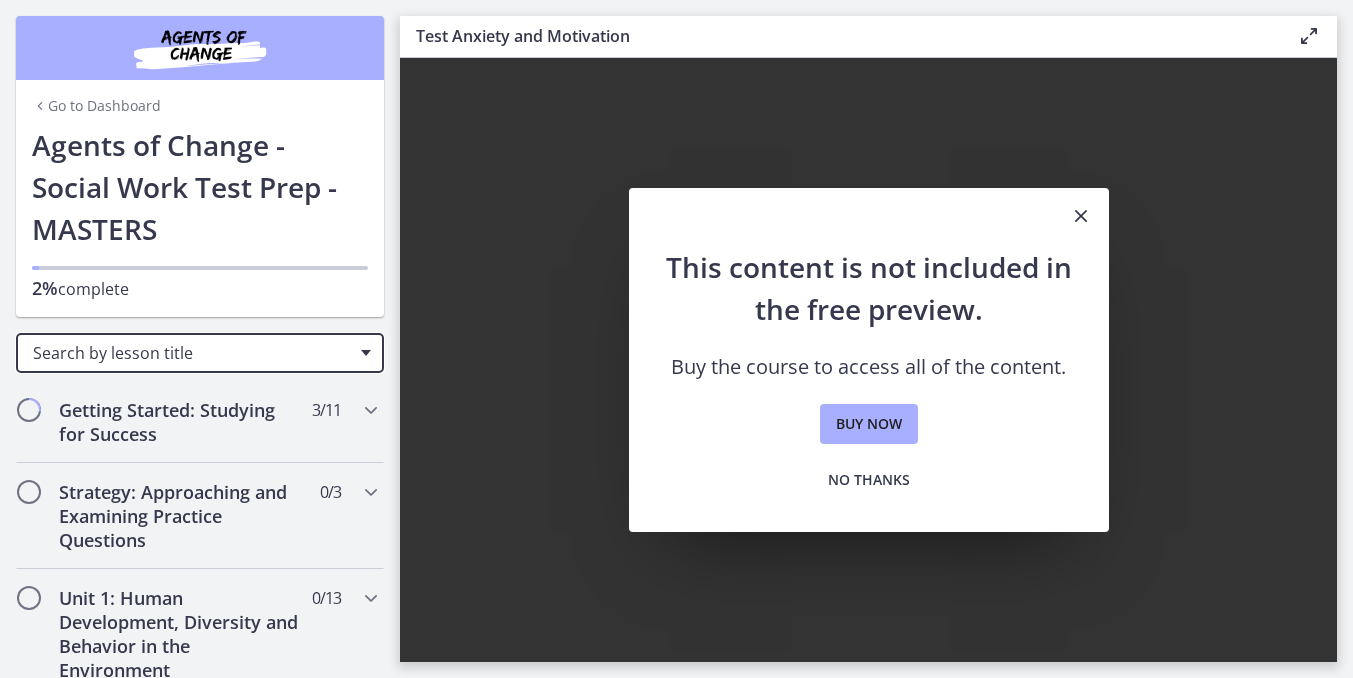 click on "Search by lesson title" at bounding box center (200, 353) 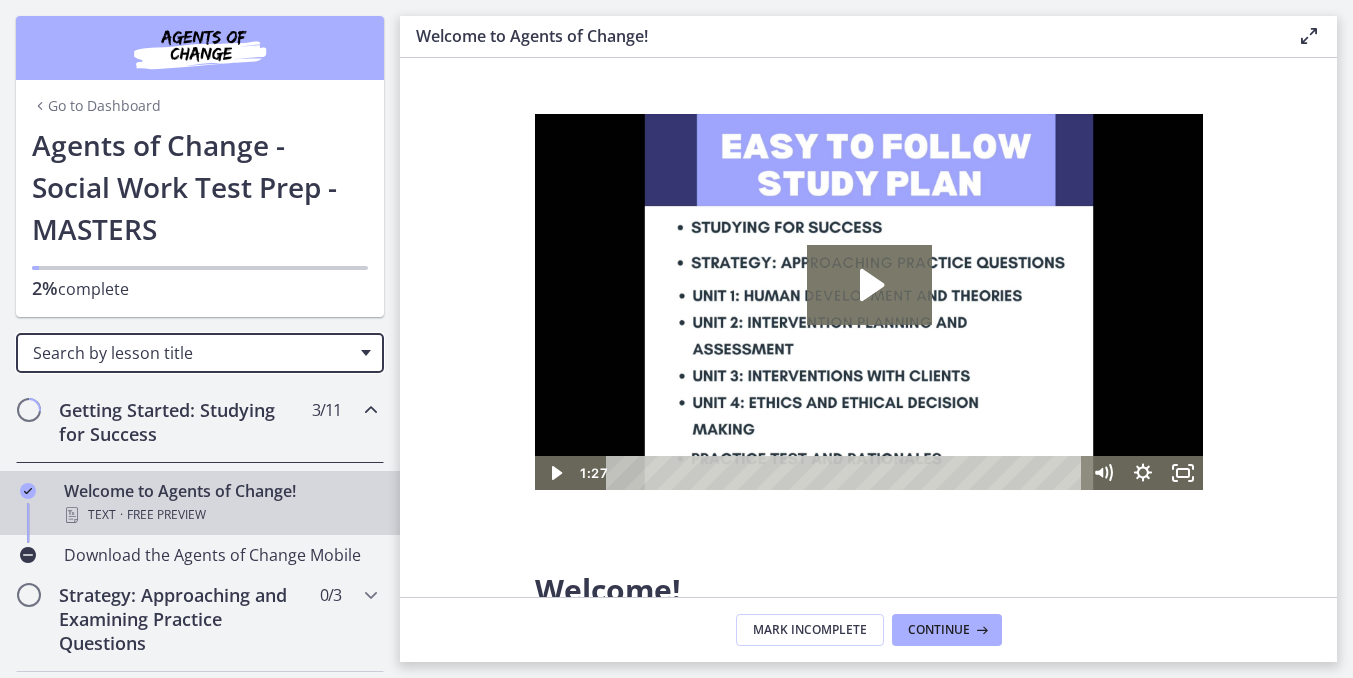 scroll, scrollTop: 0, scrollLeft: 0, axis: both 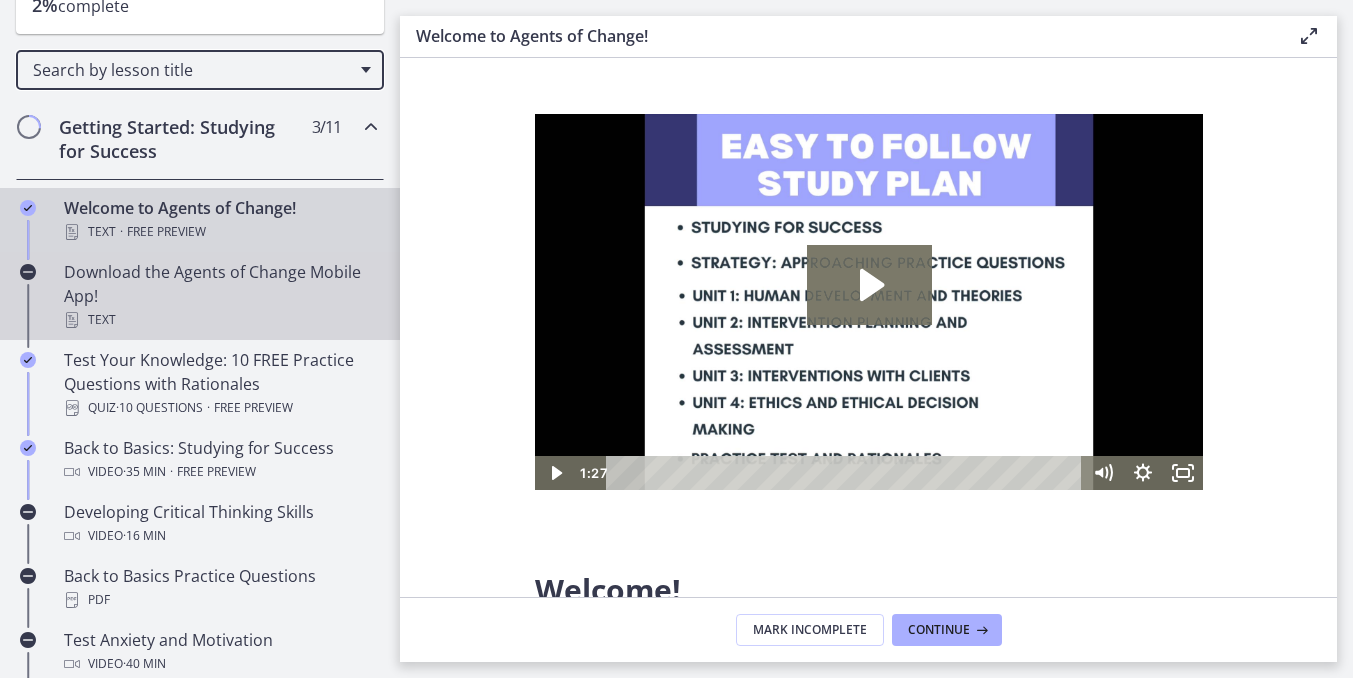 click on "Text" at bounding box center (220, 320) 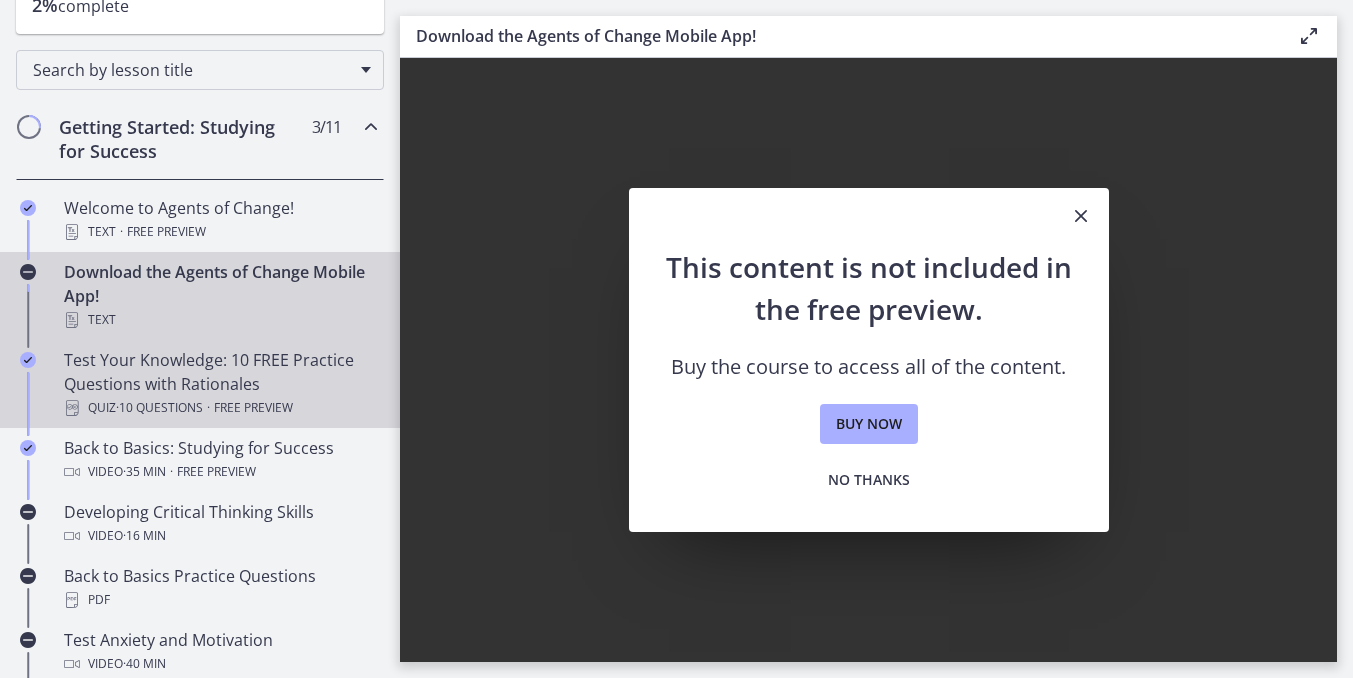 click on "Test Your Knowledge: 10 FREE Practice Questions with Rationales
Quiz
·  10 Questions
·
Free preview" at bounding box center (220, 384) 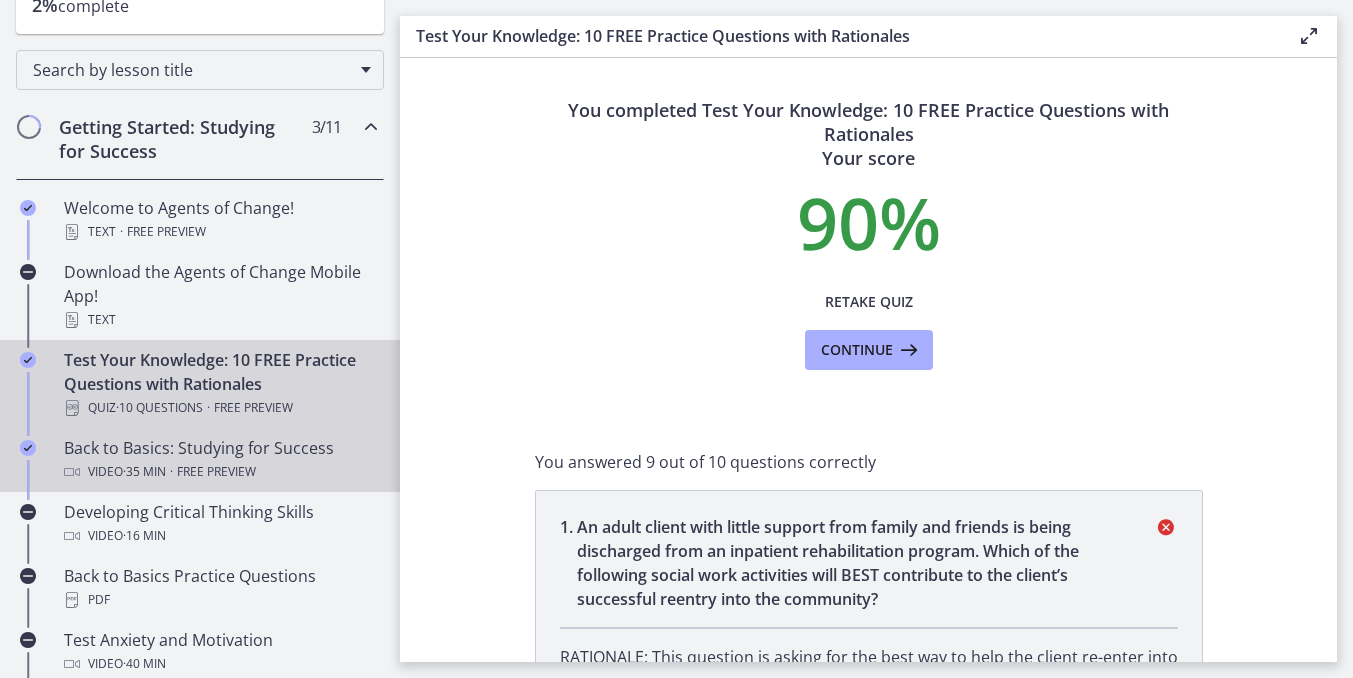click on "Free preview" at bounding box center [216, 472] 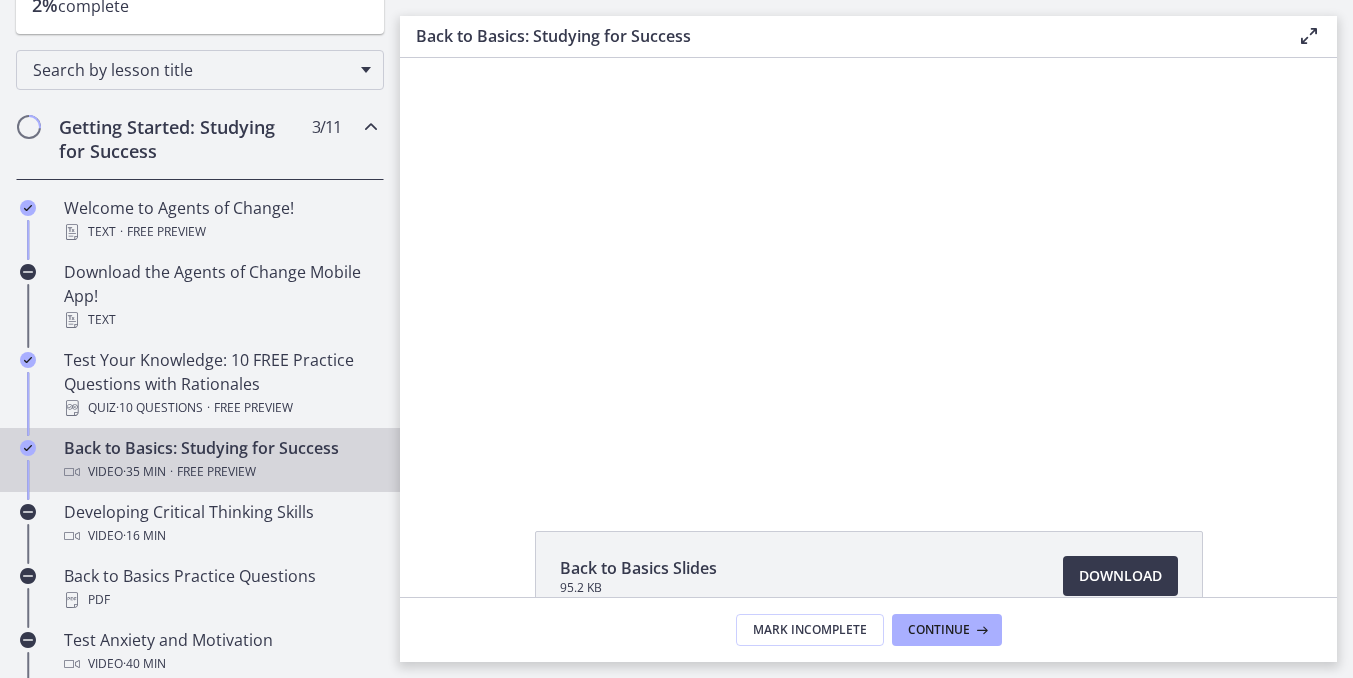 scroll, scrollTop: 0, scrollLeft: 0, axis: both 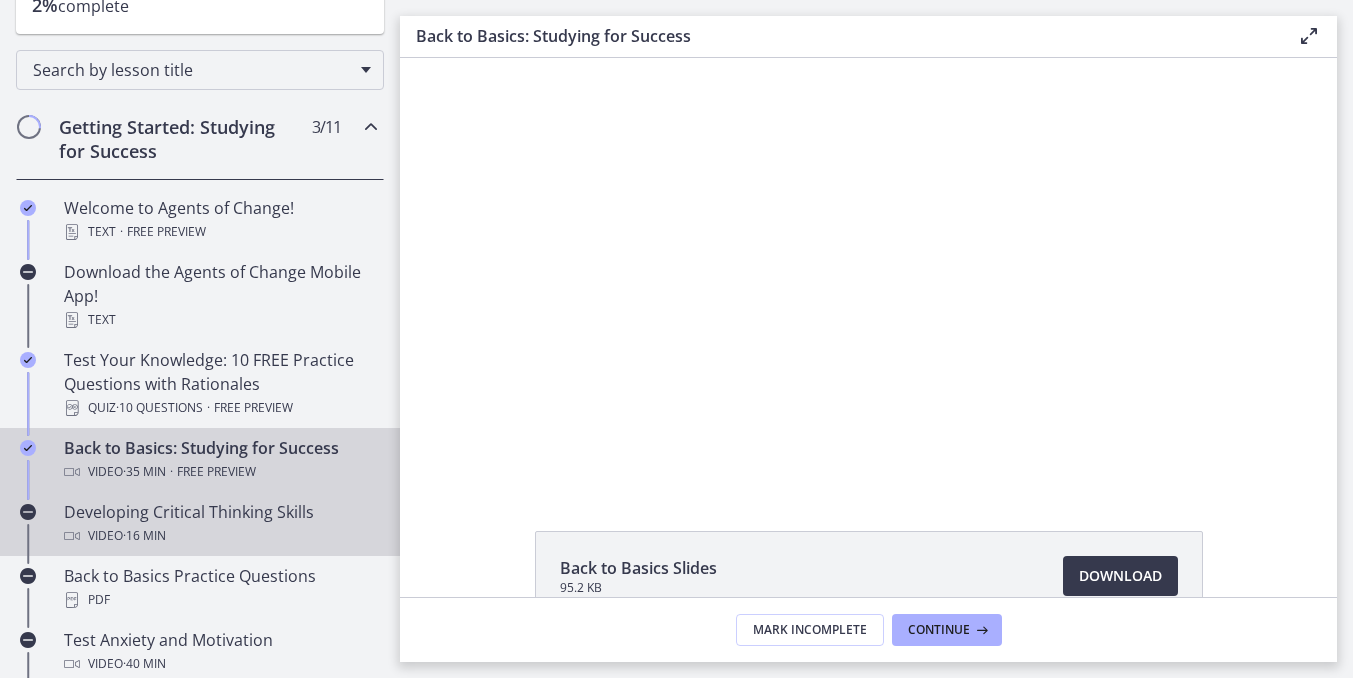 click on "Developing Critical Thinking Skills
Video
·  16 min" at bounding box center (220, 524) 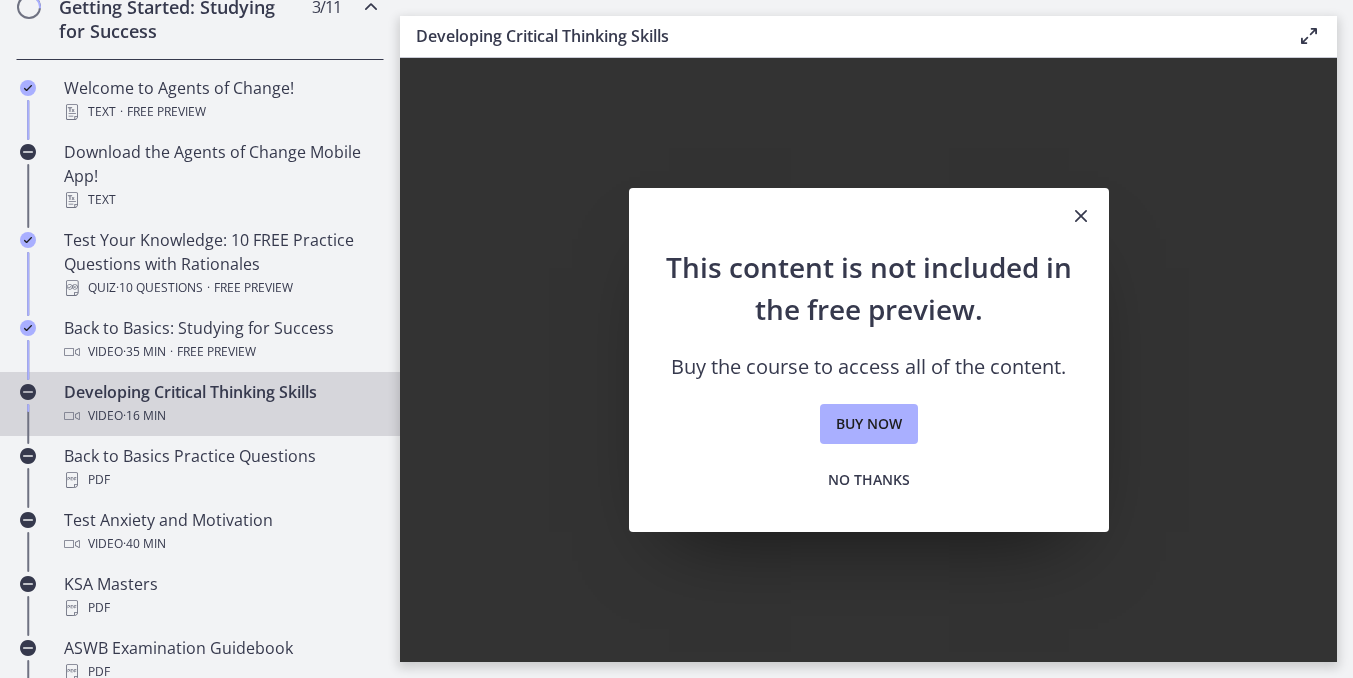scroll, scrollTop: 511, scrollLeft: 0, axis: vertical 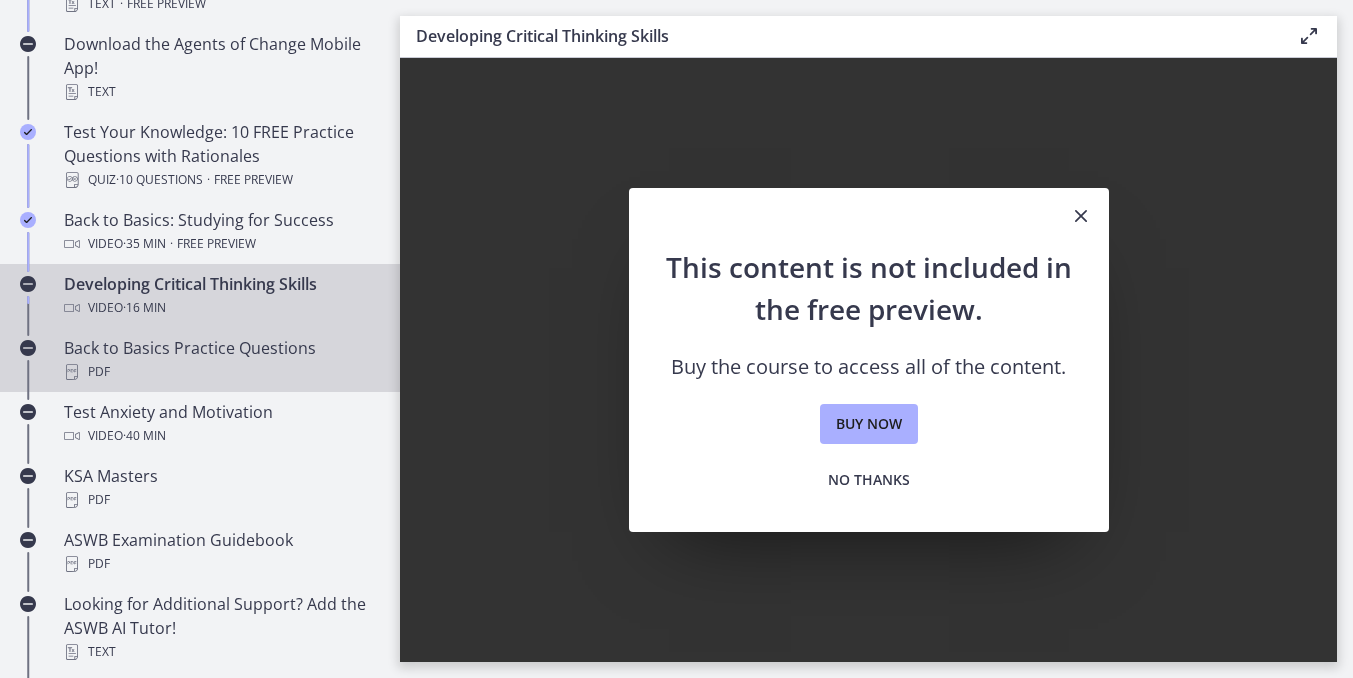 click on "PDF" at bounding box center (220, 372) 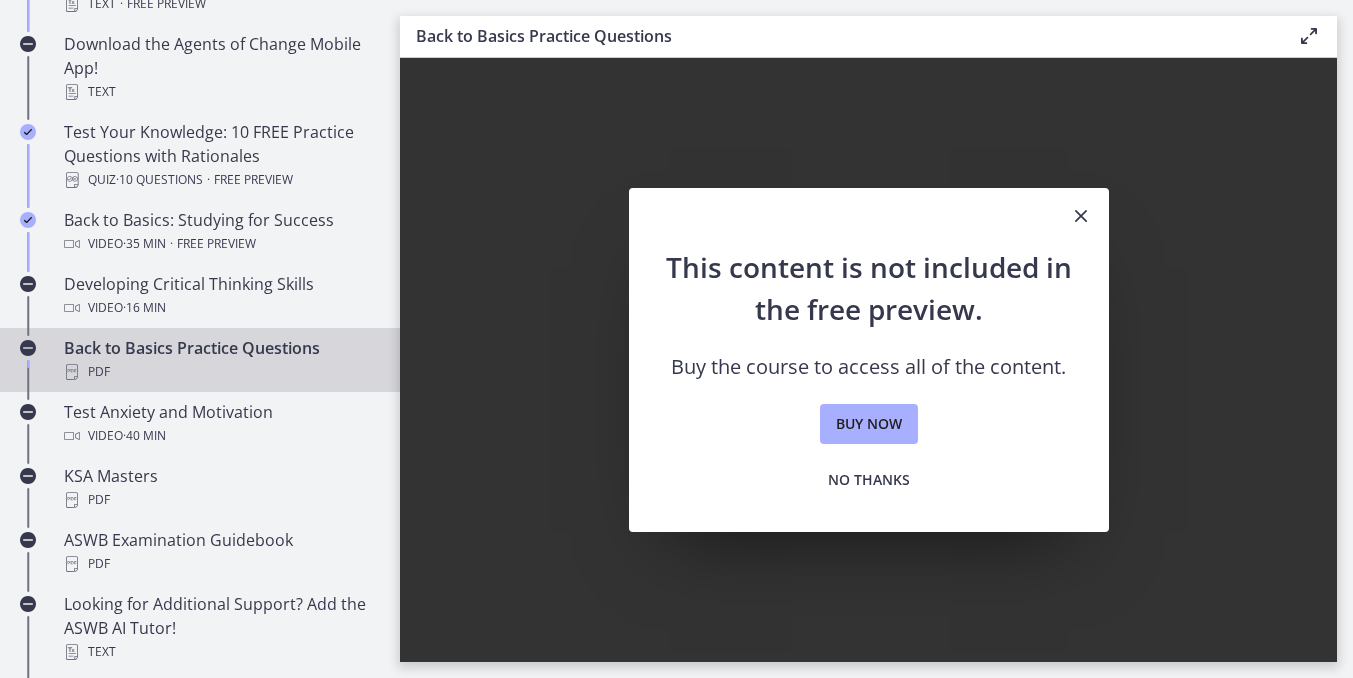 click on "PDF" at bounding box center (220, 372) 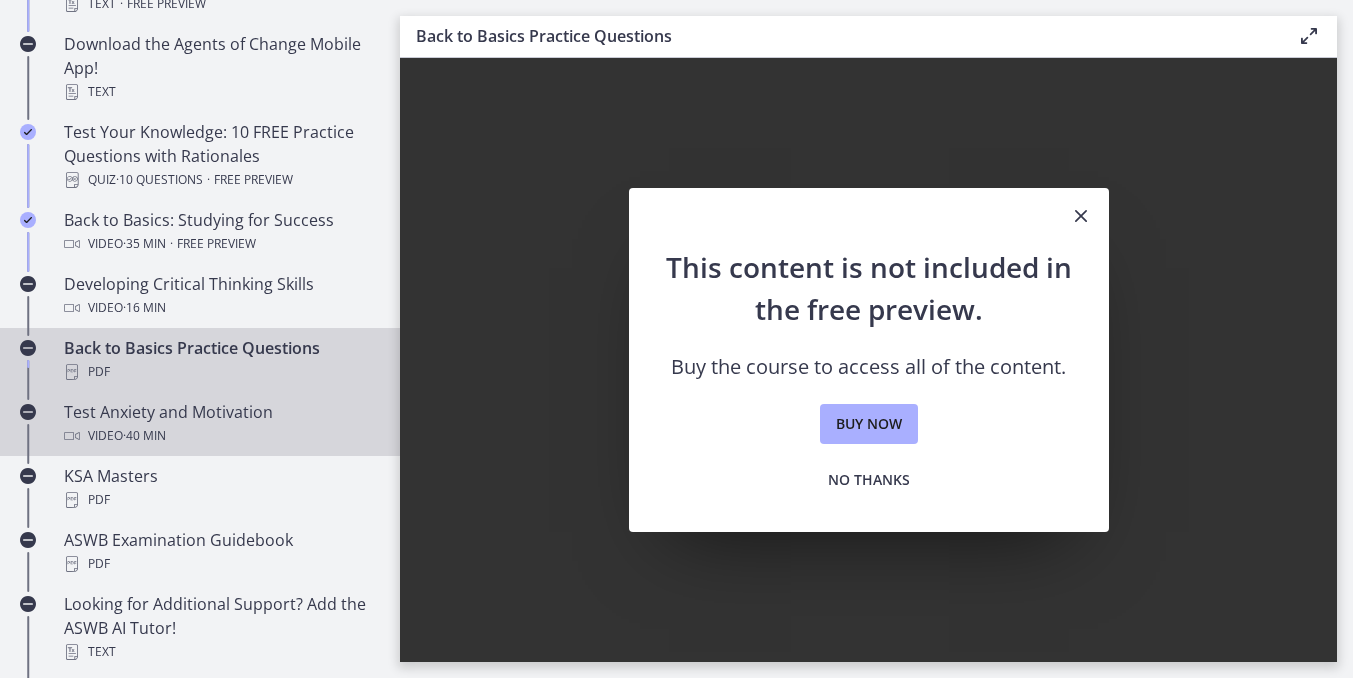 click on "Test Anxiety and Motivation
Video
·  40 min" at bounding box center [220, 424] 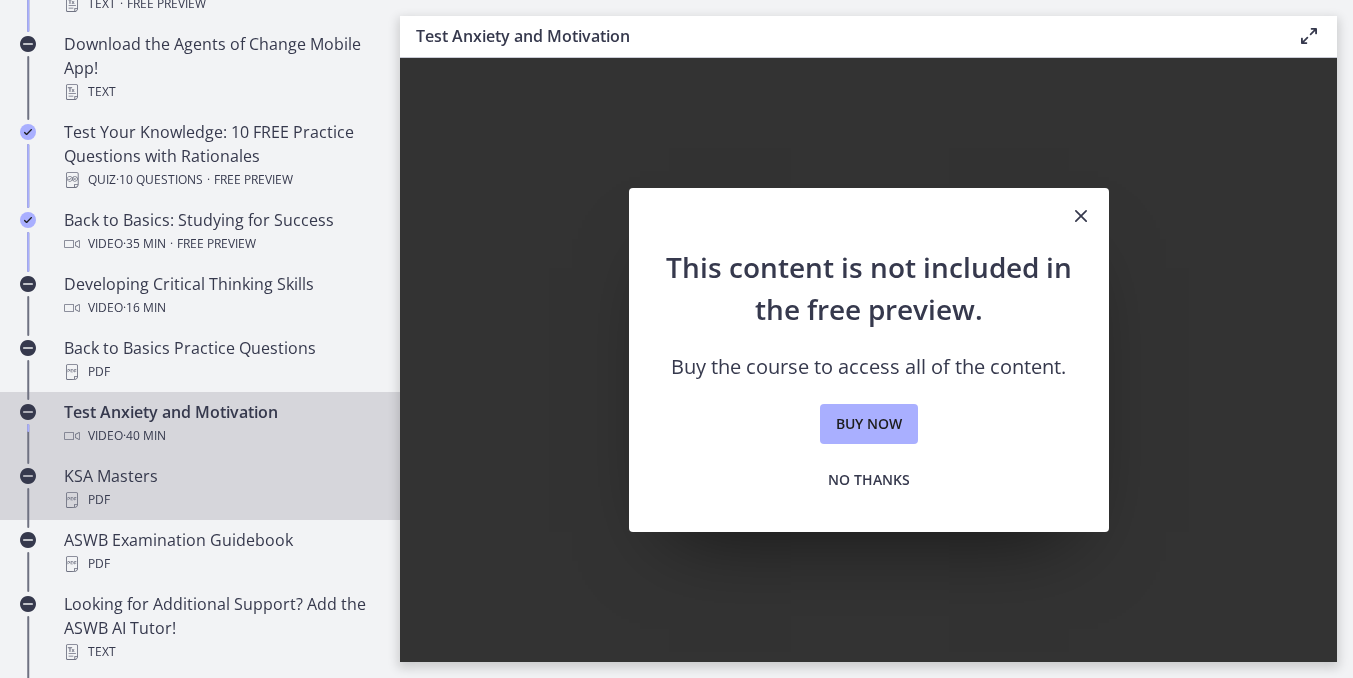 click on "PDF" at bounding box center [220, 500] 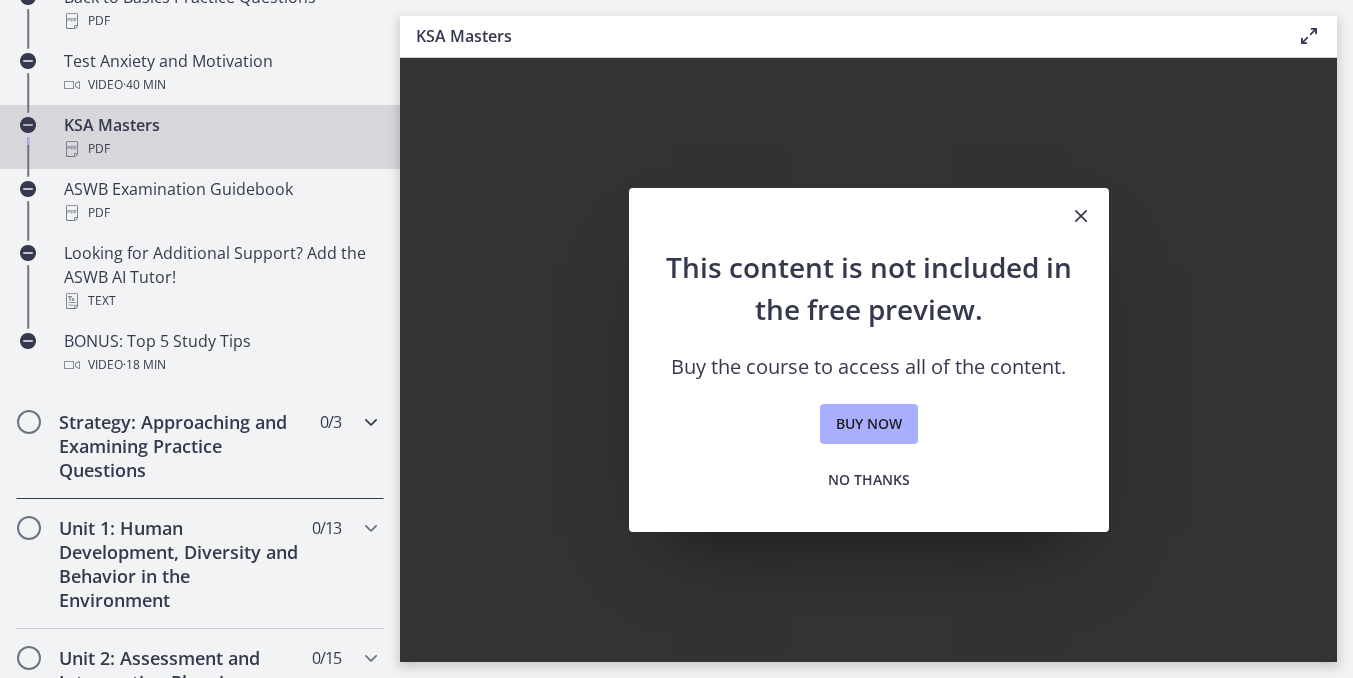 click on "Strategy: Approaching and Examining Practice Questions" at bounding box center [181, 446] 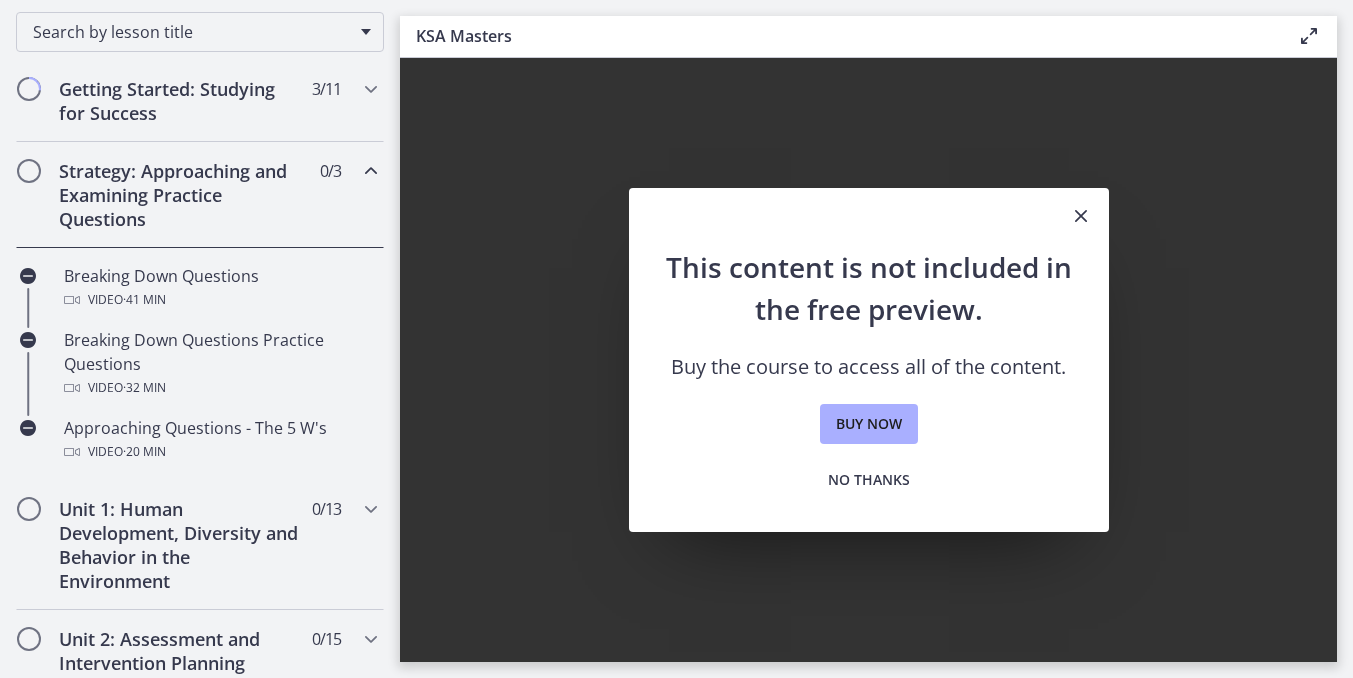 scroll, scrollTop: 371, scrollLeft: 0, axis: vertical 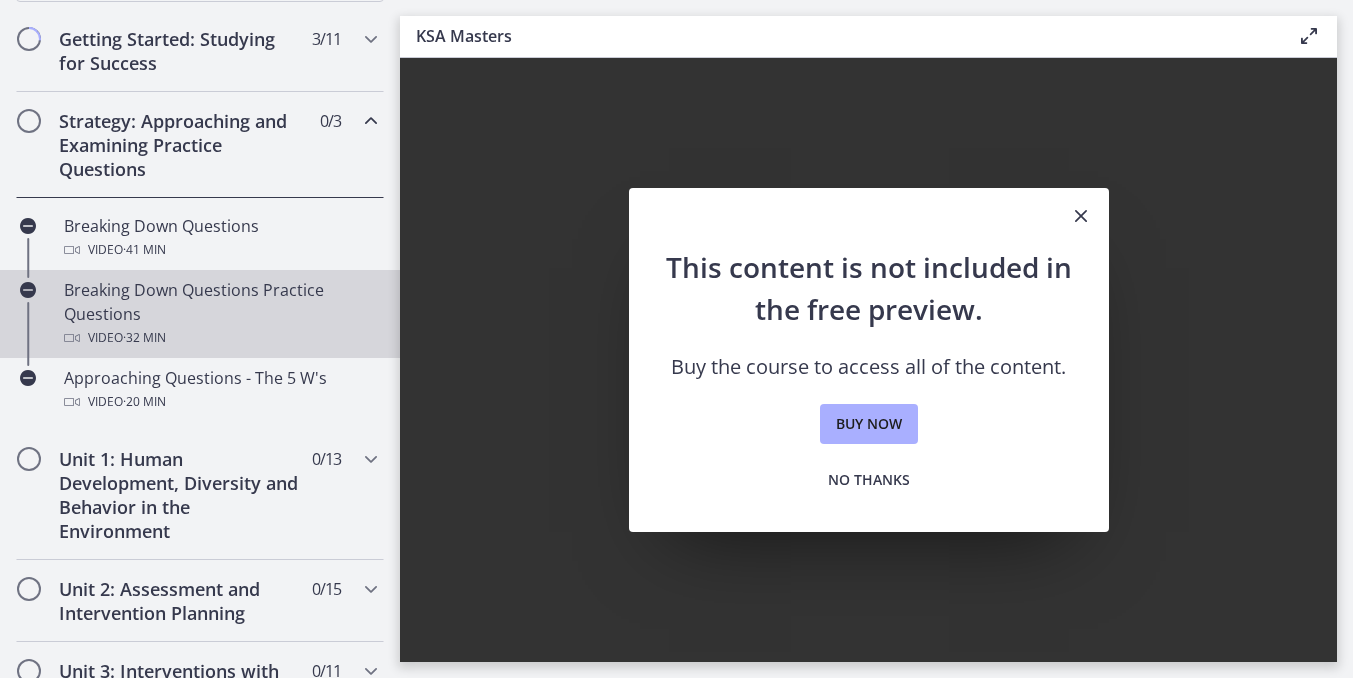click on "Breaking Down Questions Practice Questions
Video
·  32 min" at bounding box center (220, 314) 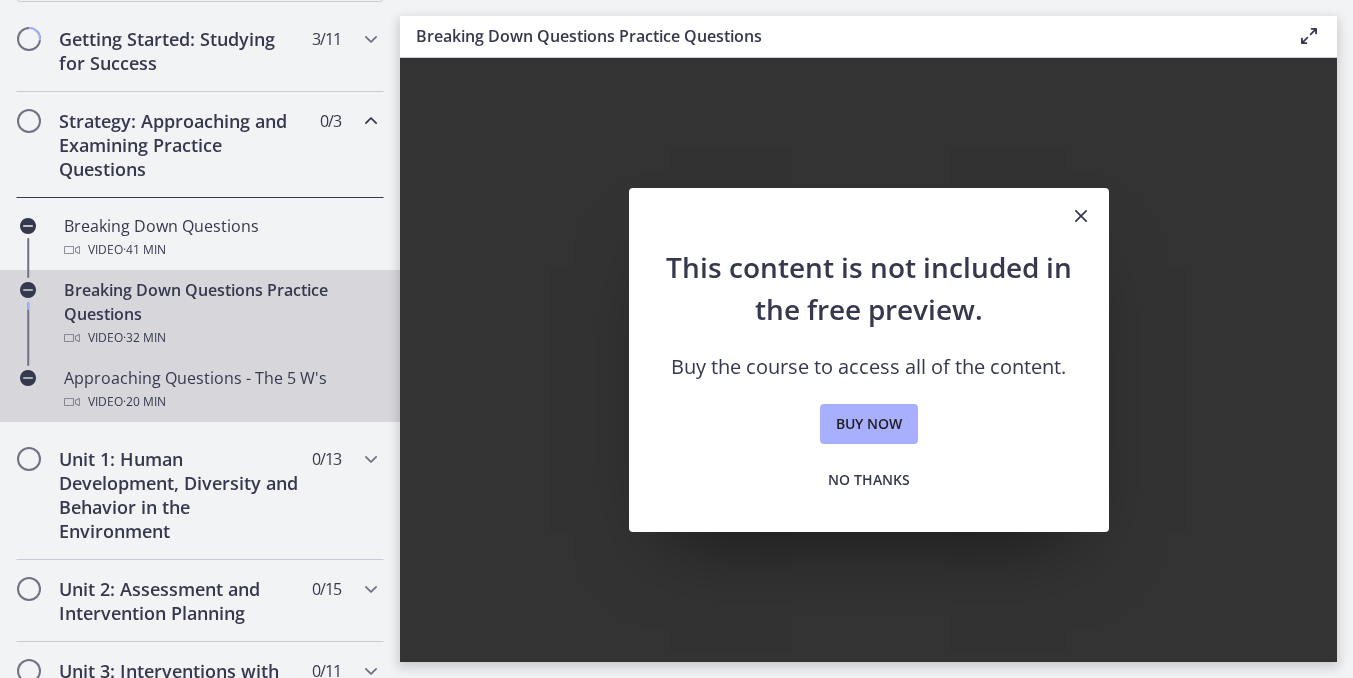 click on "·  20 min" at bounding box center [144, 402] 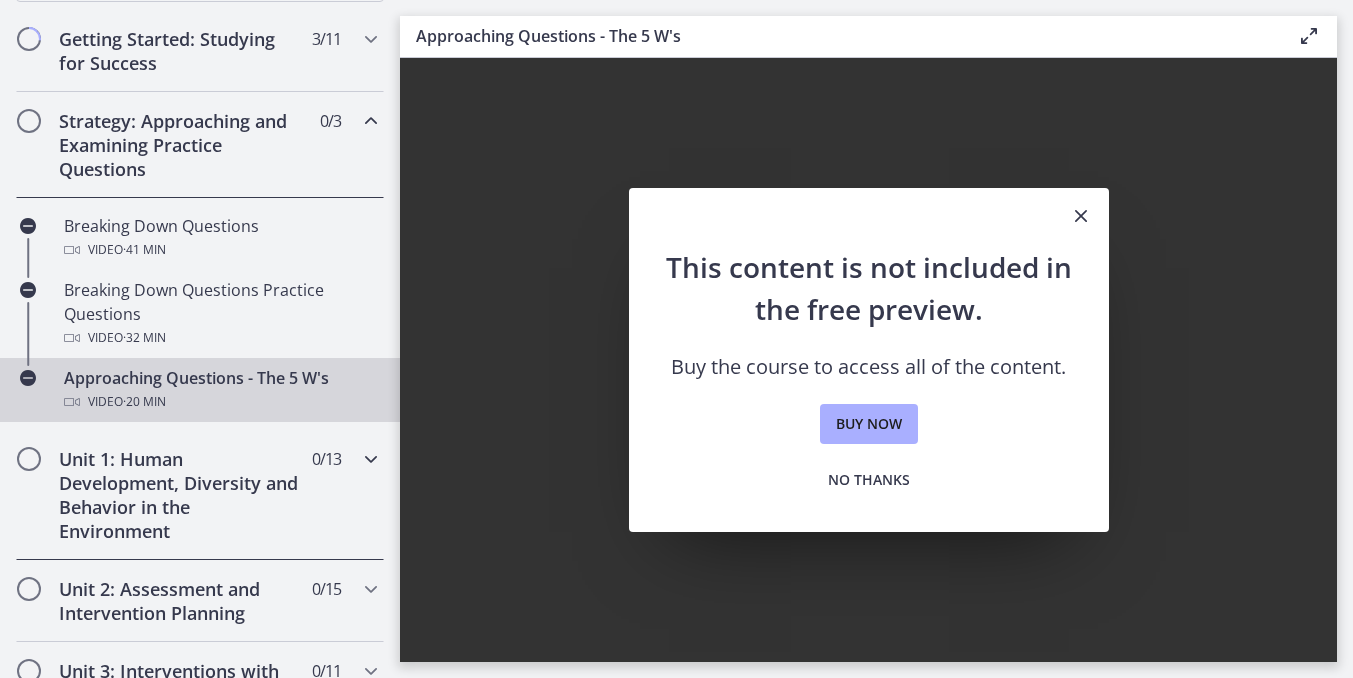 click on "Unit 1: Human Development, Diversity and Behavior in the Environment" at bounding box center (181, 495) 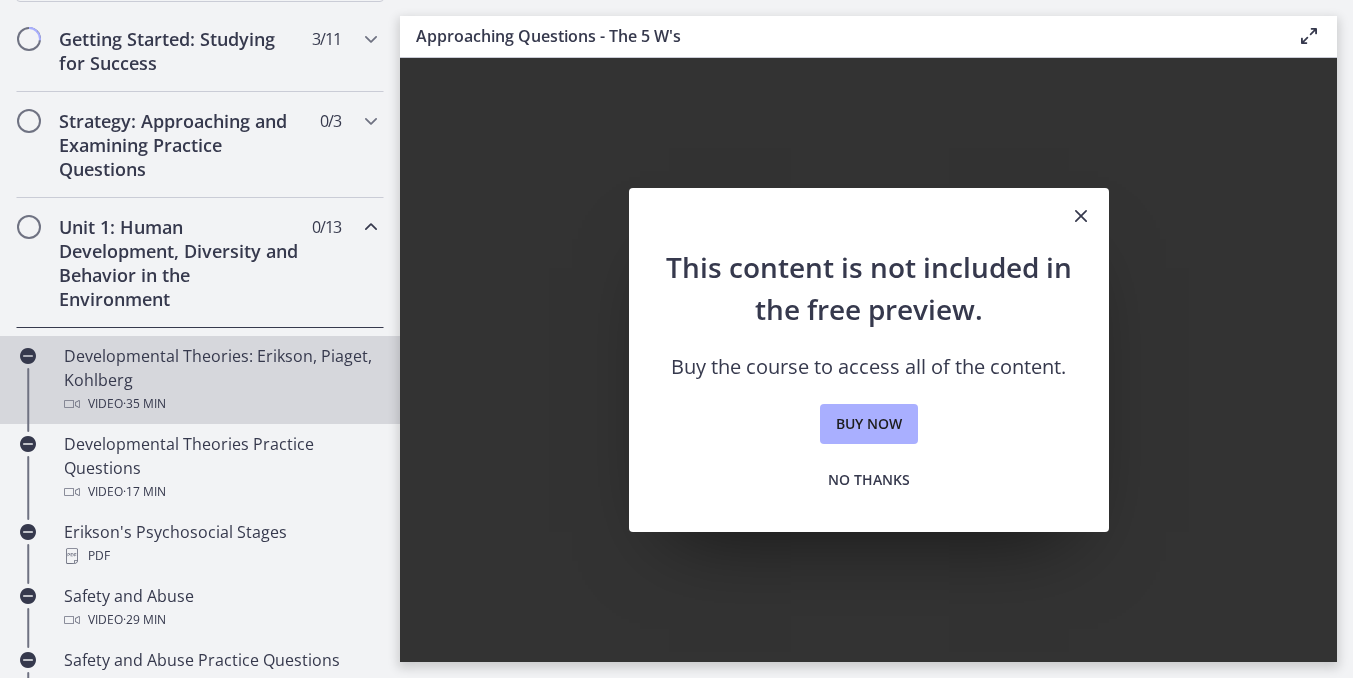 click on "Developmental Theories: Erikson, Piaget, Kohlberg
Video
·  35 min" at bounding box center (220, 380) 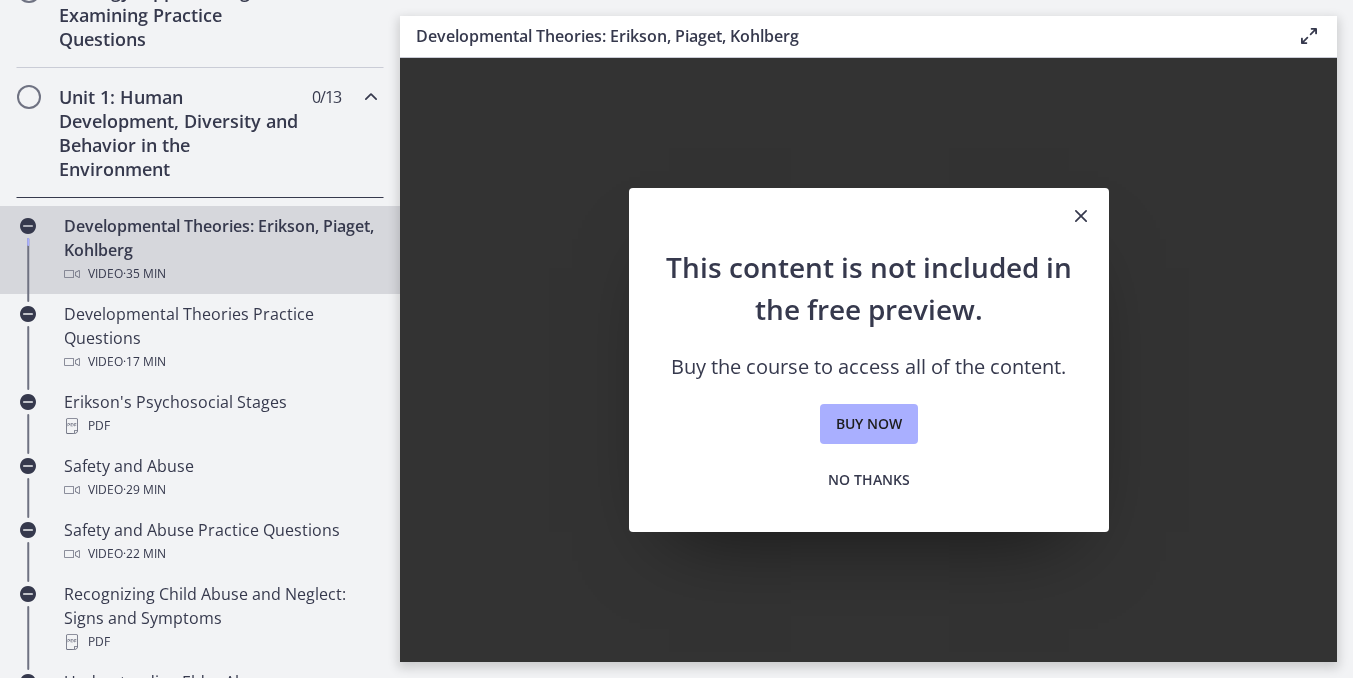 scroll, scrollTop: 592, scrollLeft: 0, axis: vertical 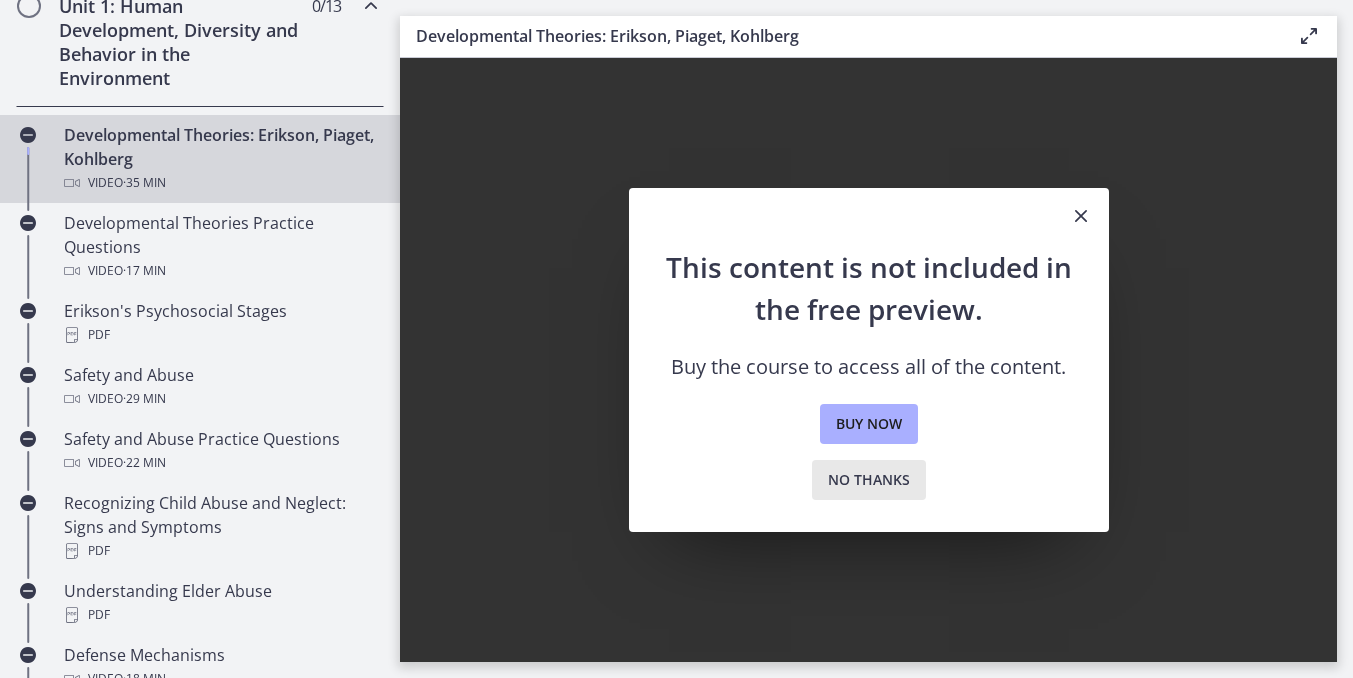 click on "No thanks" at bounding box center [869, 480] 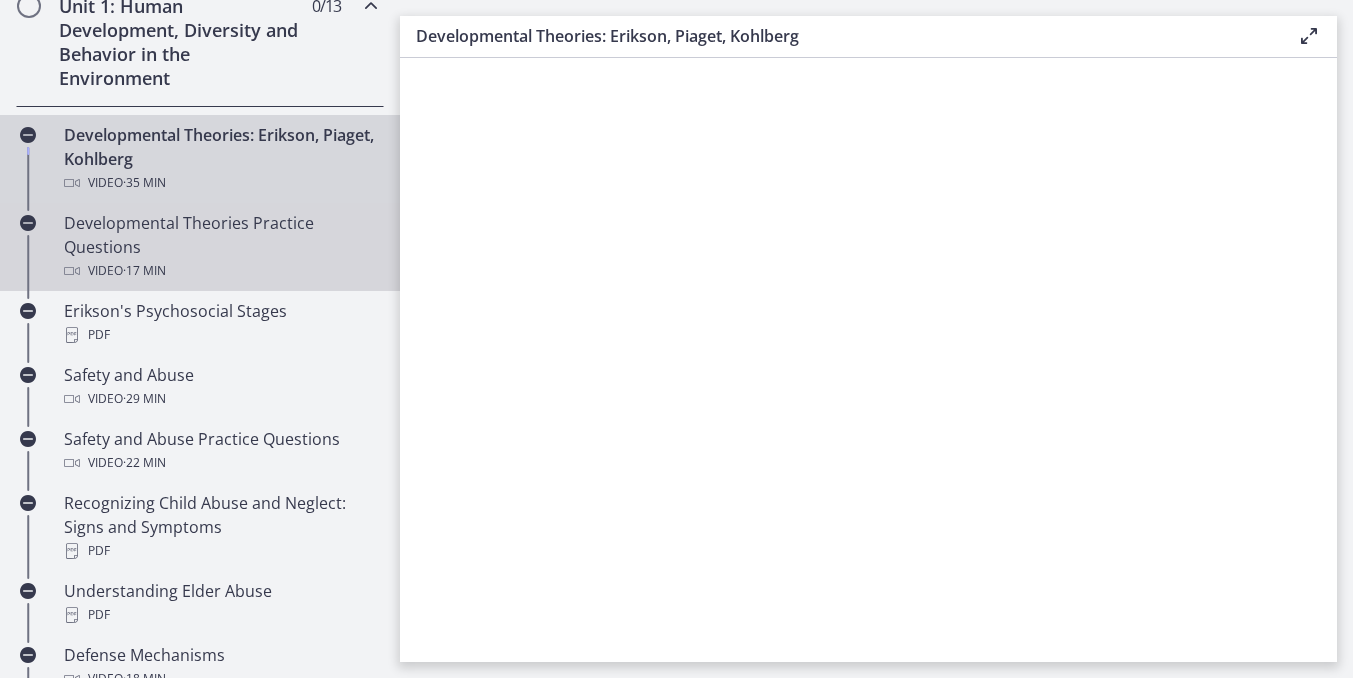 click on "Video
·  17 min" at bounding box center [220, 271] 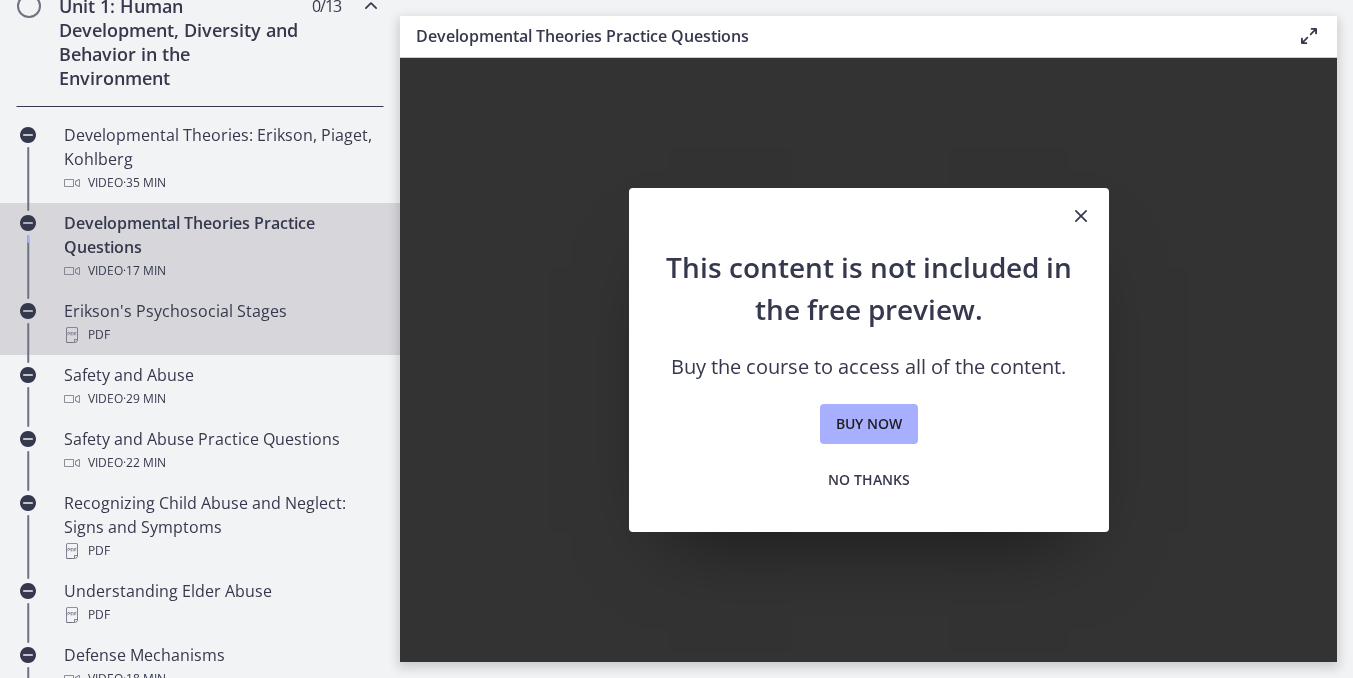 click on "Erikson's Psychosocial Stages
PDF" at bounding box center [220, 323] 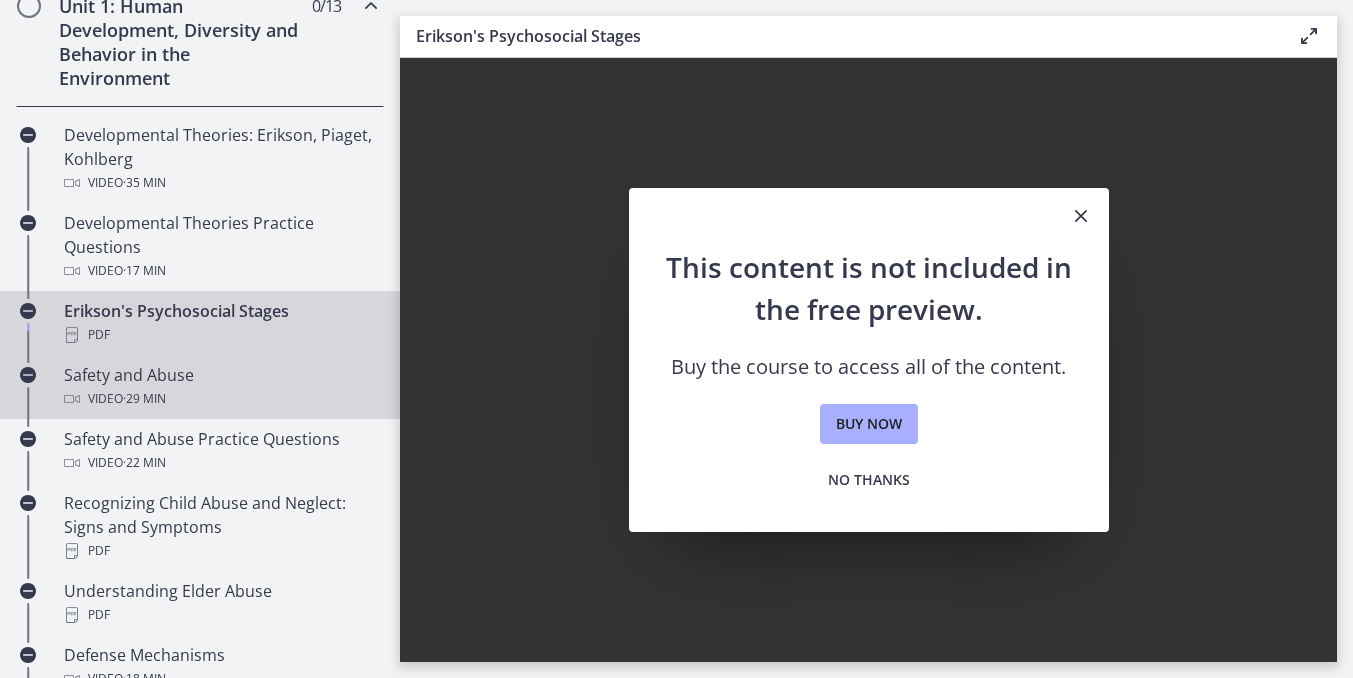 click on "·  29 min" at bounding box center [144, 399] 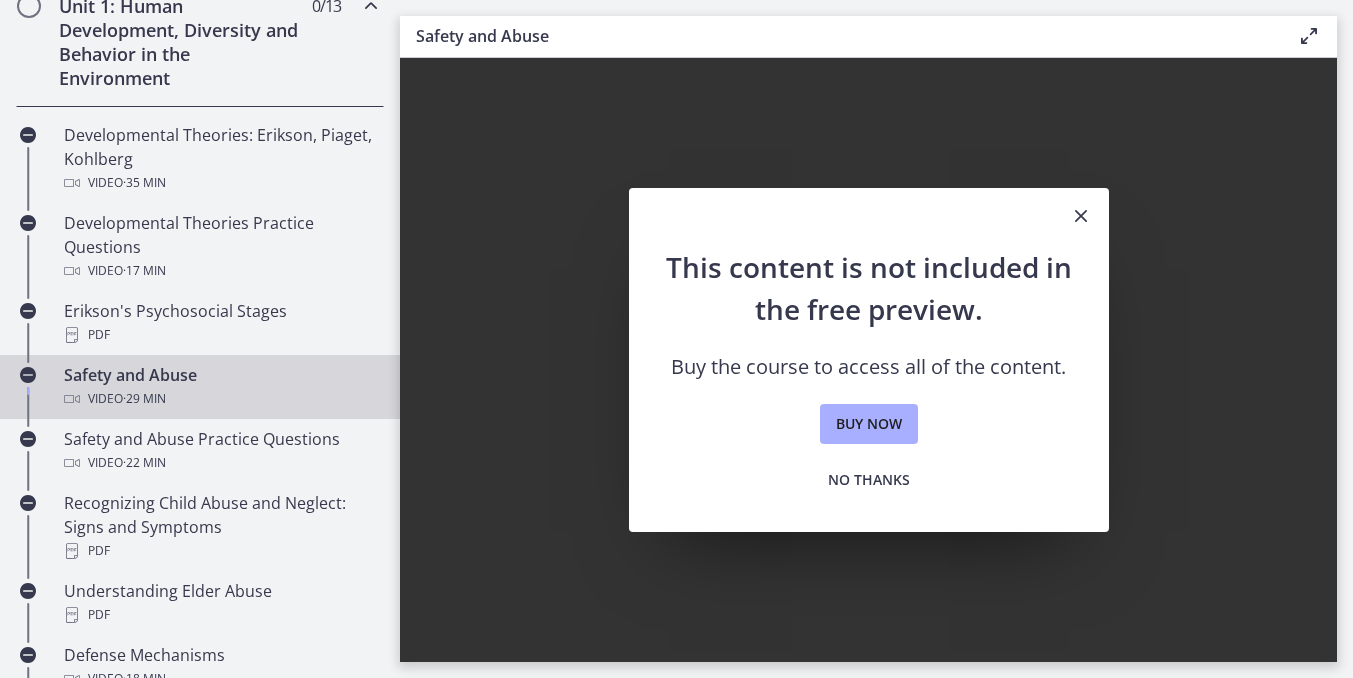 scroll, scrollTop: 0, scrollLeft: 0, axis: both 